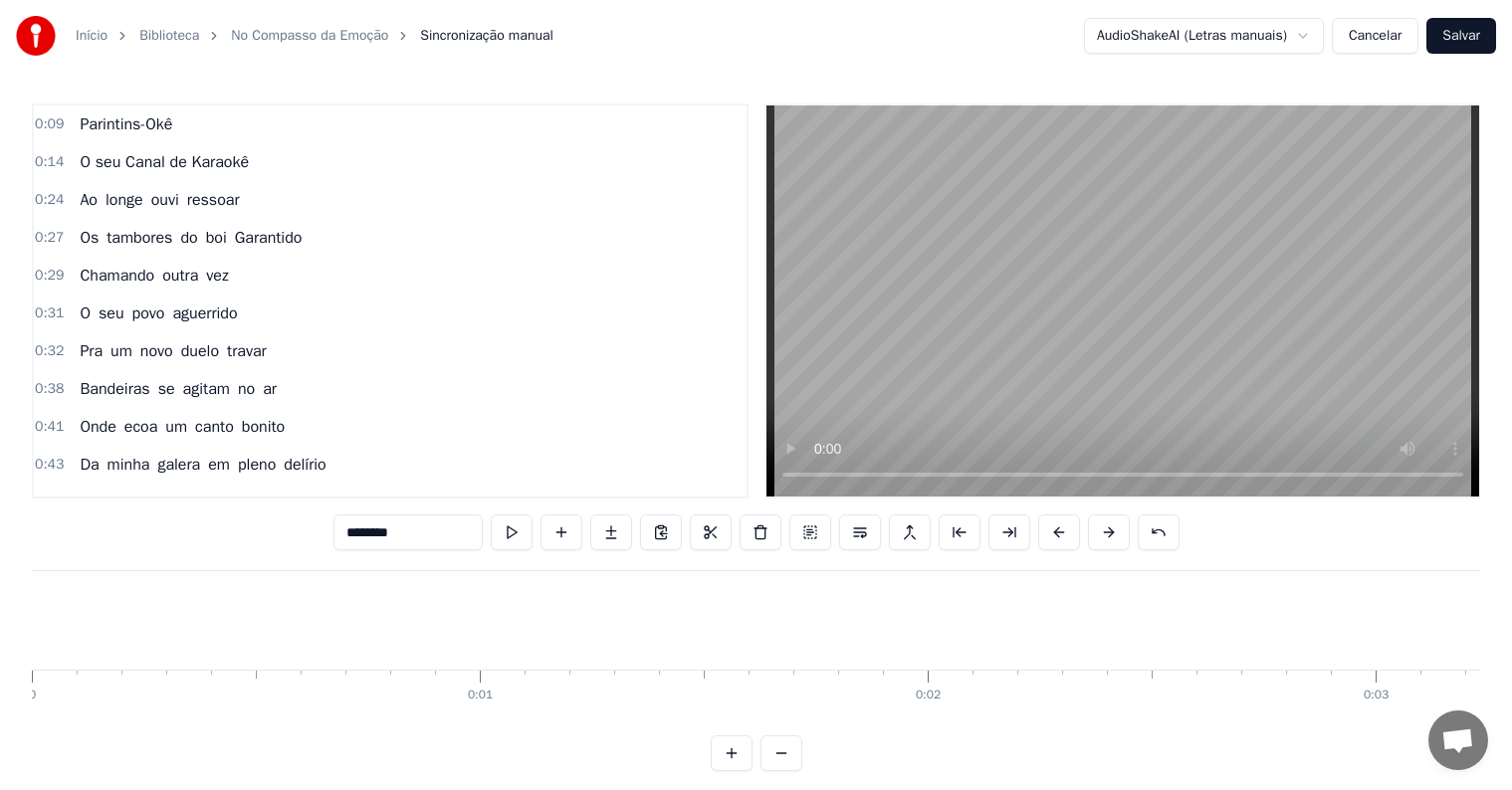 scroll, scrollTop: 0, scrollLeft: 0, axis: both 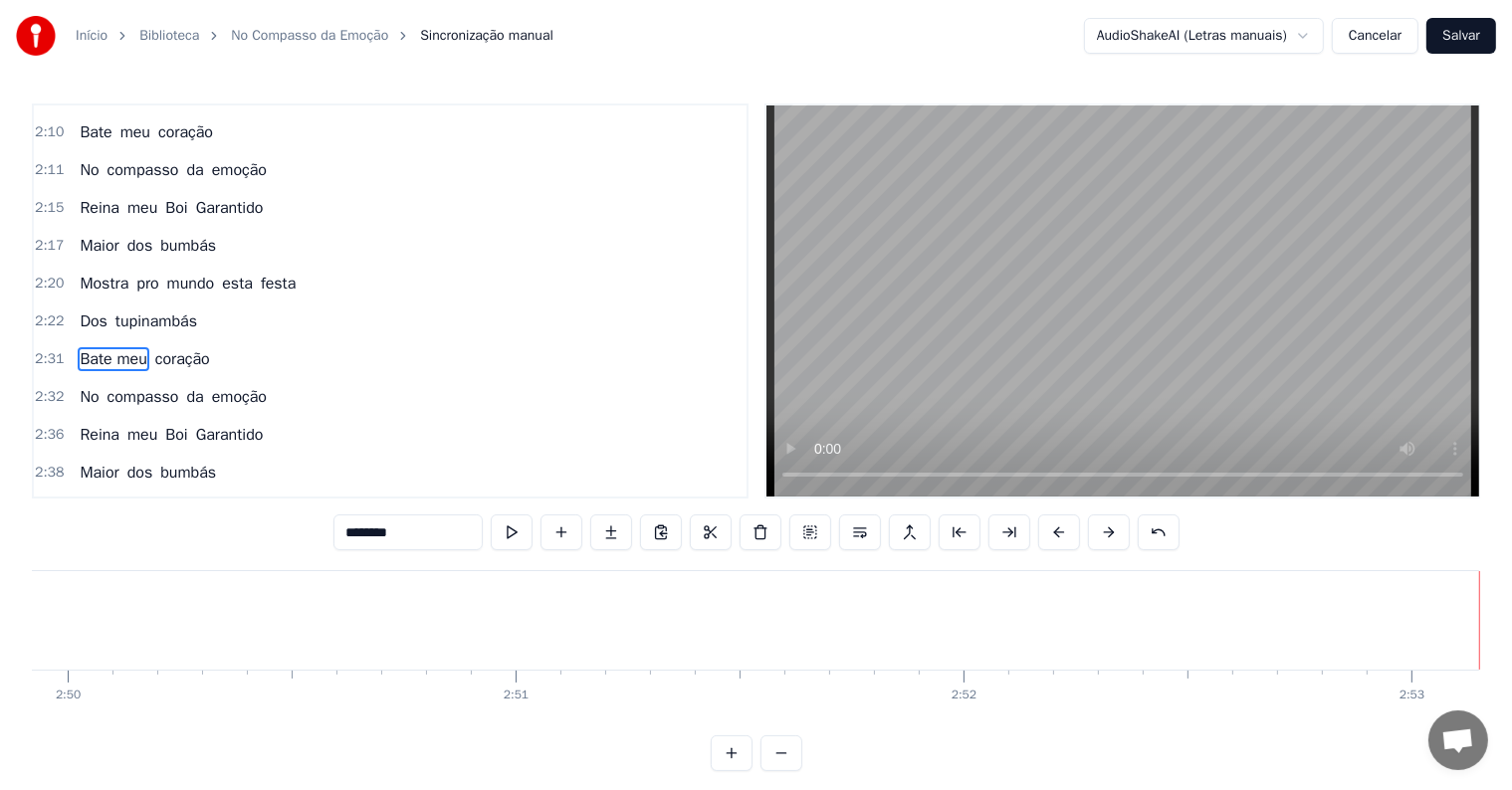 click on "Salvar" at bounding box center (1461, 36) 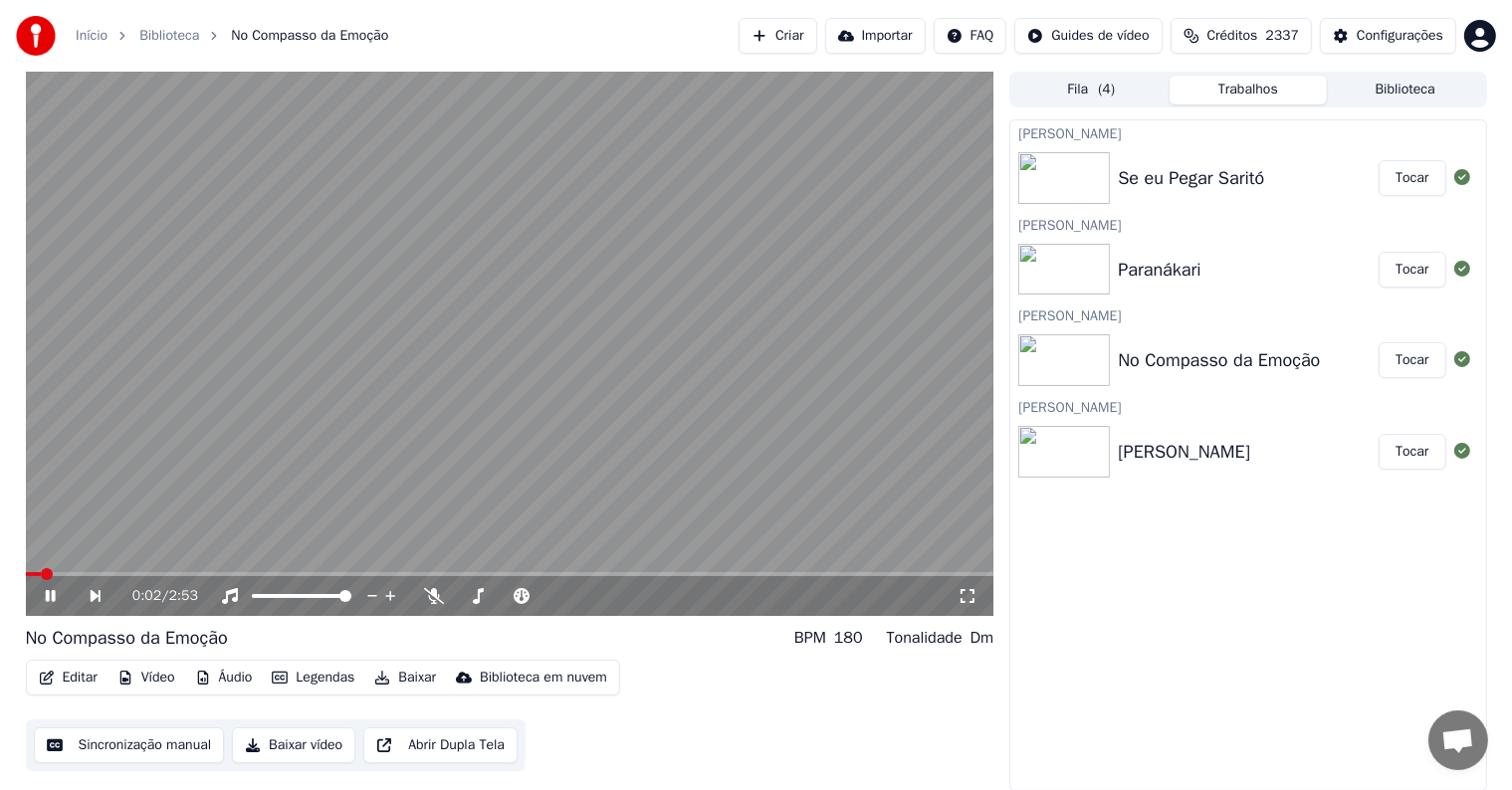 click at bounding box center [510, 343] 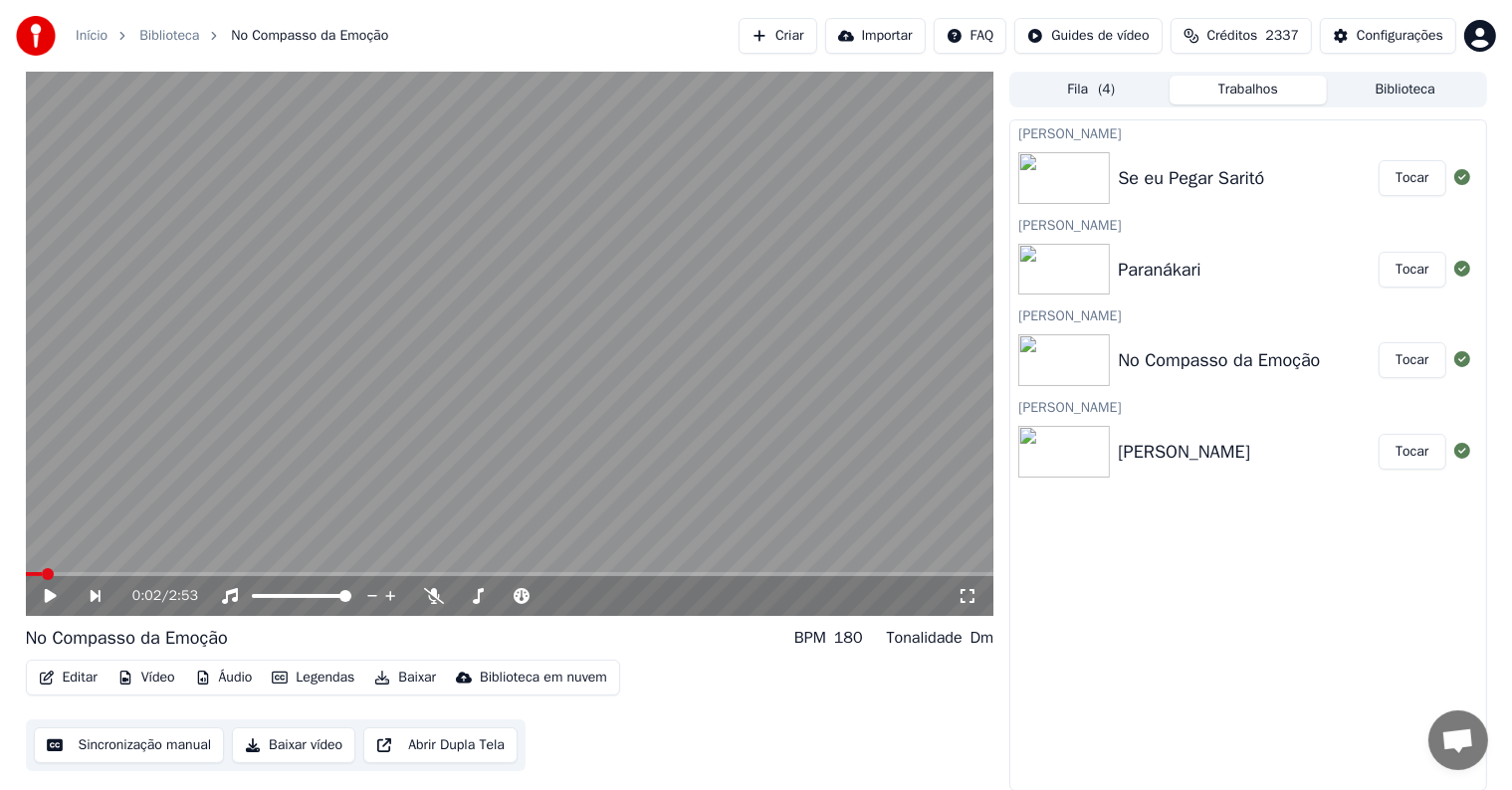 click on "Tocar" at bounding box center (1411, 270) 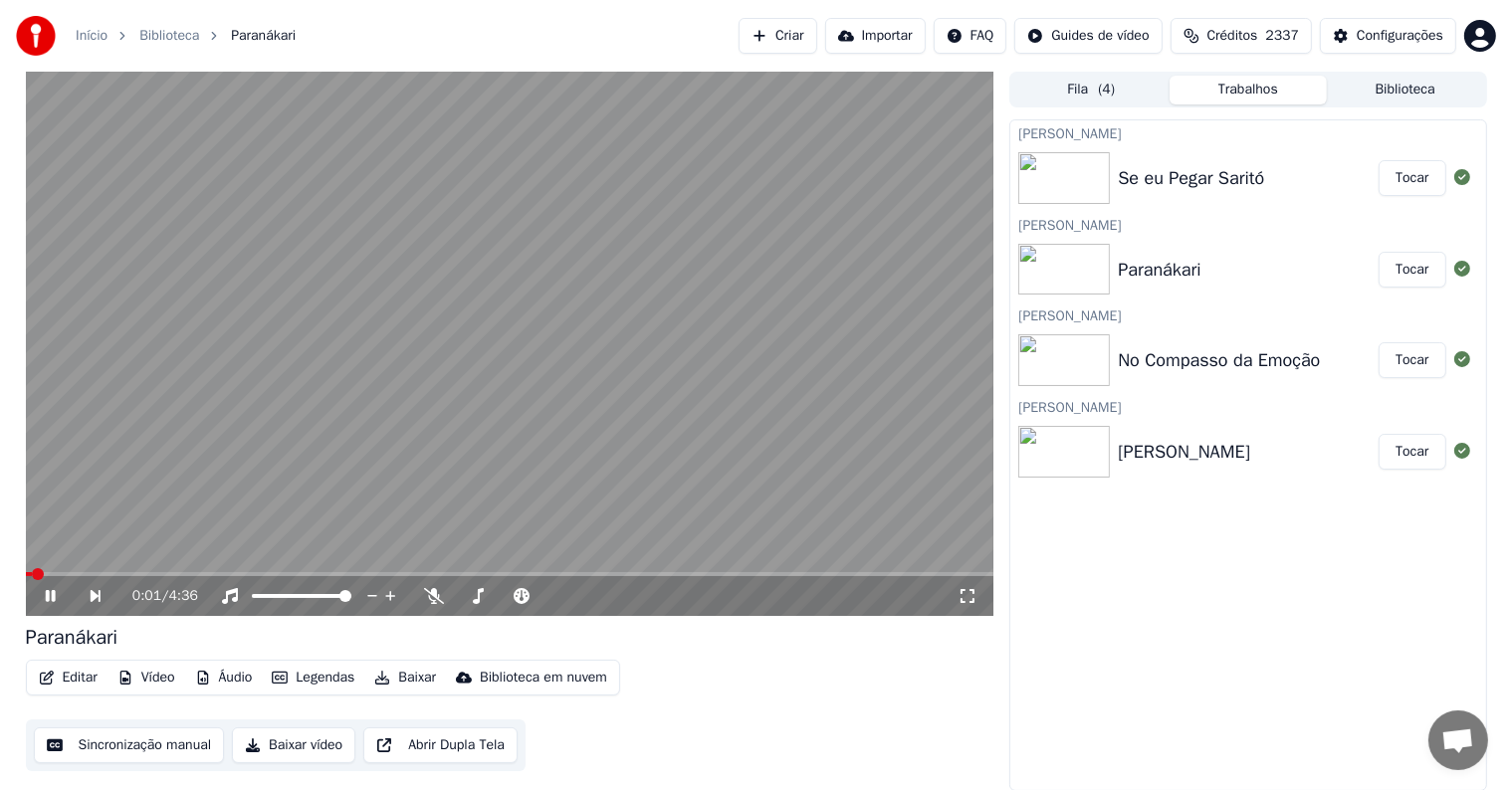 click at bounding box center (510, 343) 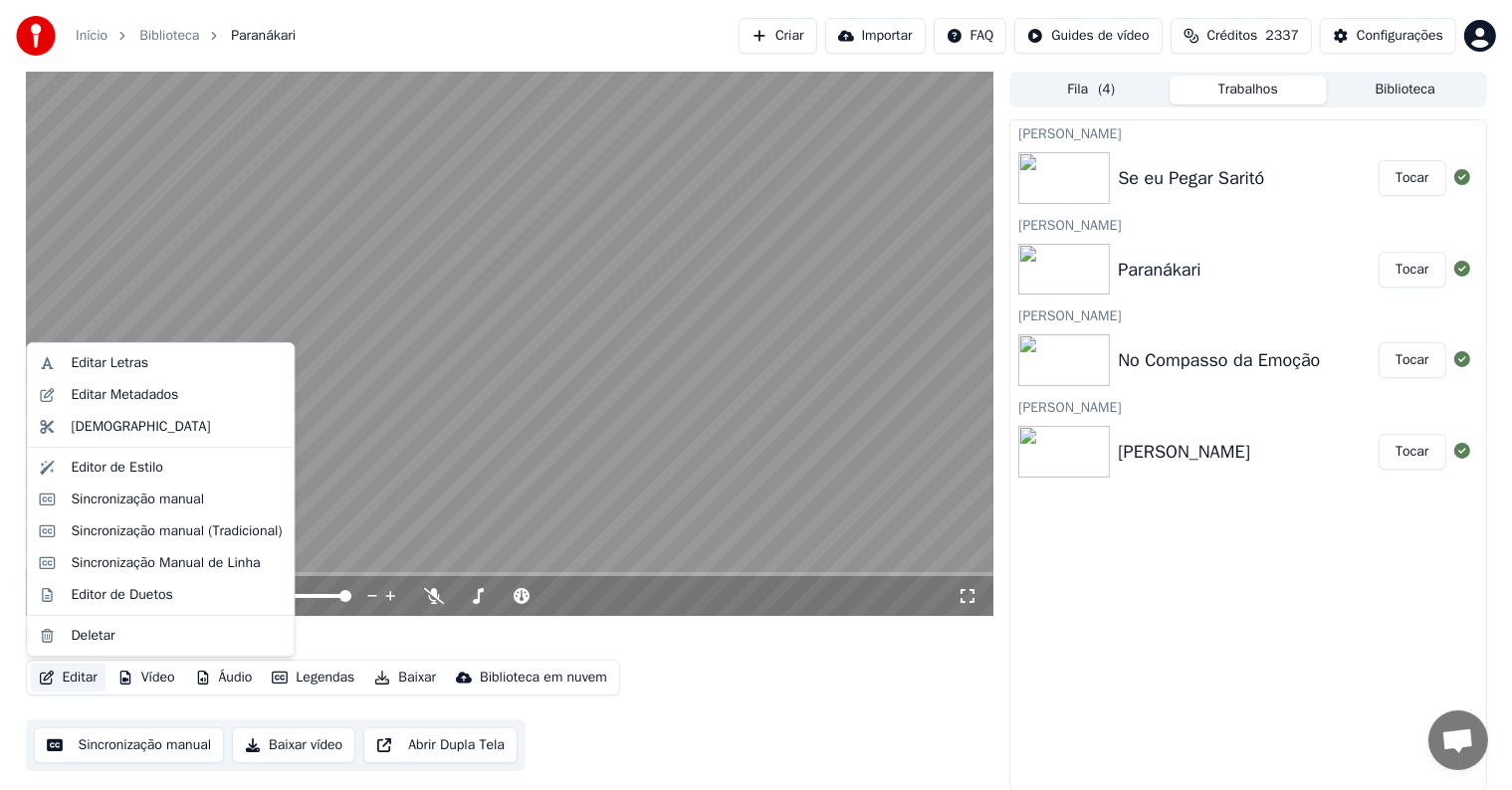 click on "Editar" at bounding box center (68, 678) 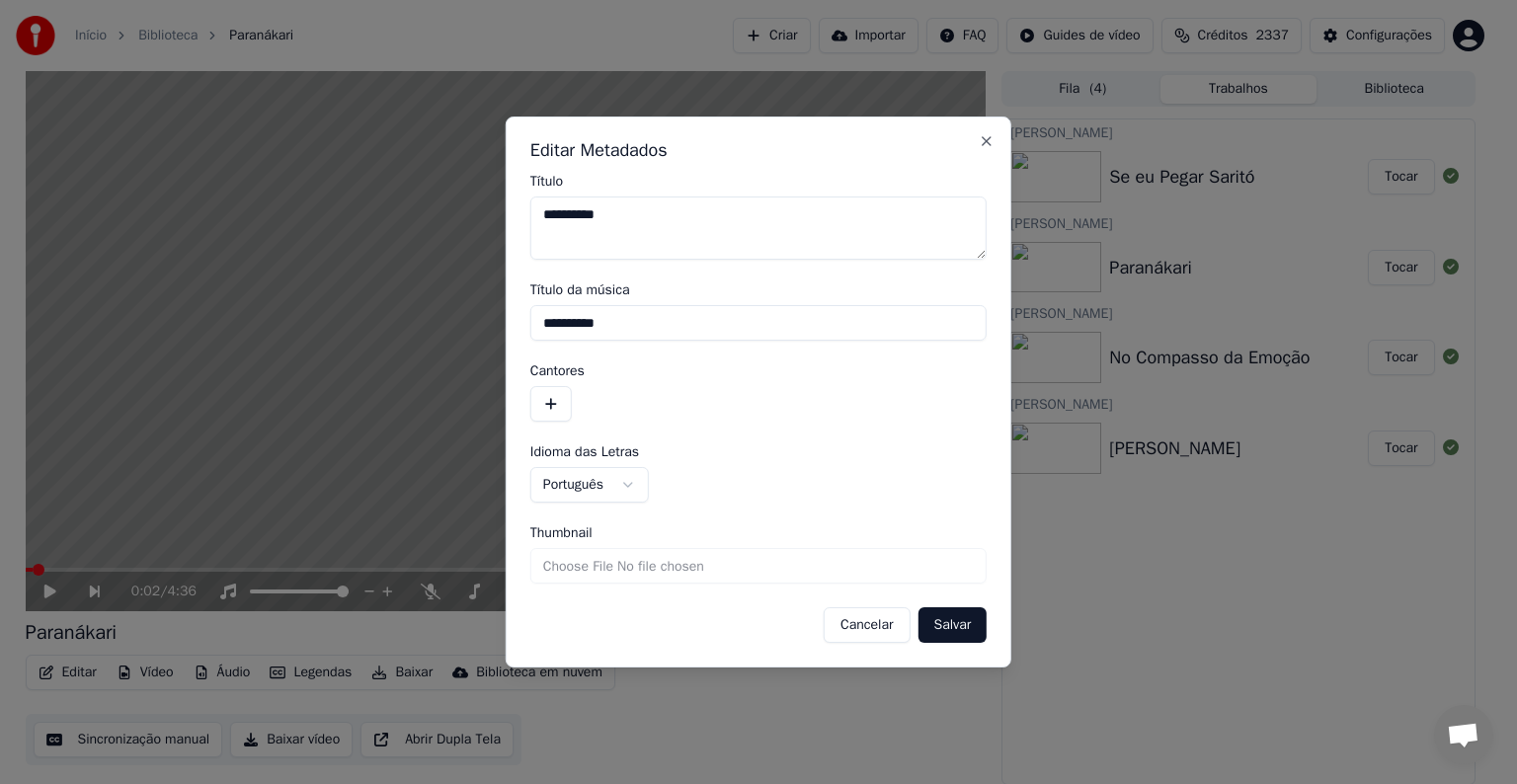 drag, startPoint x: 630, startPoint y: 332, endPoint x: 521, endPoint y: 316, distance: 110.16805 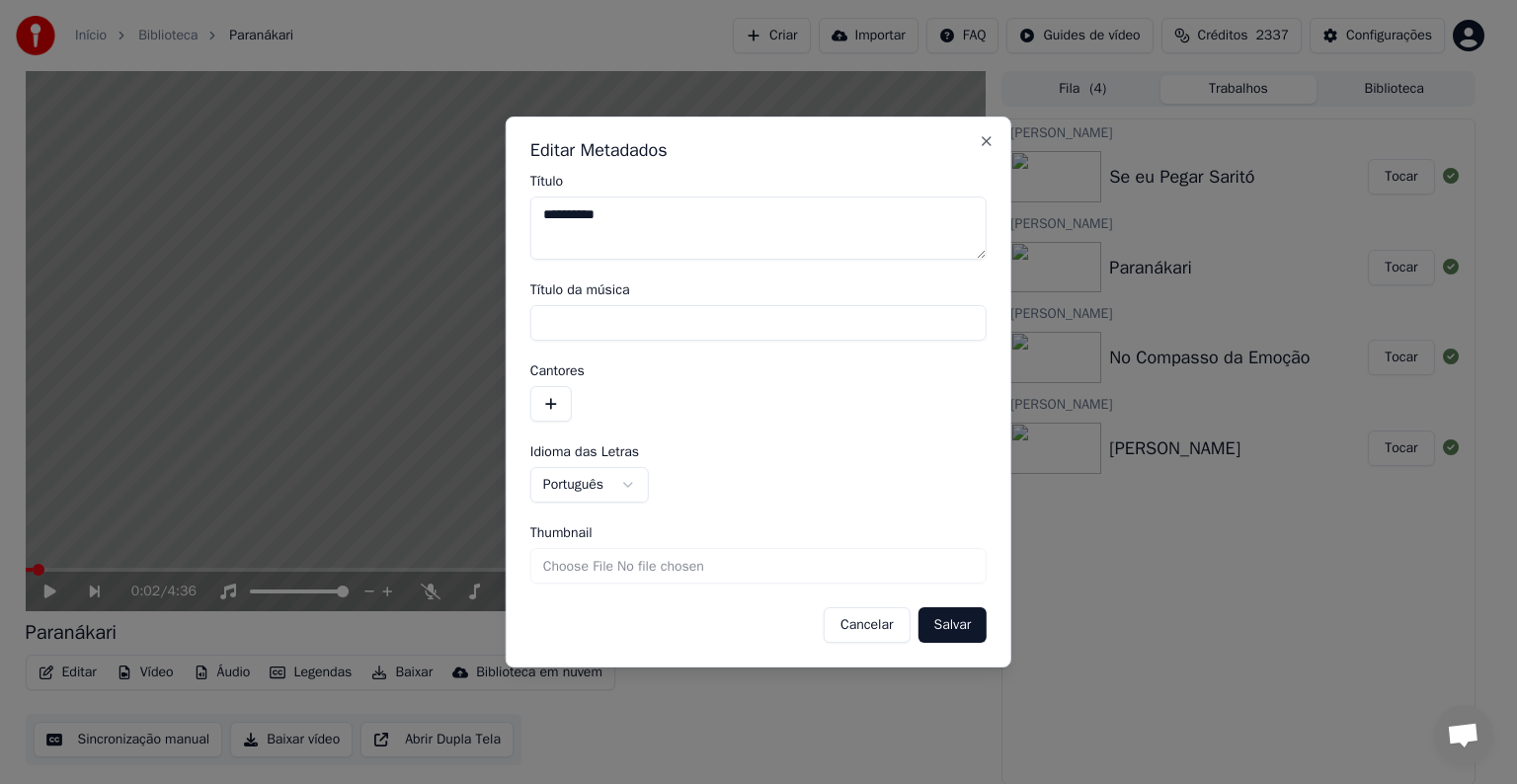 type 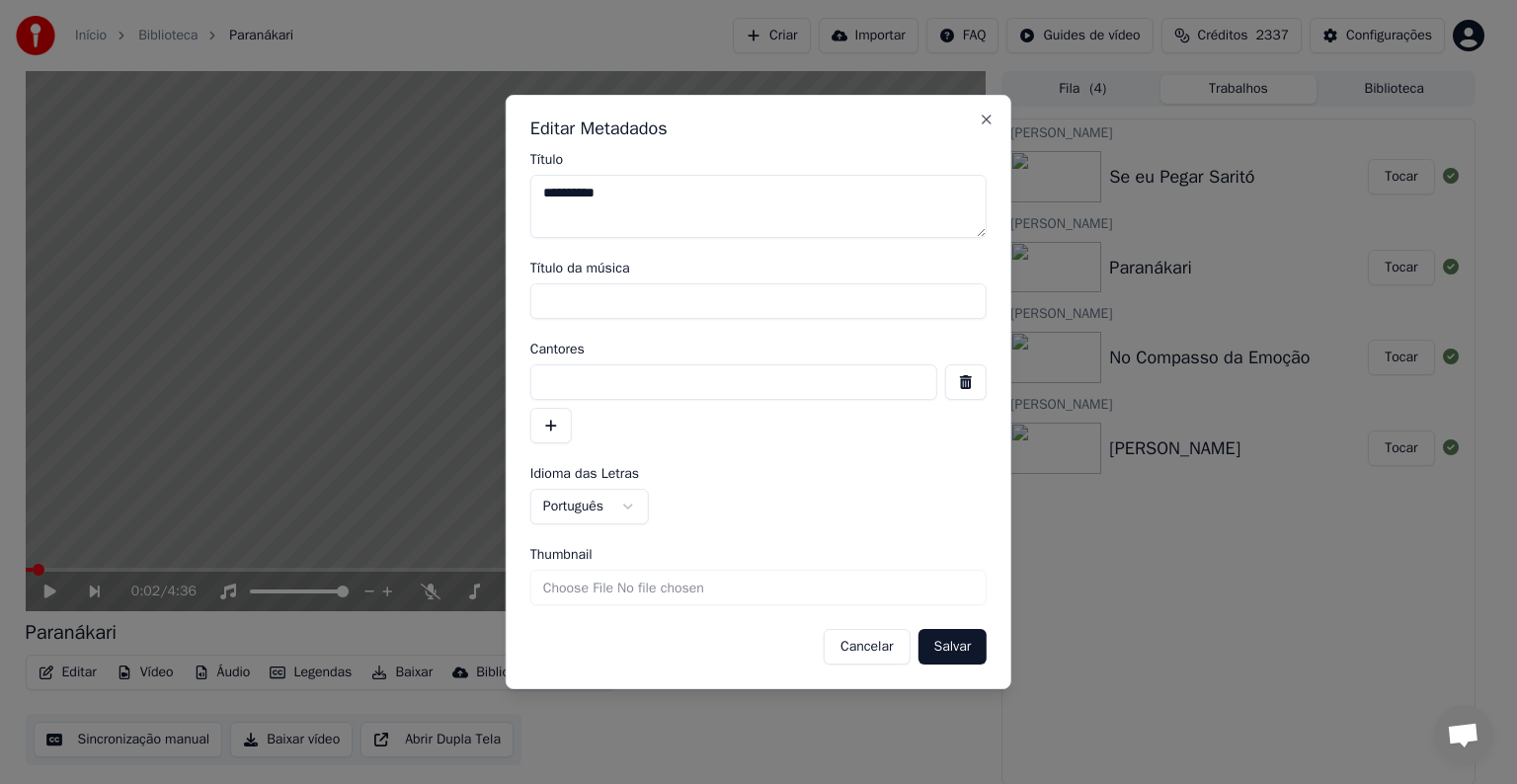 click at bounding box center [734, 382] 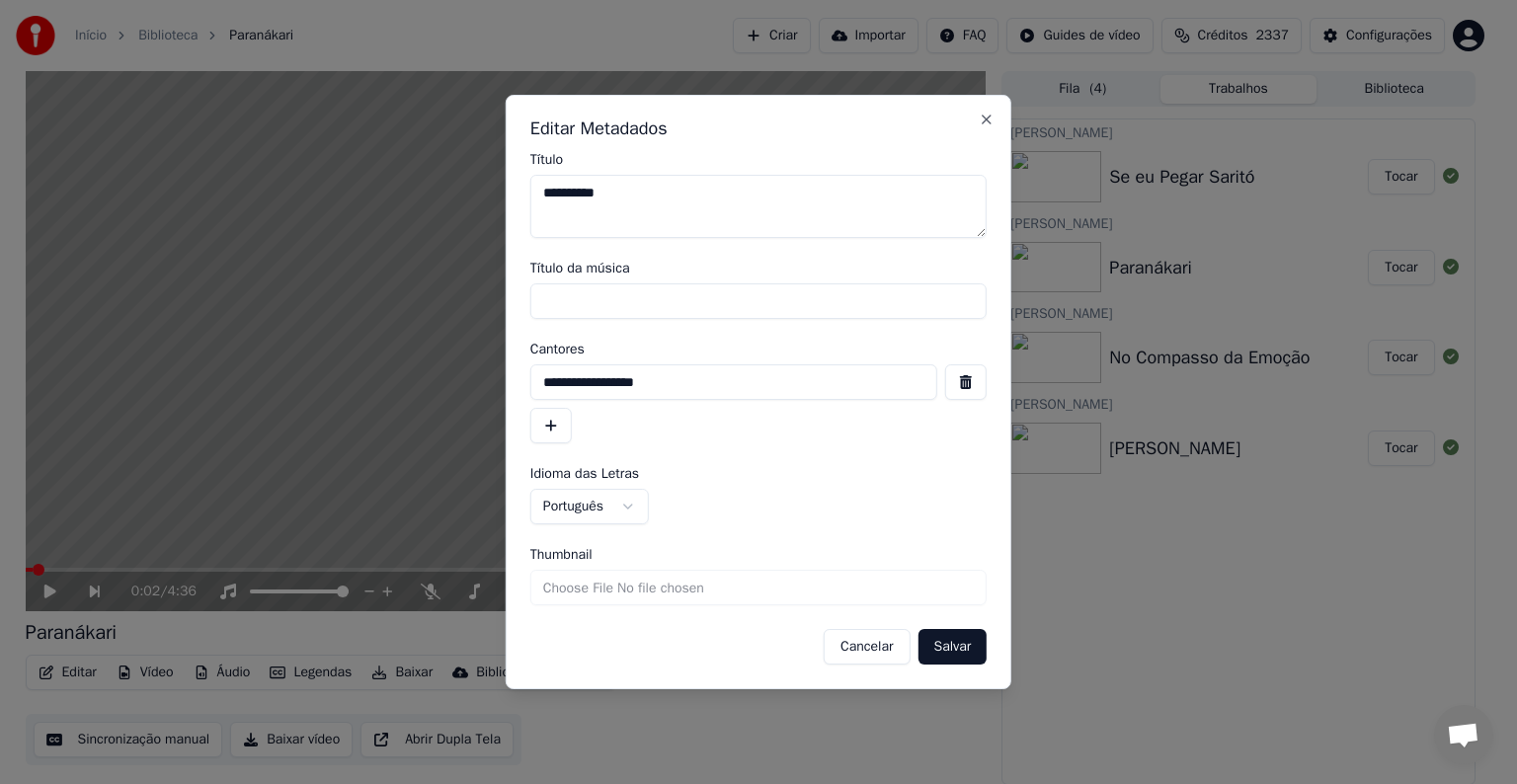 type on "**********" 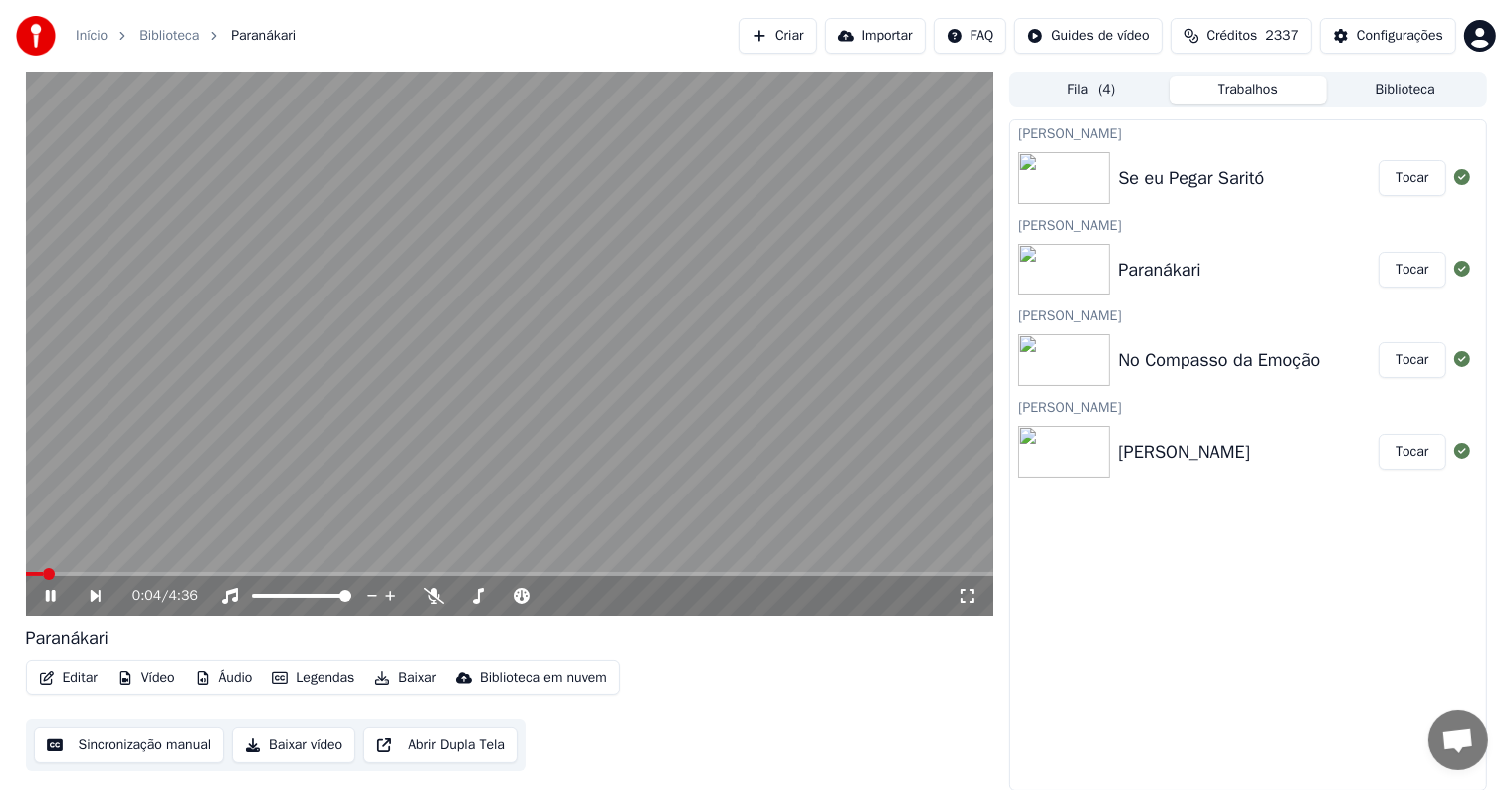 click at bounding box center [510, 343] 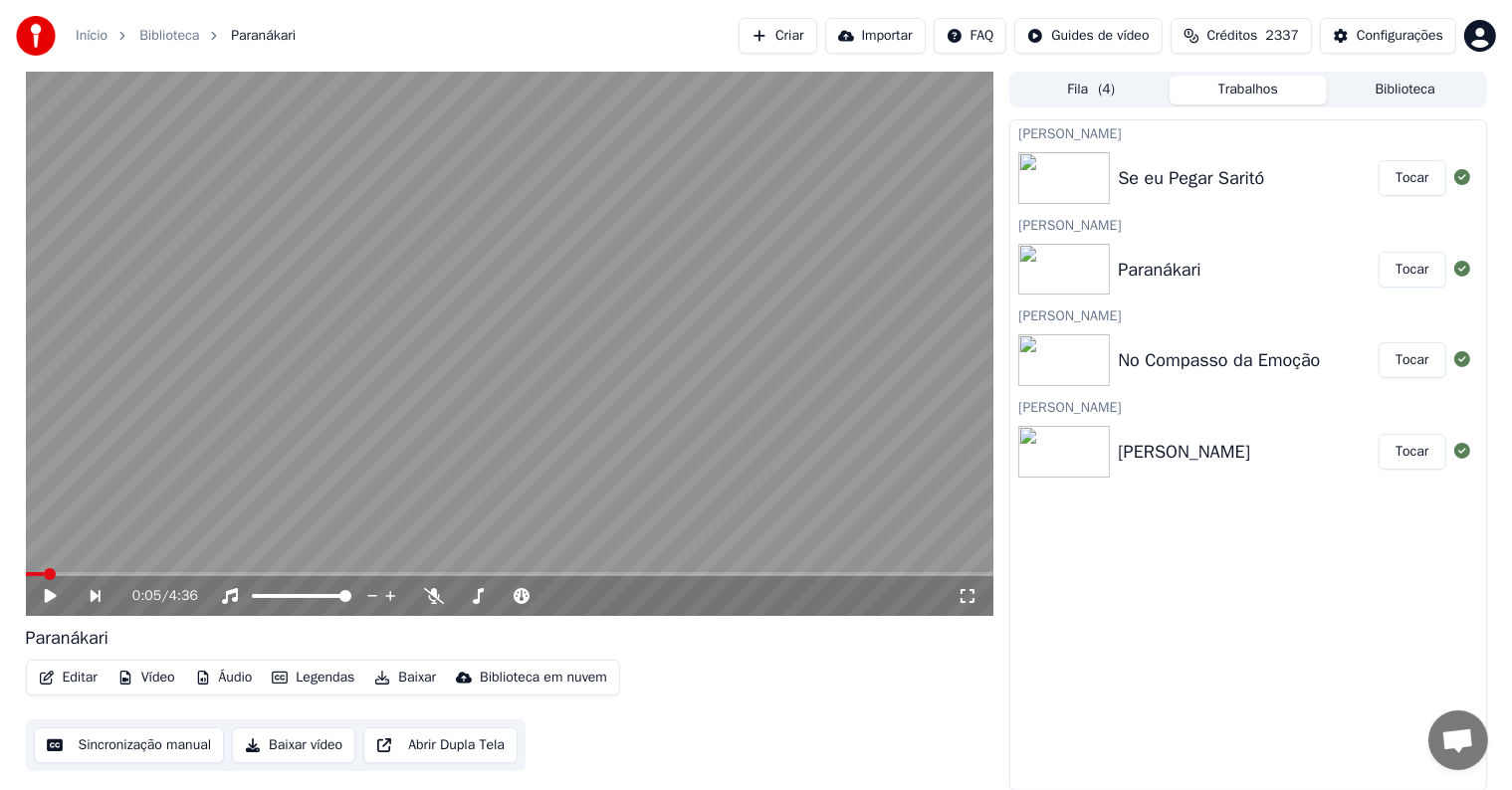 click on "Sincronização manual" at bounding box center (129, 745) 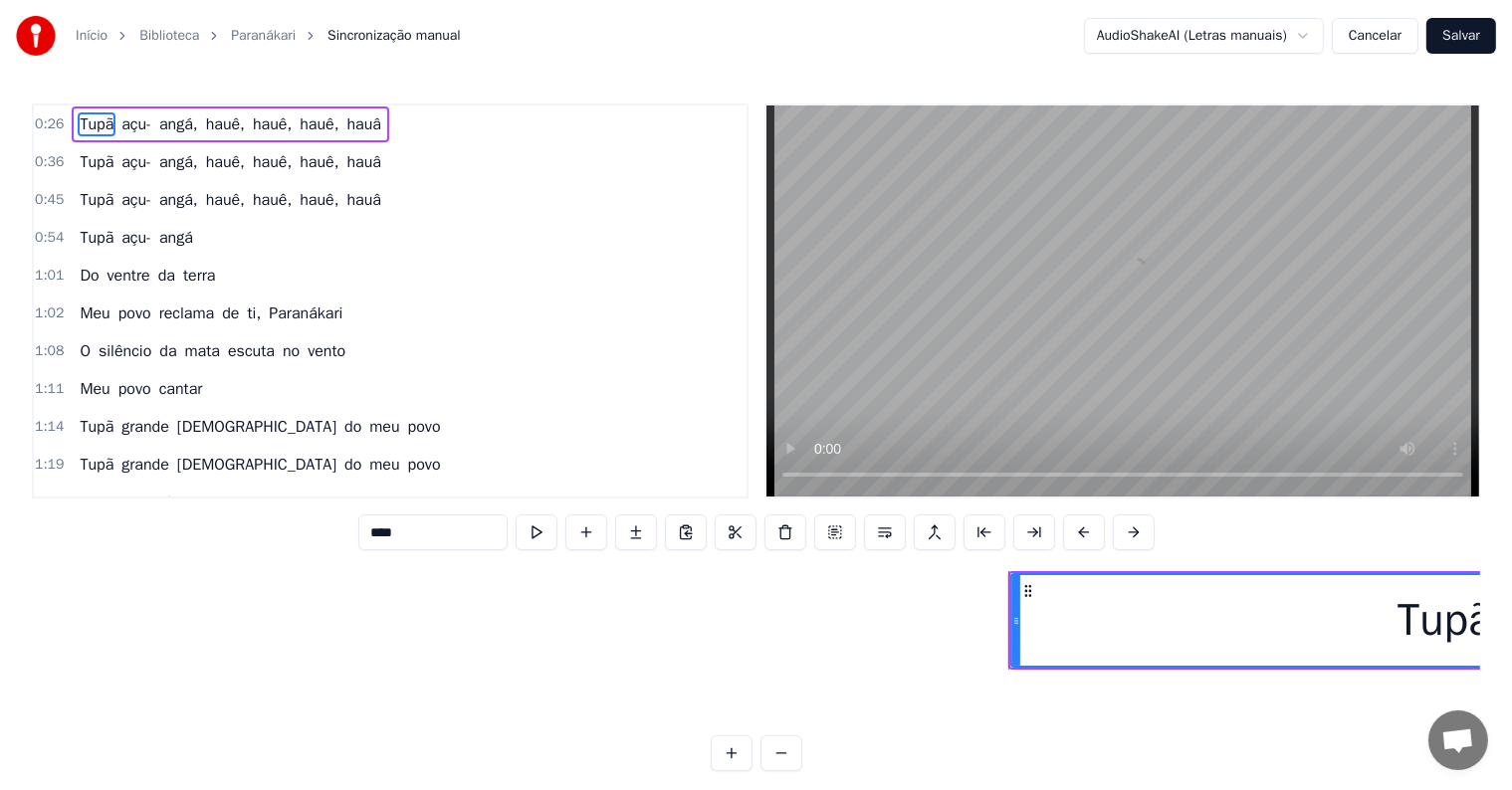scroll, scrollTop: 0, scrollLeft: 11877, axis: horizontal 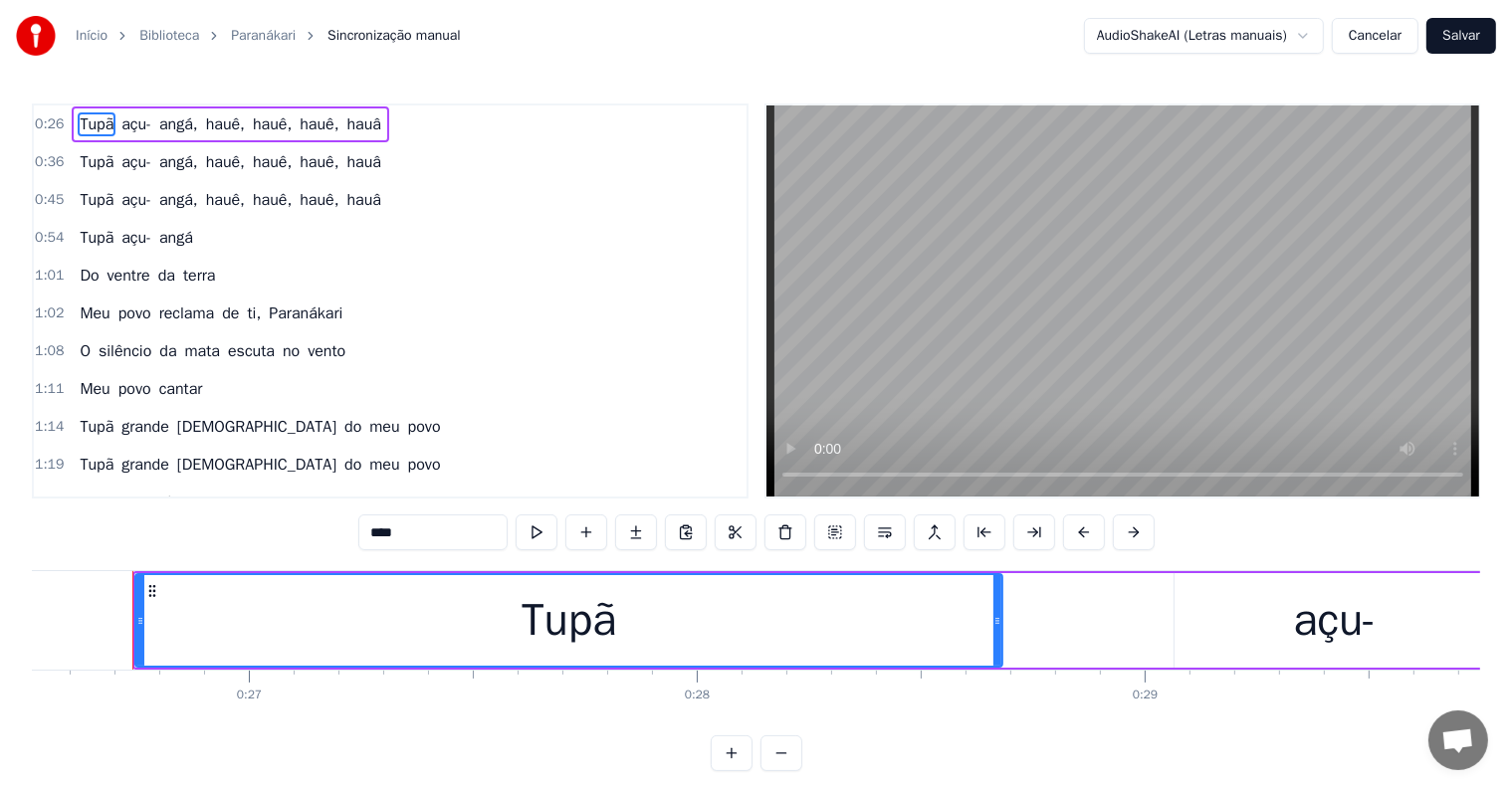 click at bounding box center (50018, 620) 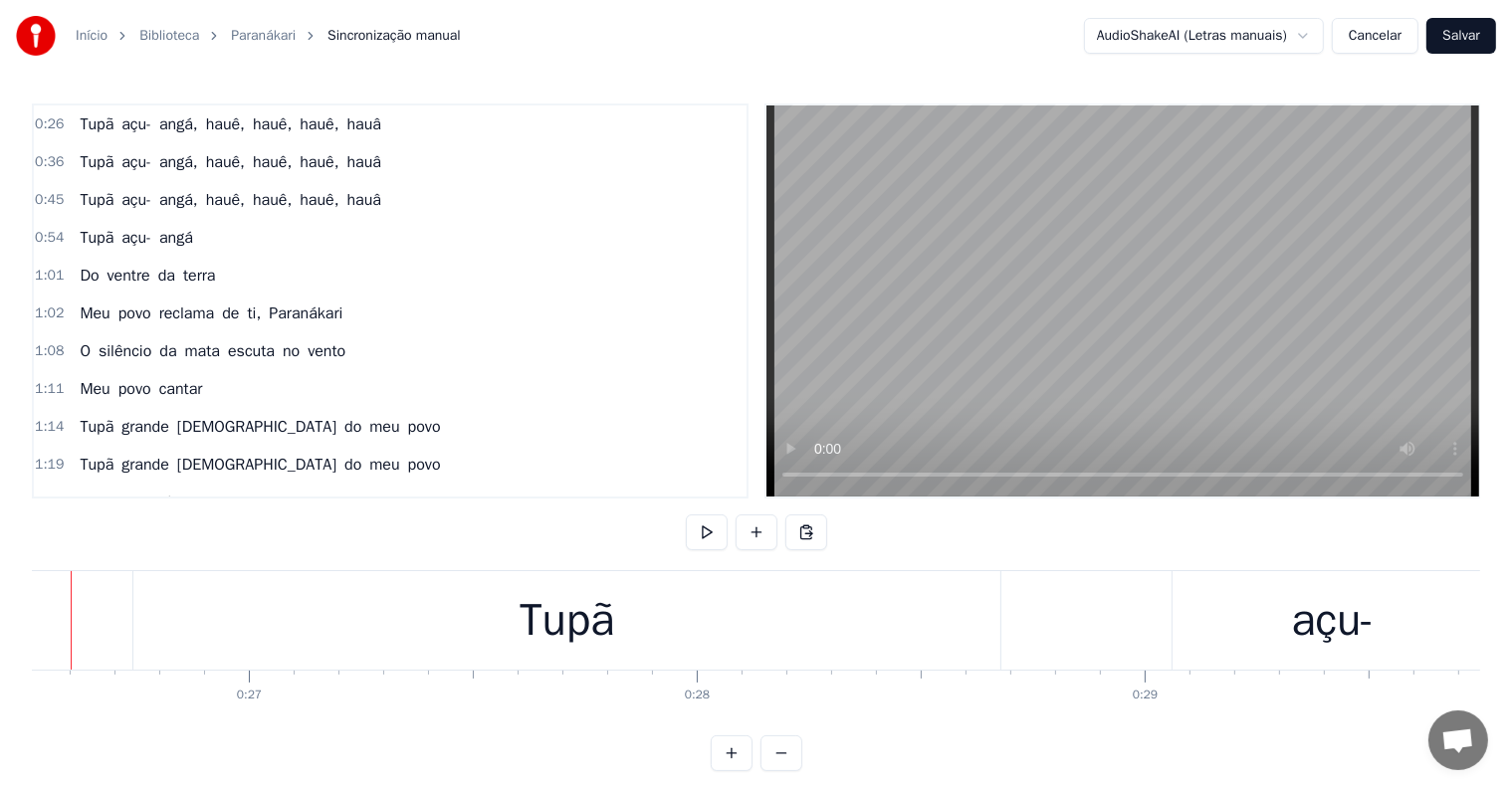scroll, scrollTop: 0, scrollLeft: 11815, axis: horizontal 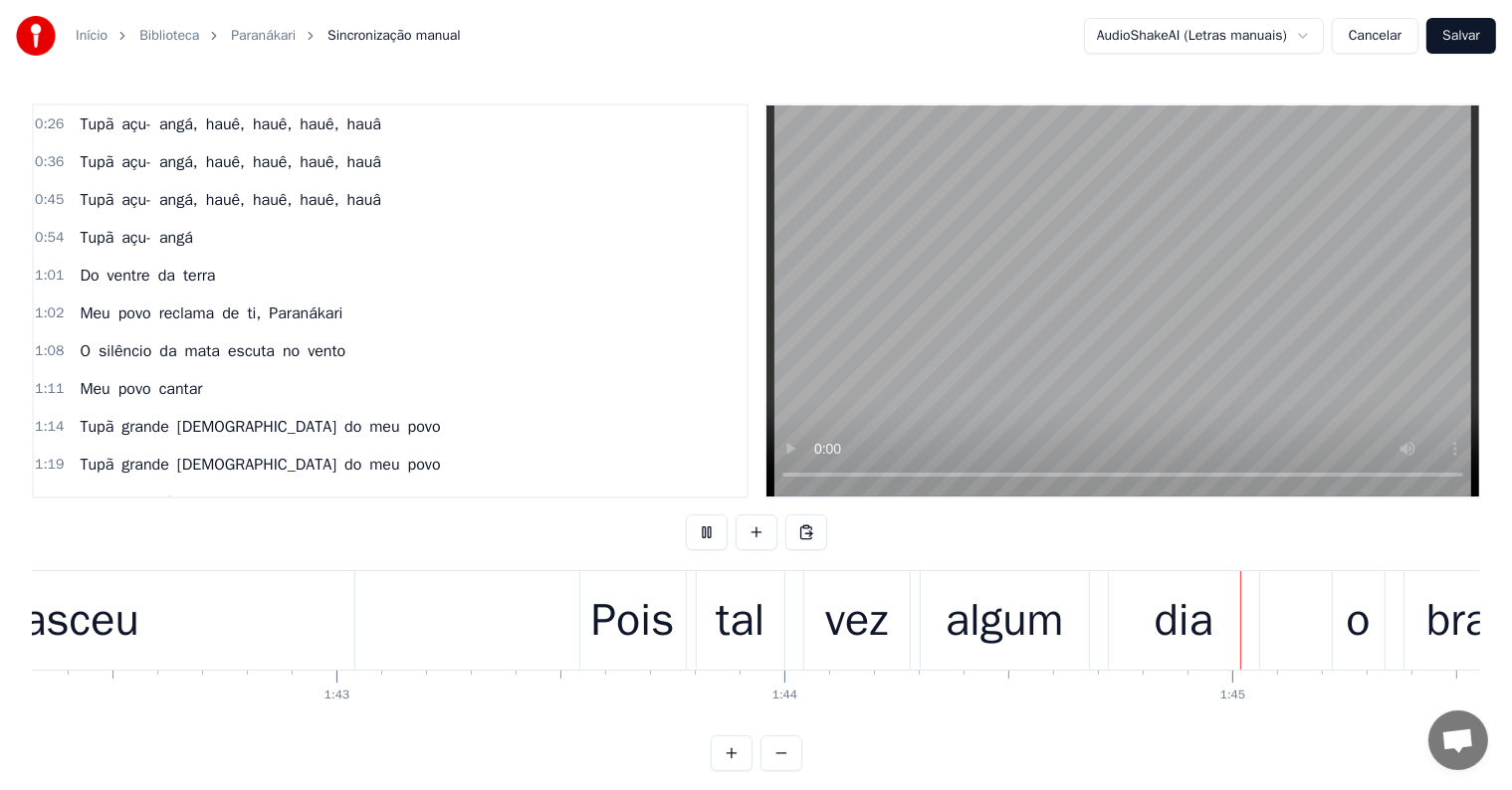 click on "1:14 Tupã grande [DEMOGRAPHIC_DATA] do meu povo" at bounding box center (390, 427) 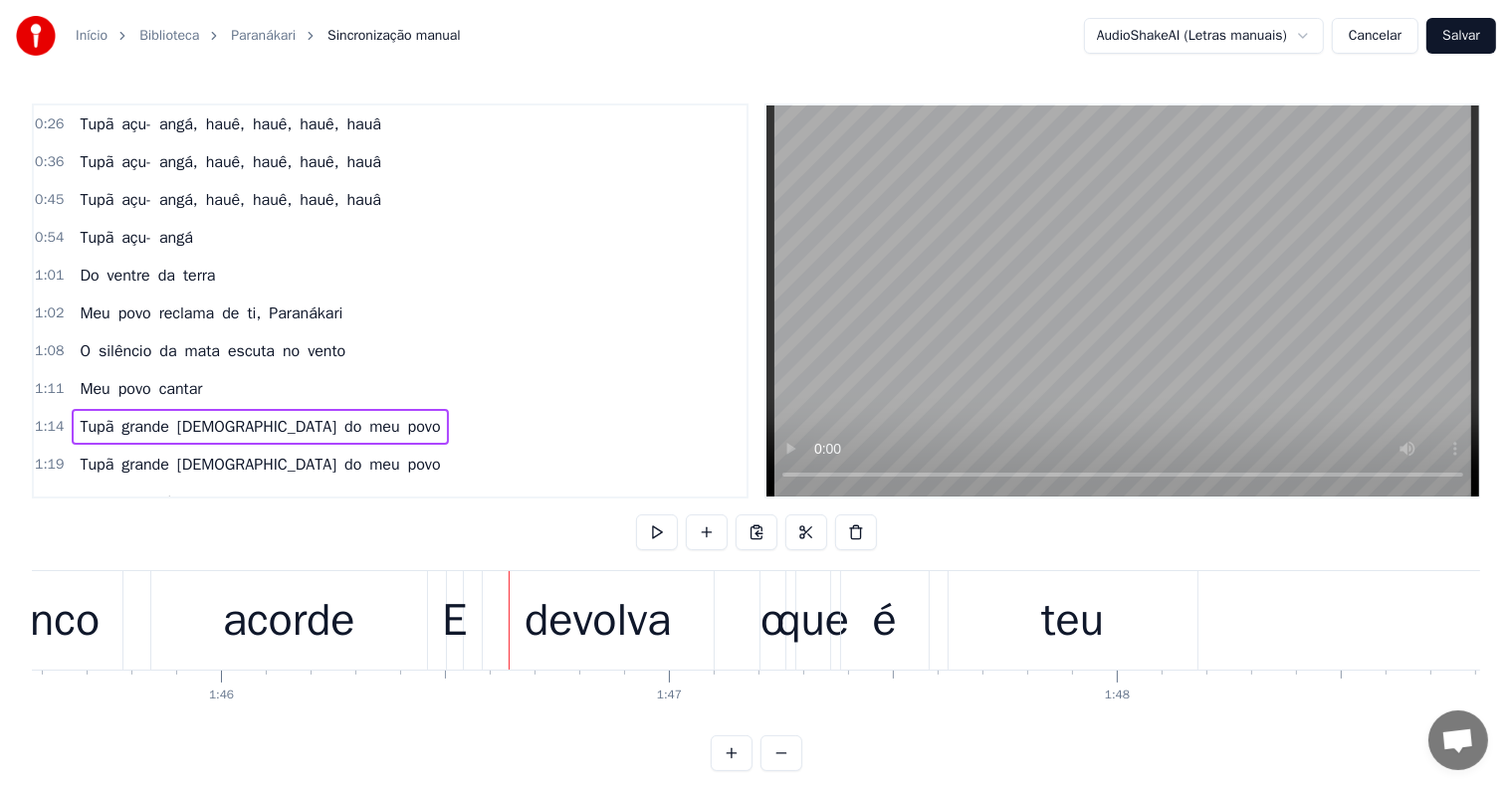 scroll, scrollTop: 0, scrollLeft: 47412, axis: horizontal 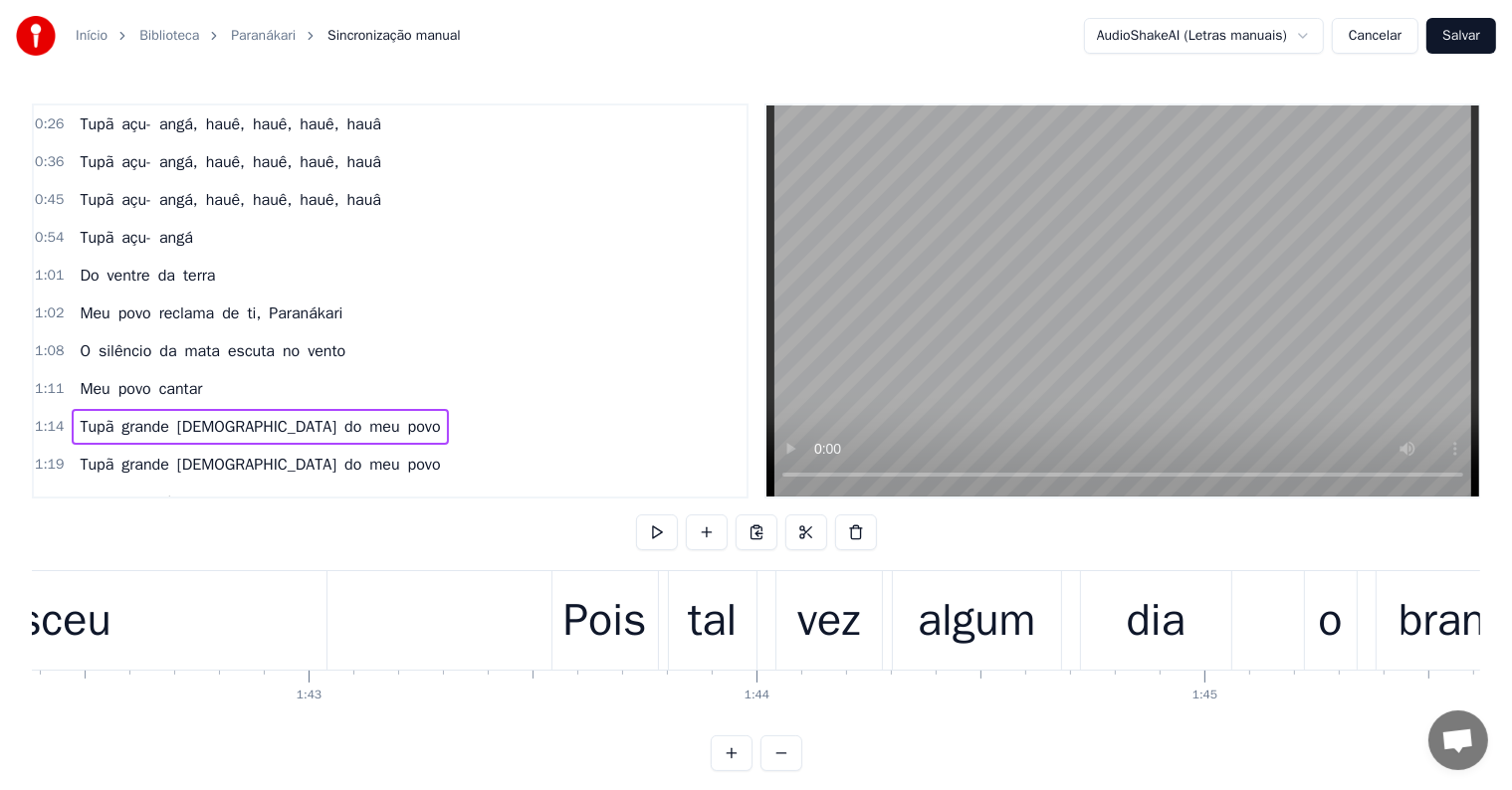 click on "tal" at bounding box center (713, 620) 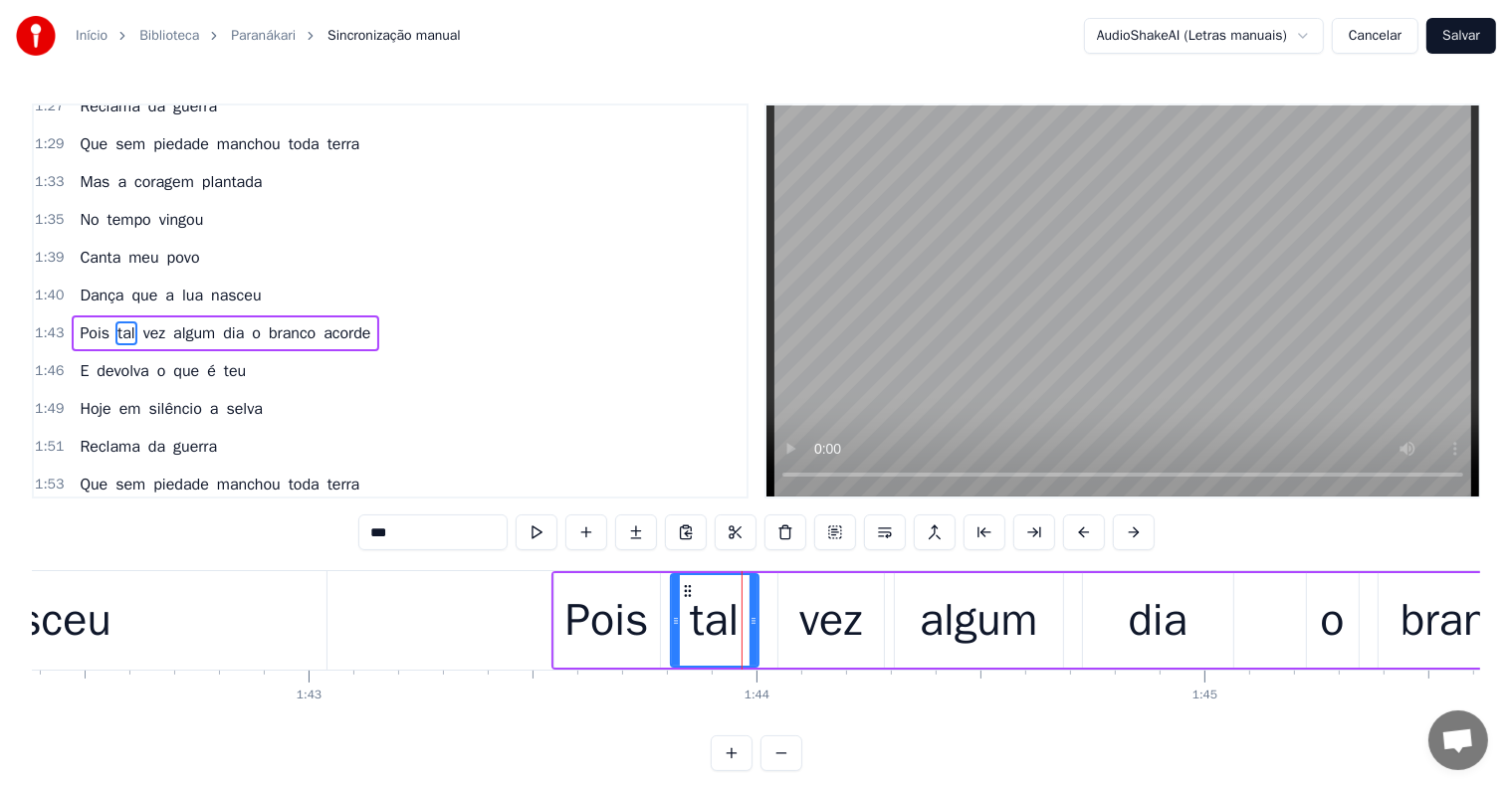 scroll, scrollTop: 445, scrollLeft: 0, axis: vertical 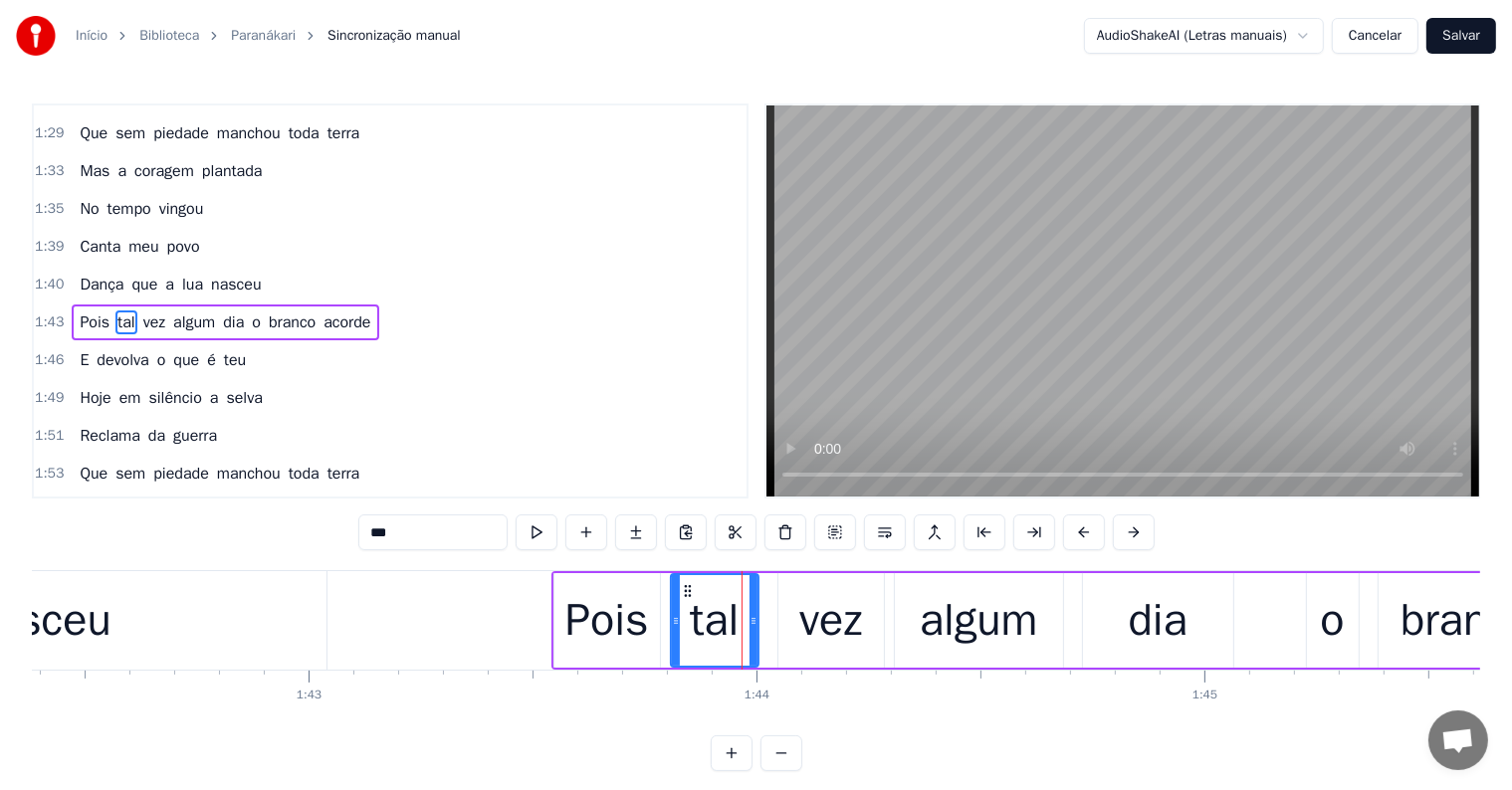 click on "***" at bounding box center [433, 532] 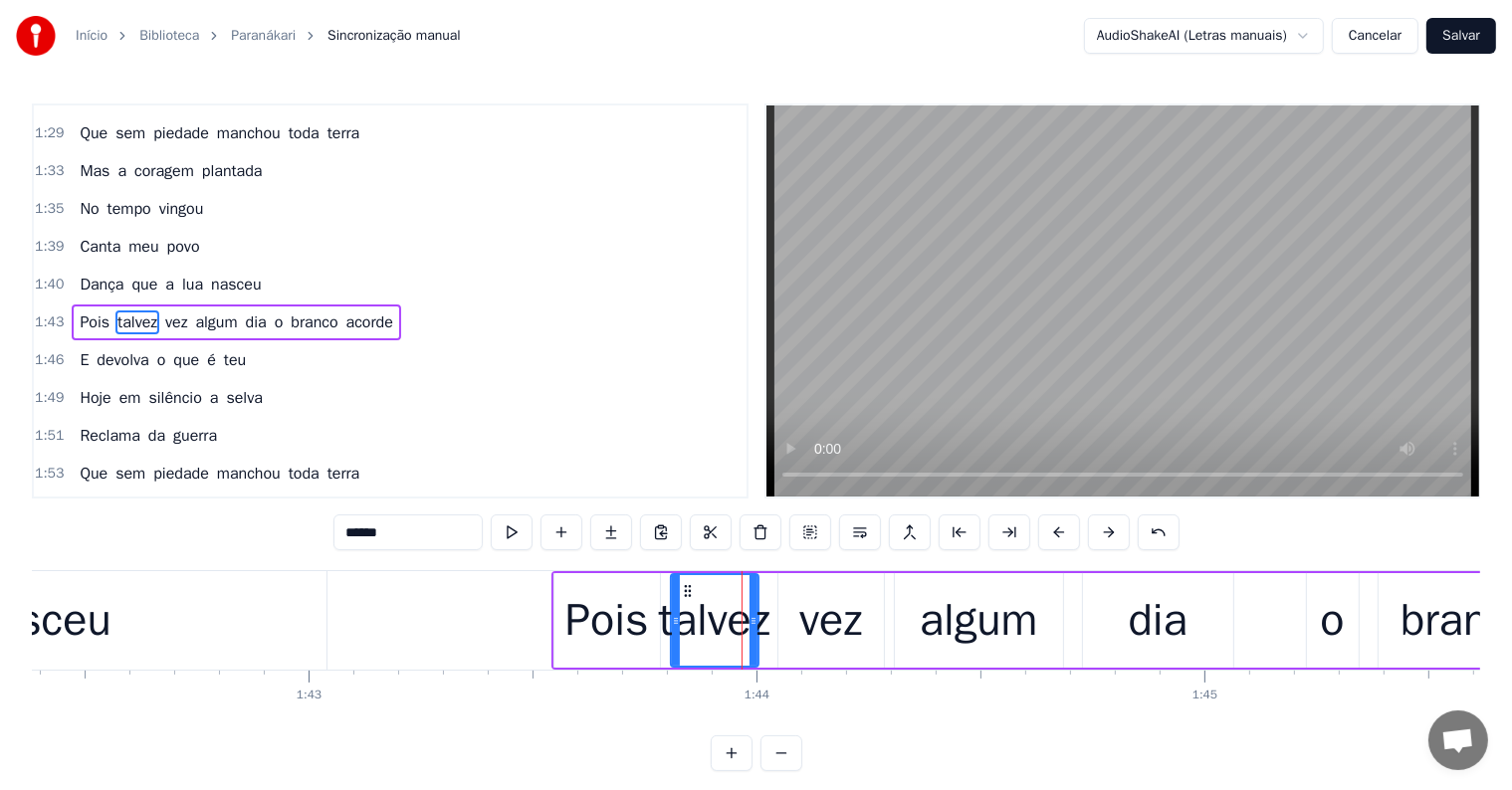 click on "vez" at bounding box center (830, 621) 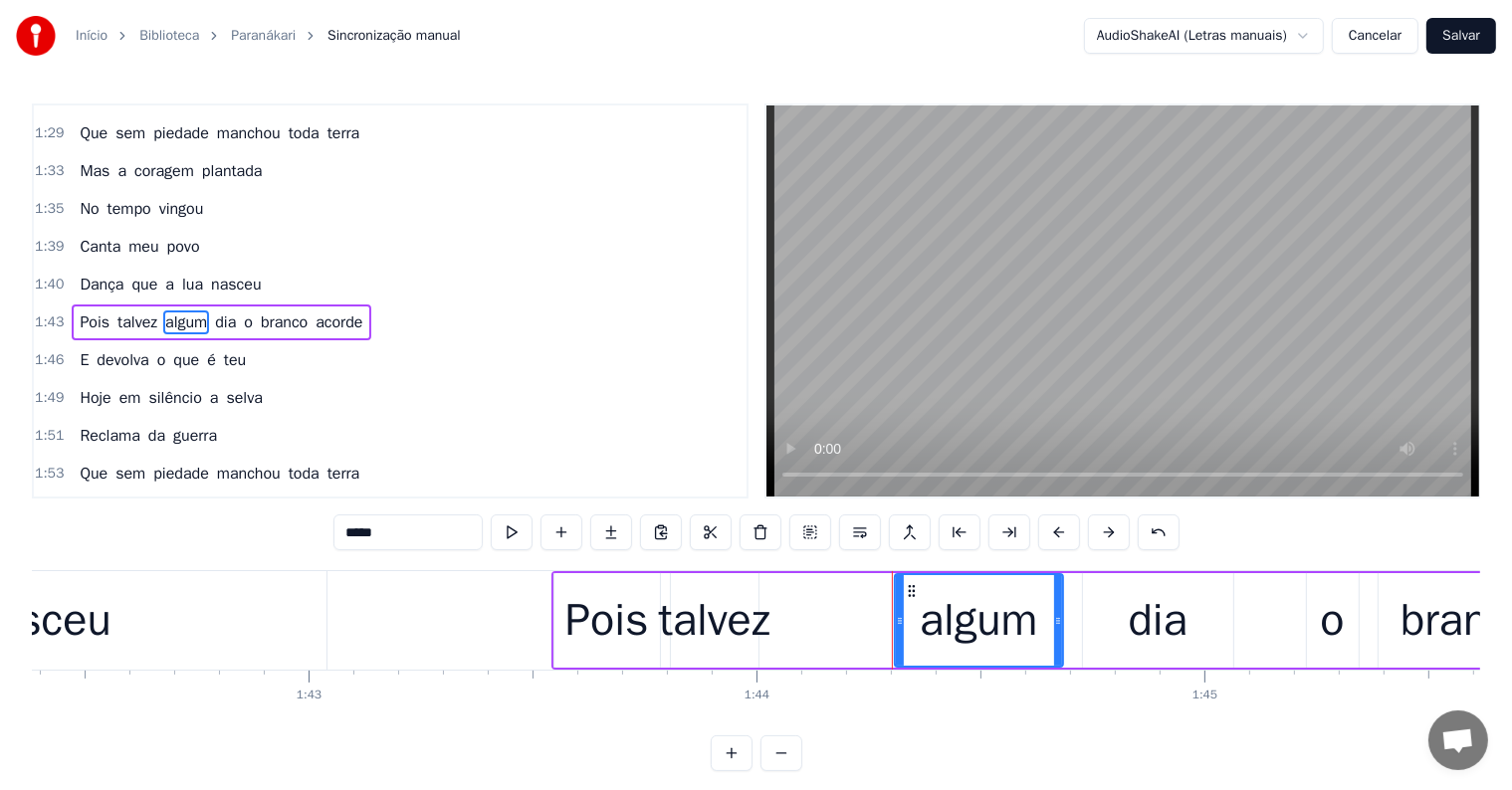 click on "talvez" at bounding box center (715, 621) 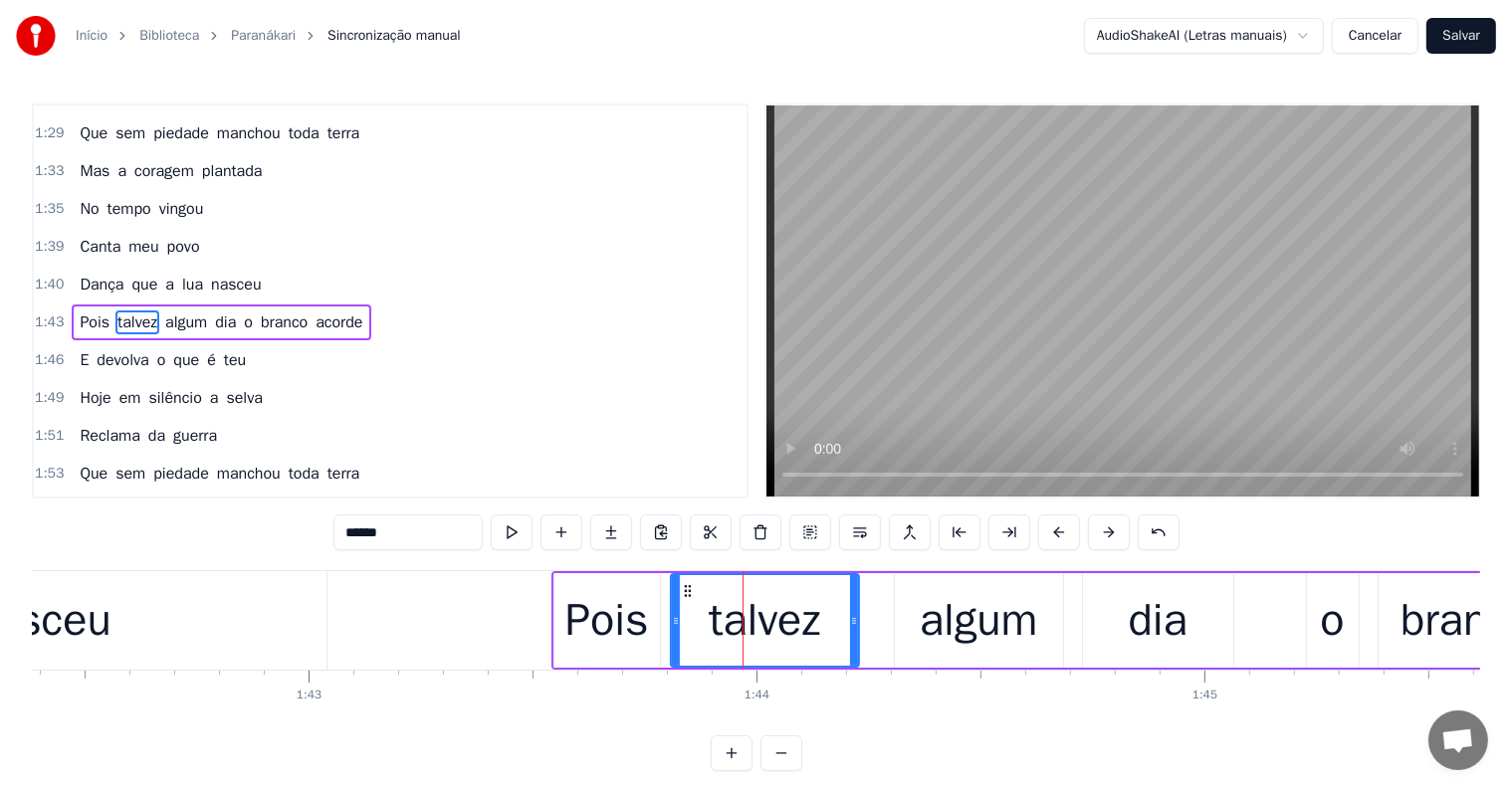 drag, startPoint x: 752, startPoint y: 628, endPoint x: 852, endPoint y: 625, distance: 100.04499 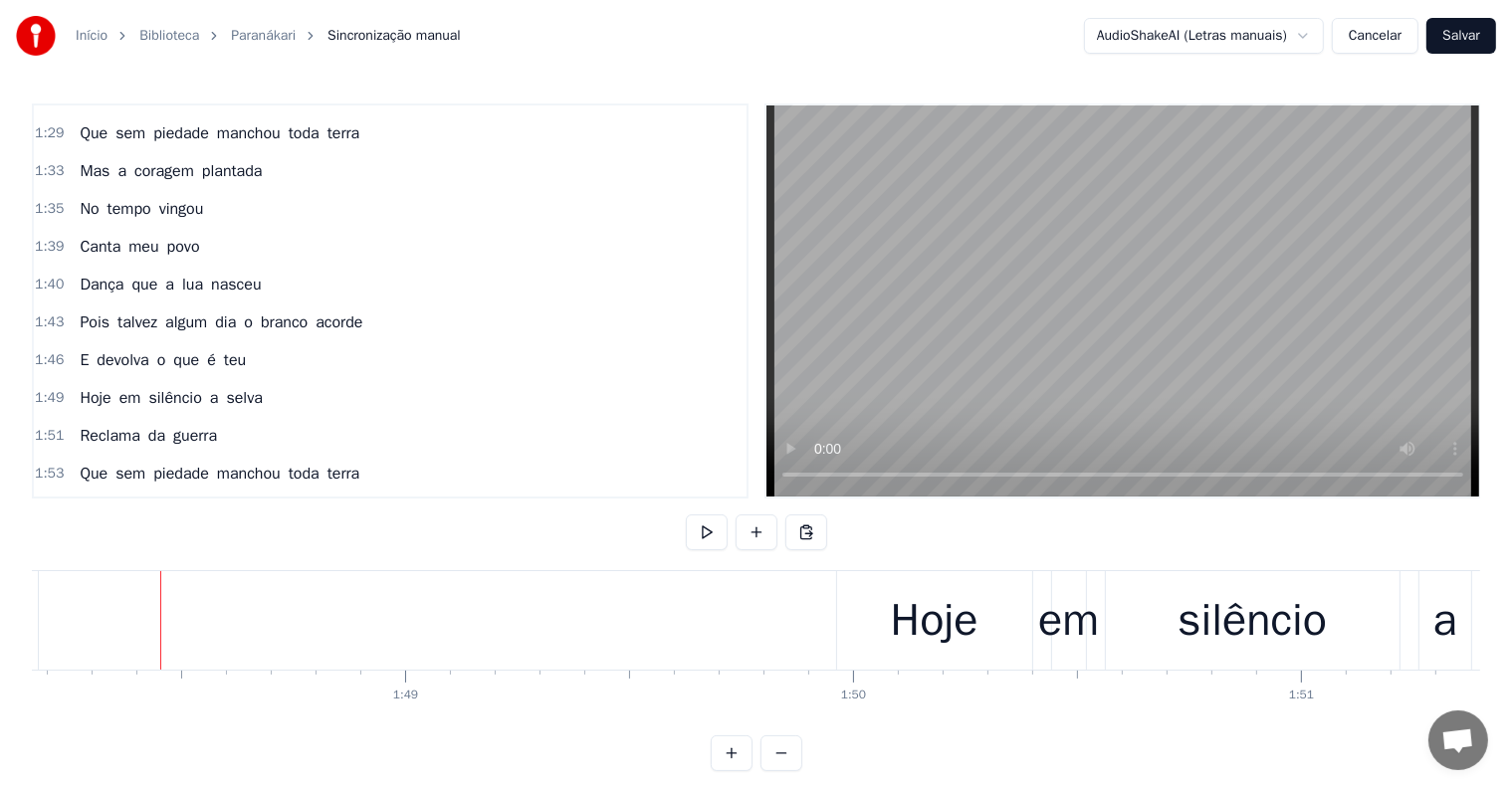 scroll, scrollTop: 0, scrollLeft: 48479, axis: horizontal 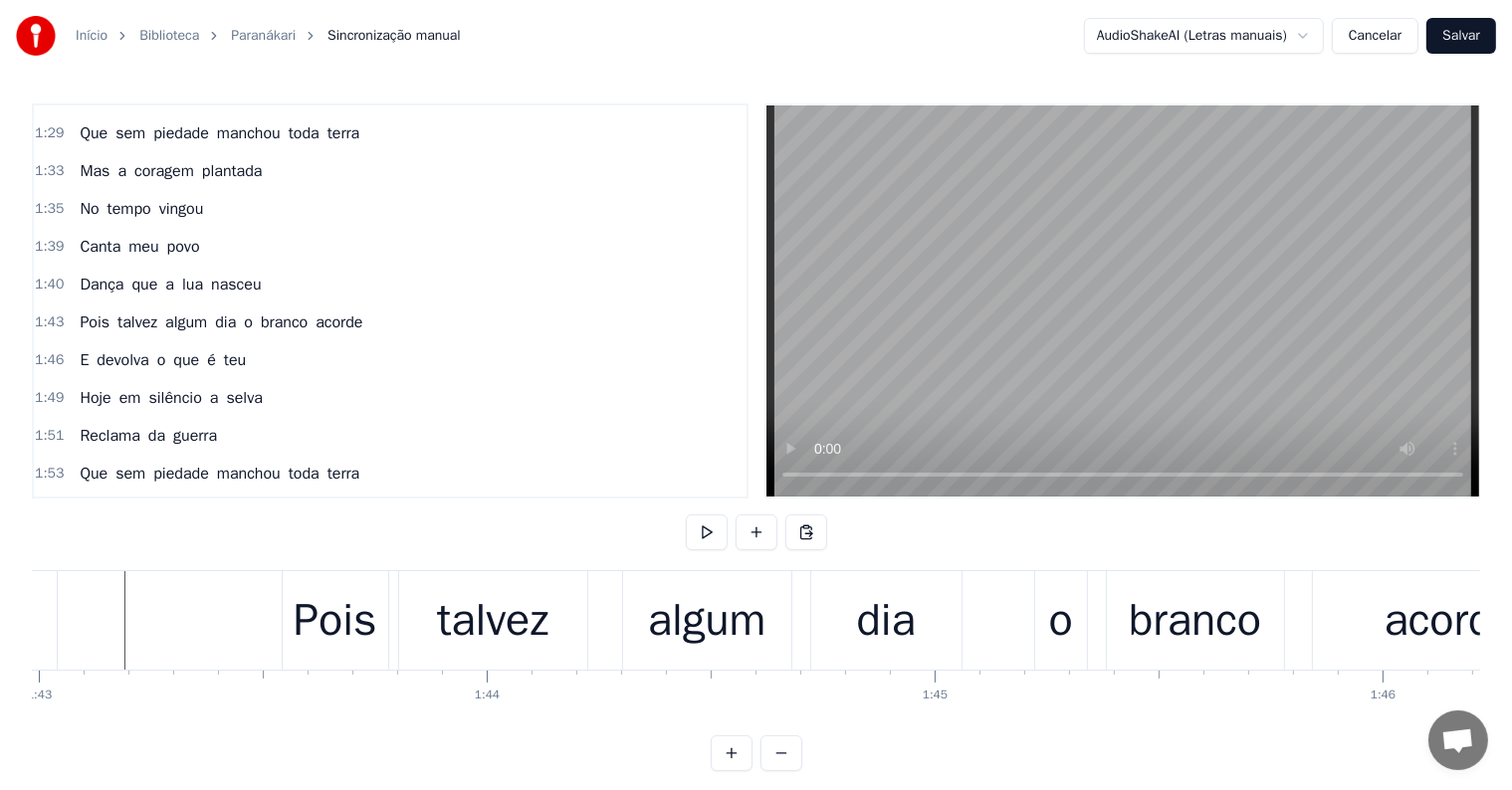 click on "algum" at bounding box center (707, 621) 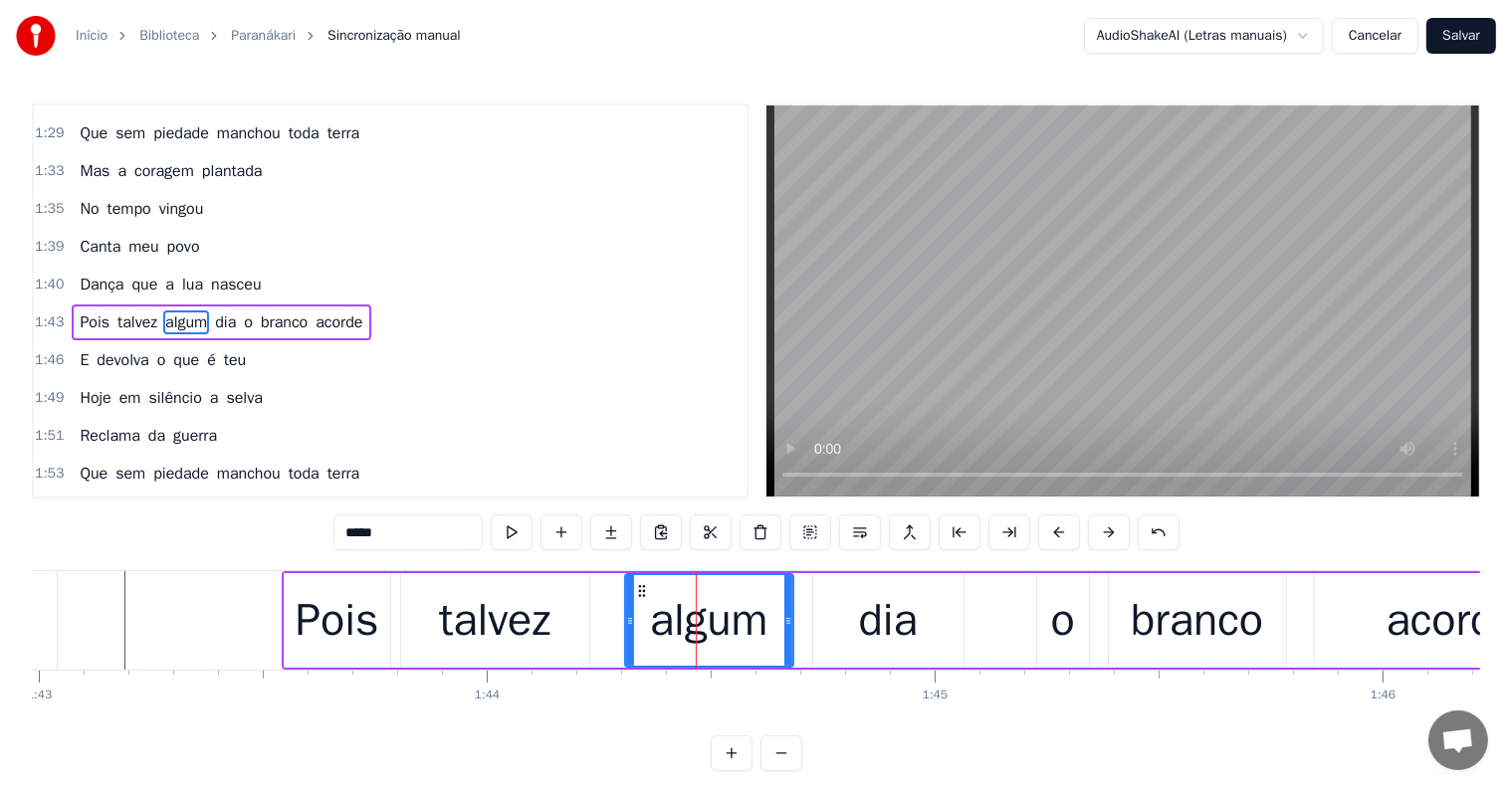click on "o" at bounding box center [248, 322] 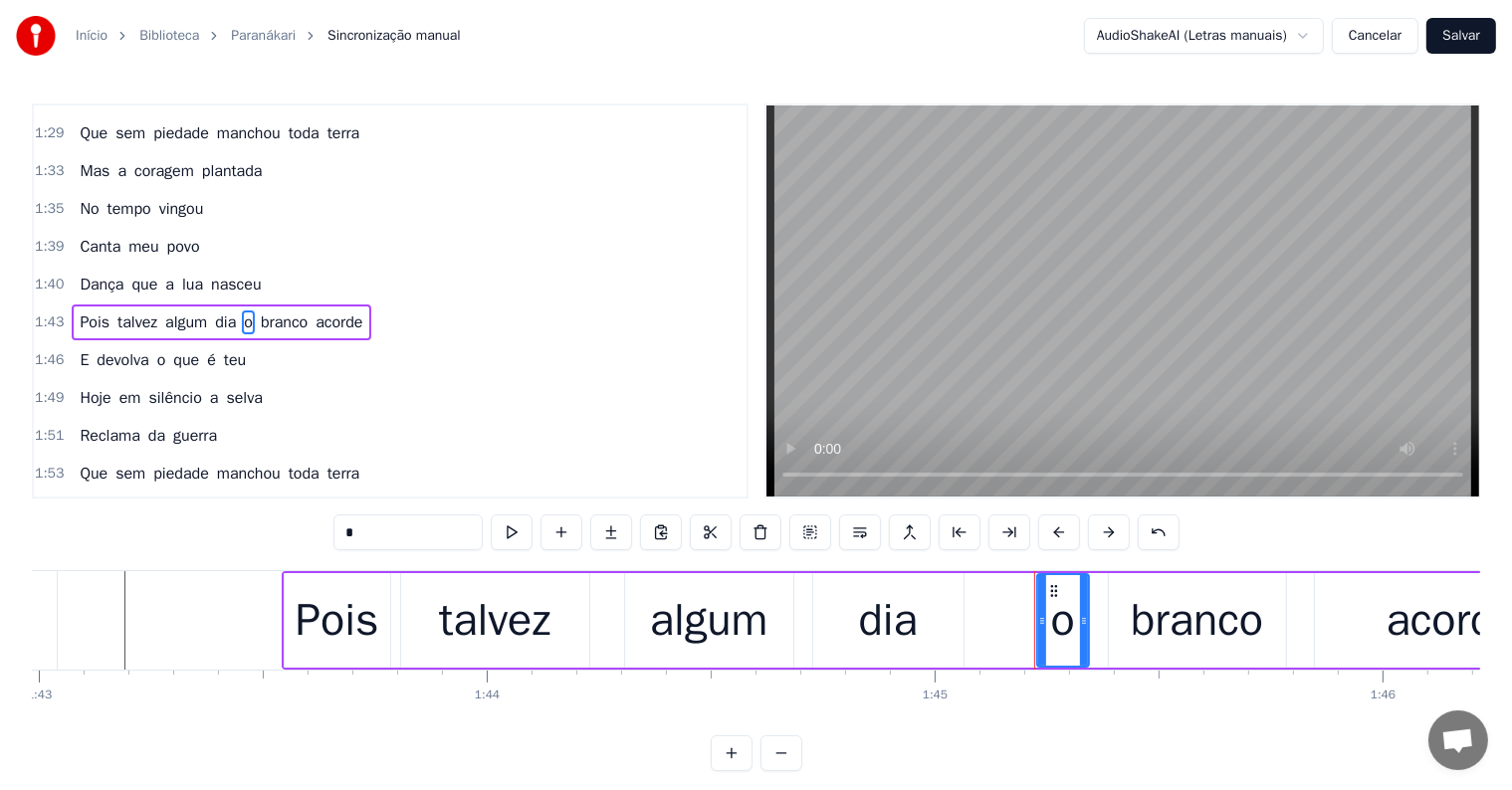 click at bounding box center [860, 532] 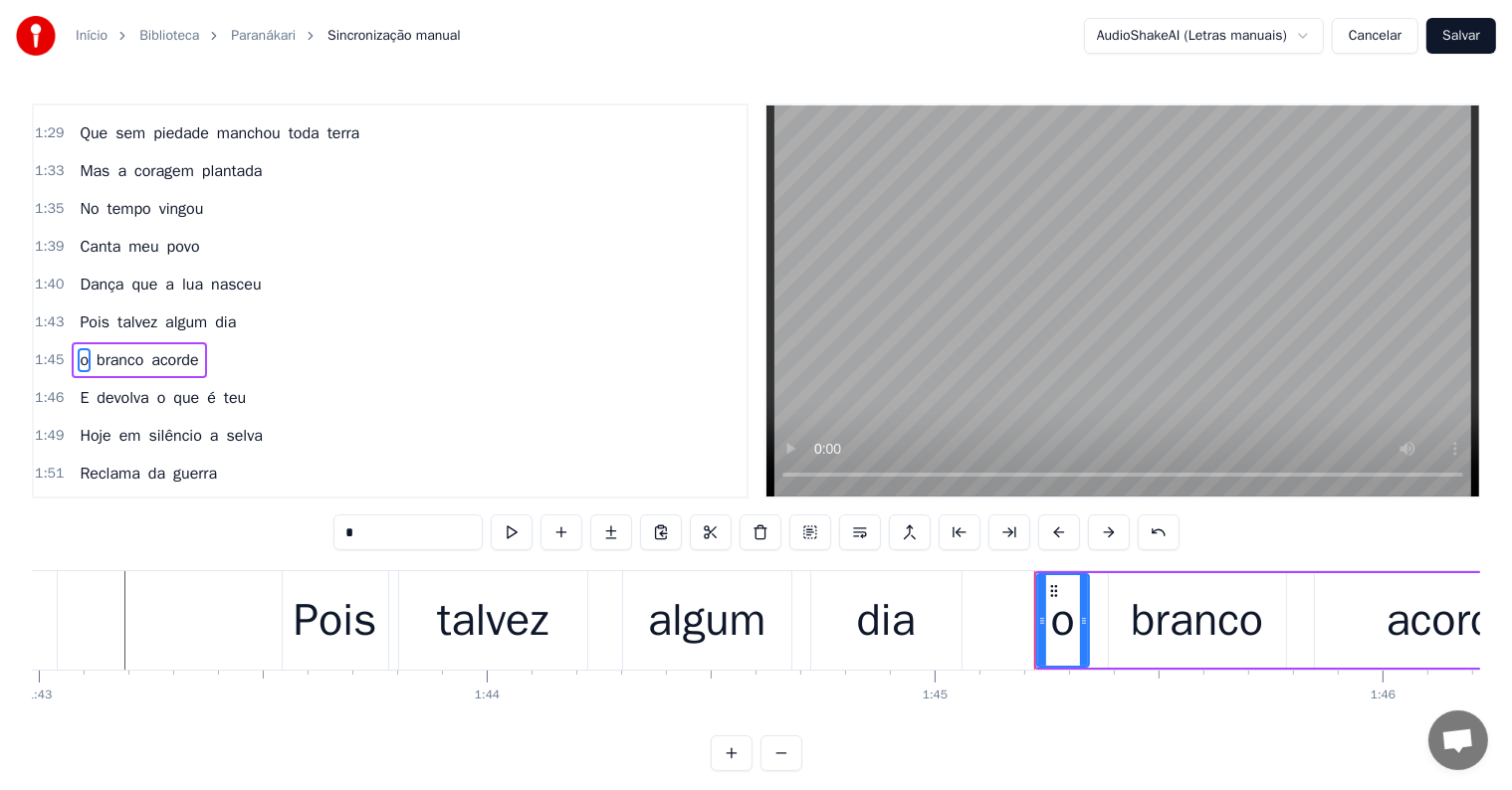 scroll, scrollTop: 482, scrollLeft: 0, axis: vertical 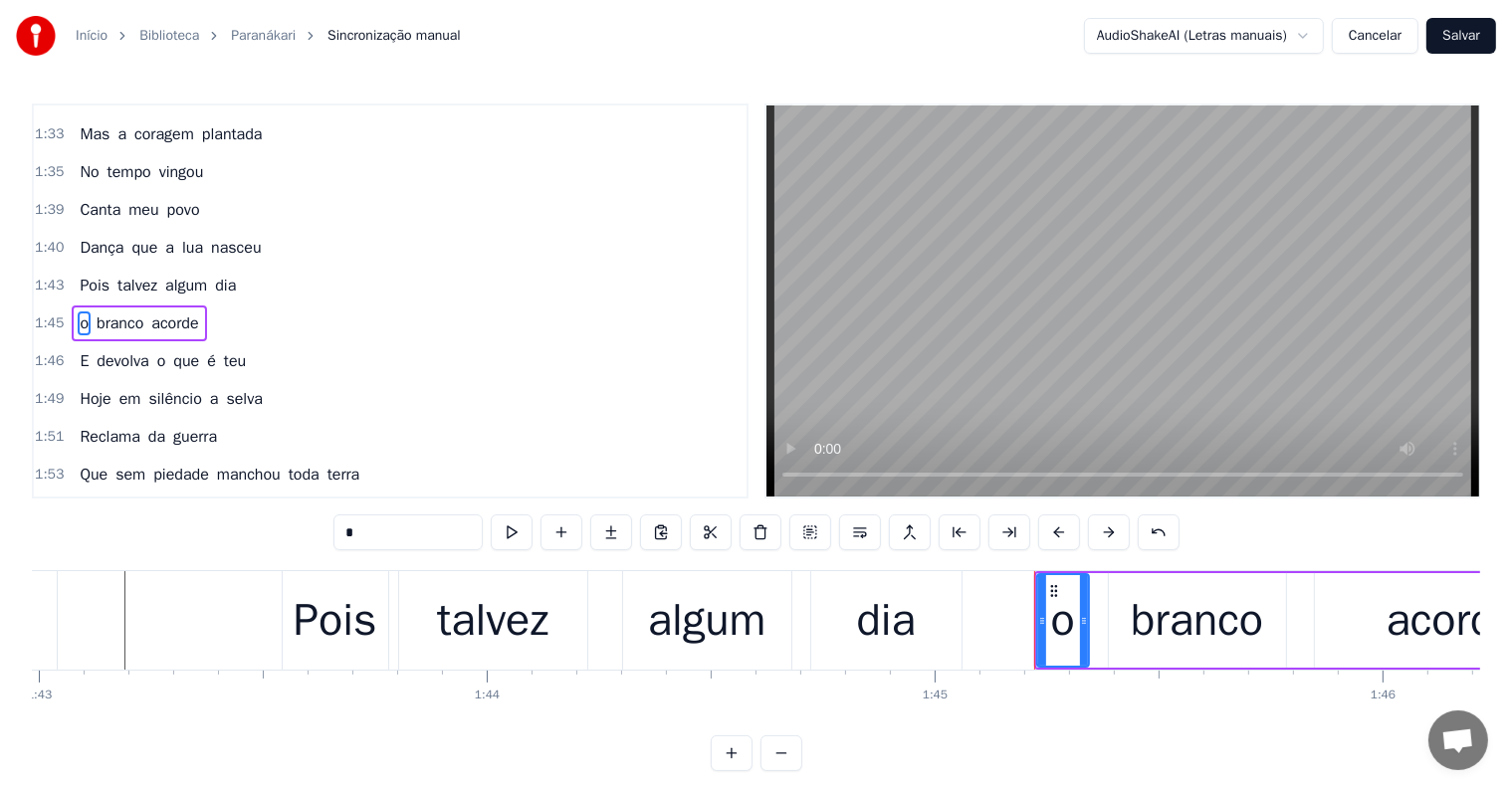 click on "Pois talvez algum dia" at bounding box center [624, 620] 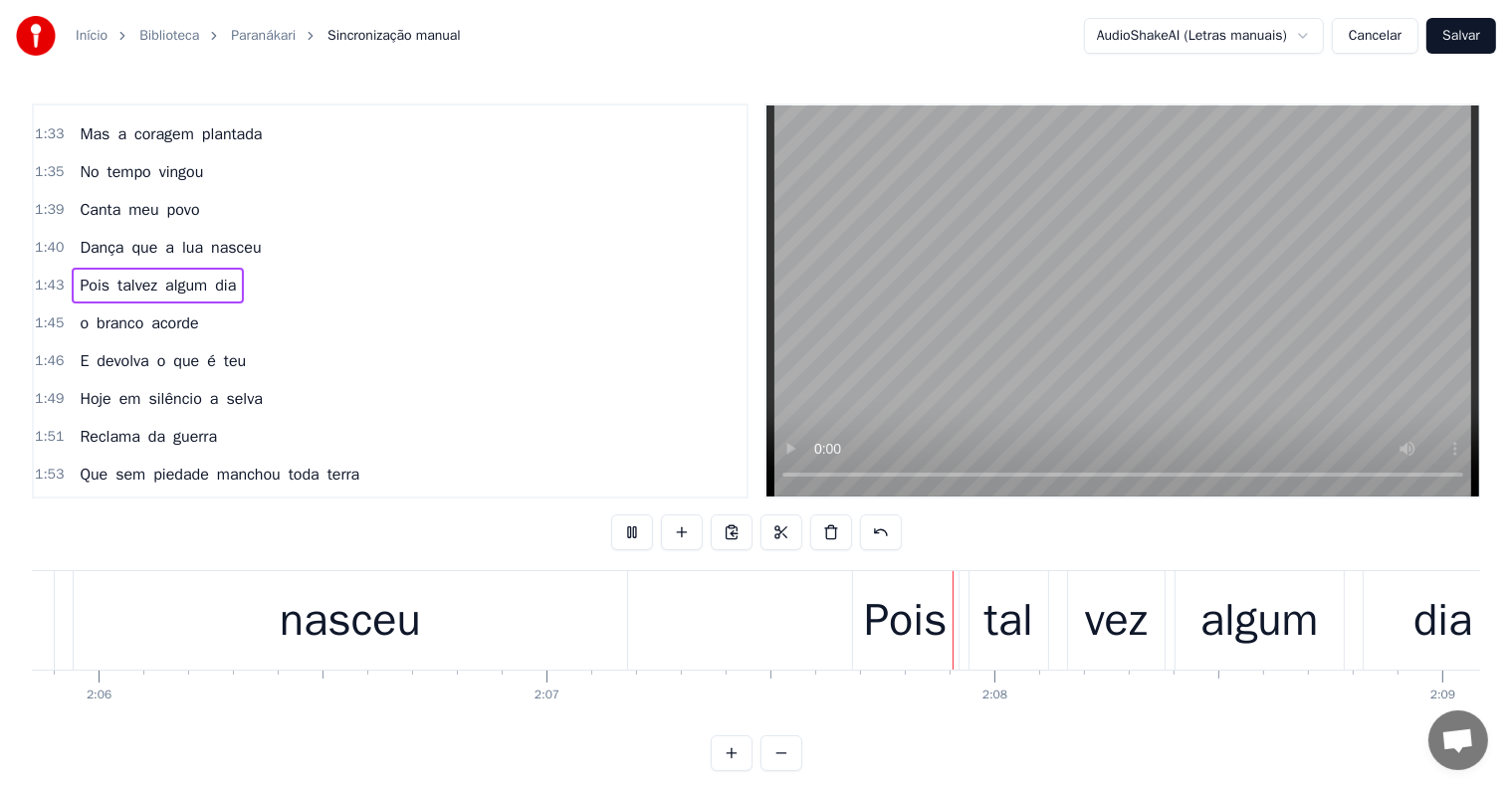scroll, scrollTop: 0, scrollLeft: 56940, axis: horizontal 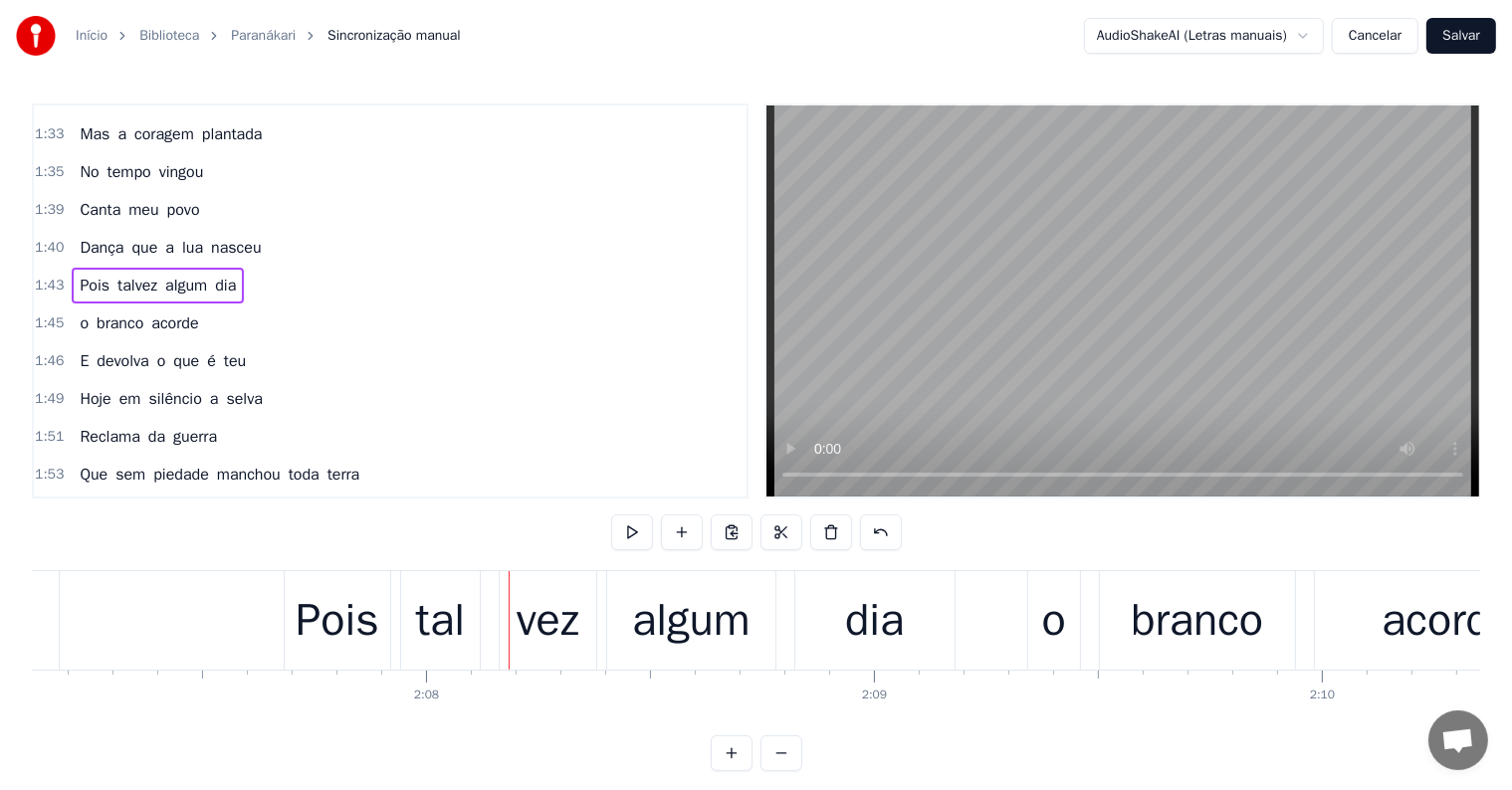 click on "tal" at bounding box center [440, 621] 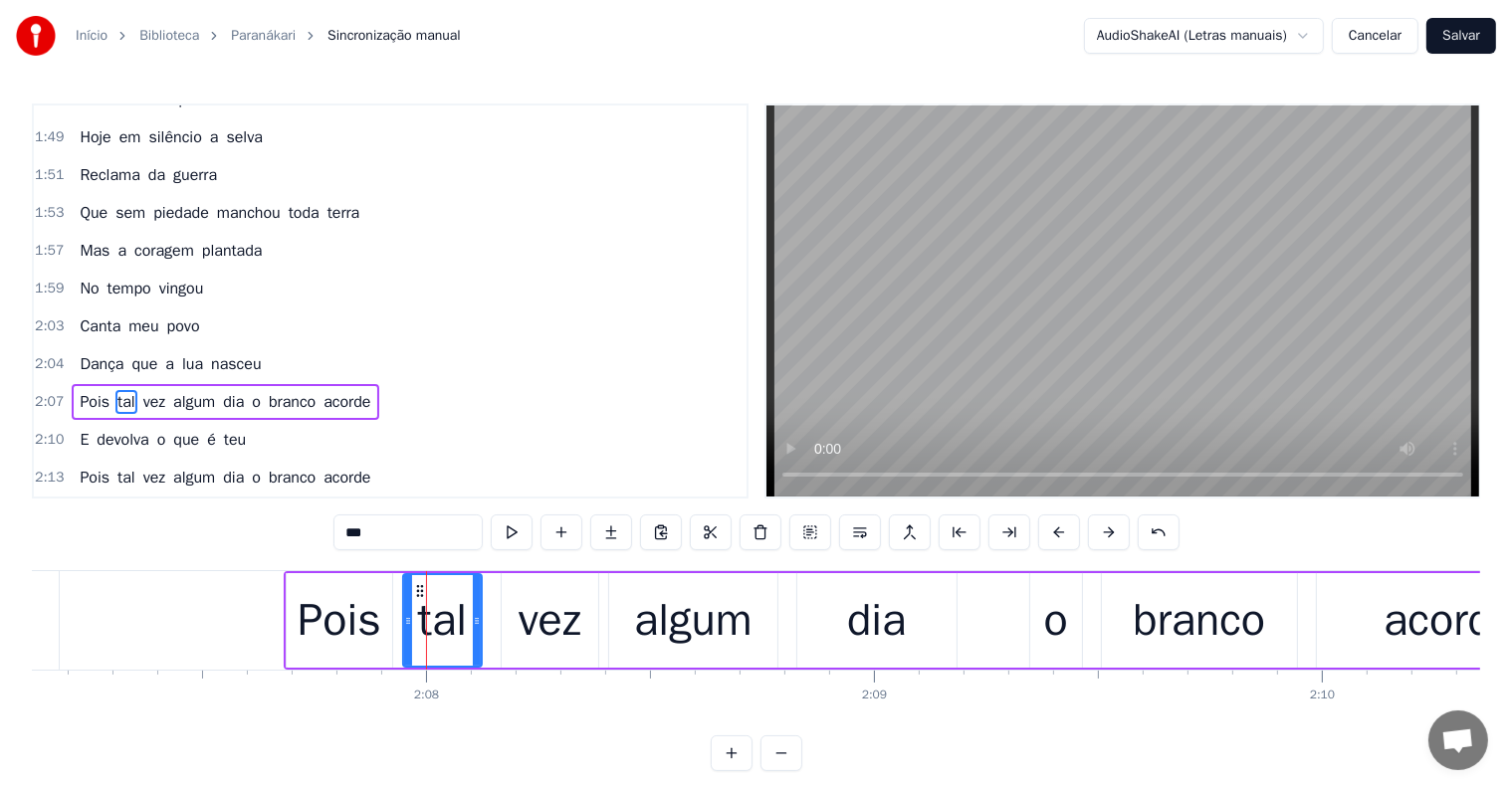scroll, scrollTop: 811, scrollLeft: 0, axis: vertical 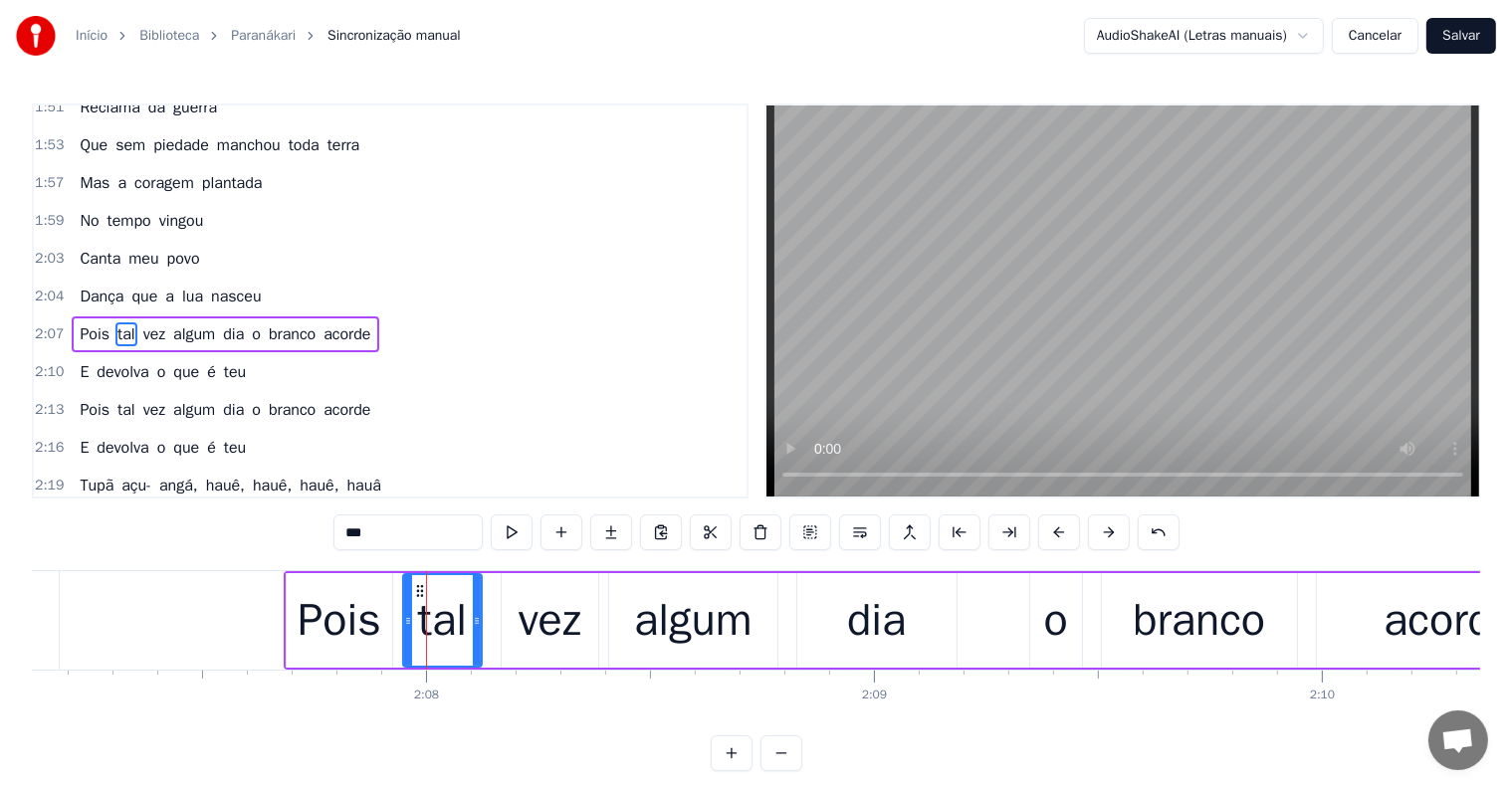 click on "***" at bounding box center (408, 532) 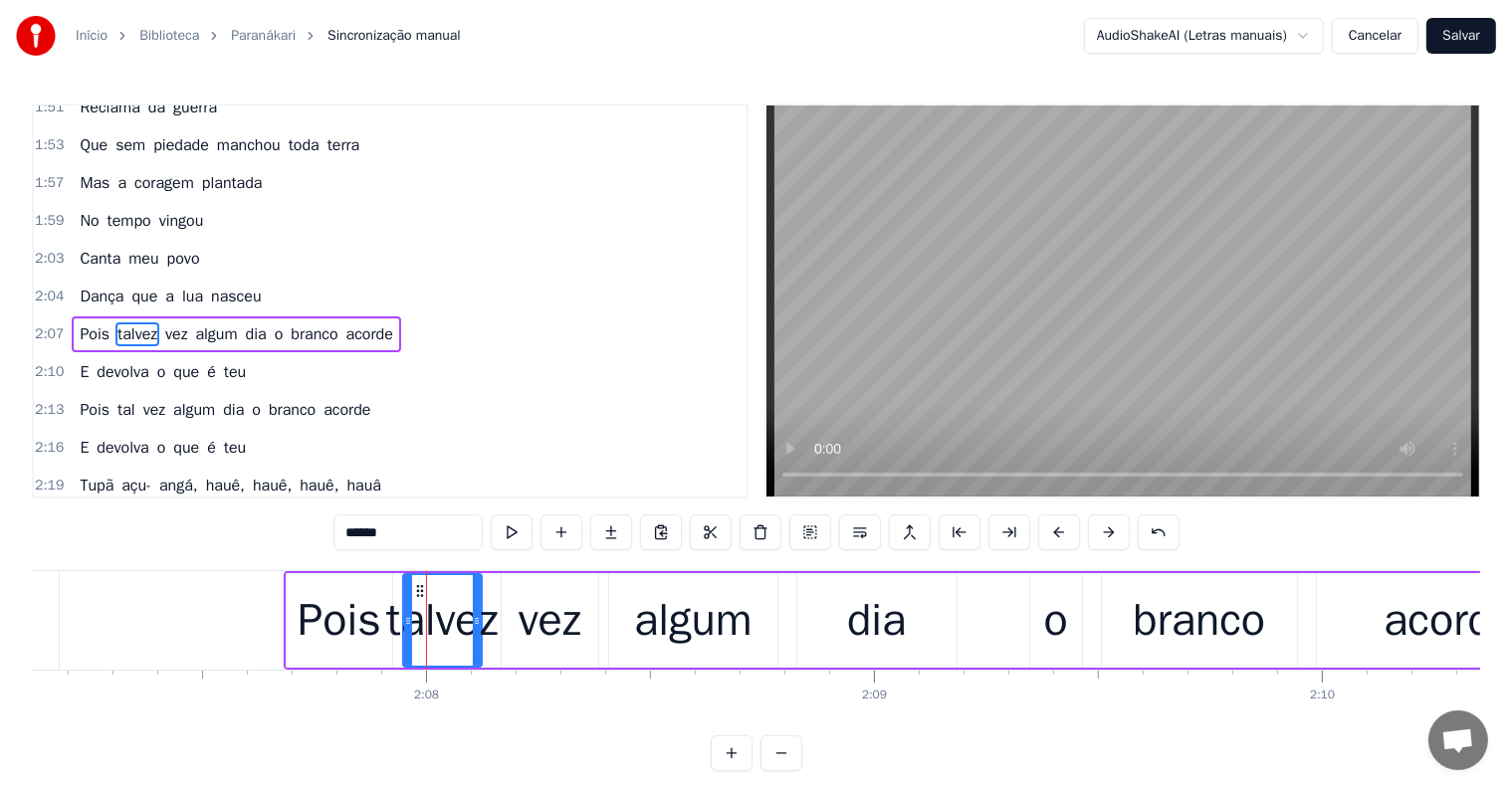 click on "vez" at bounding box center (549, 621) 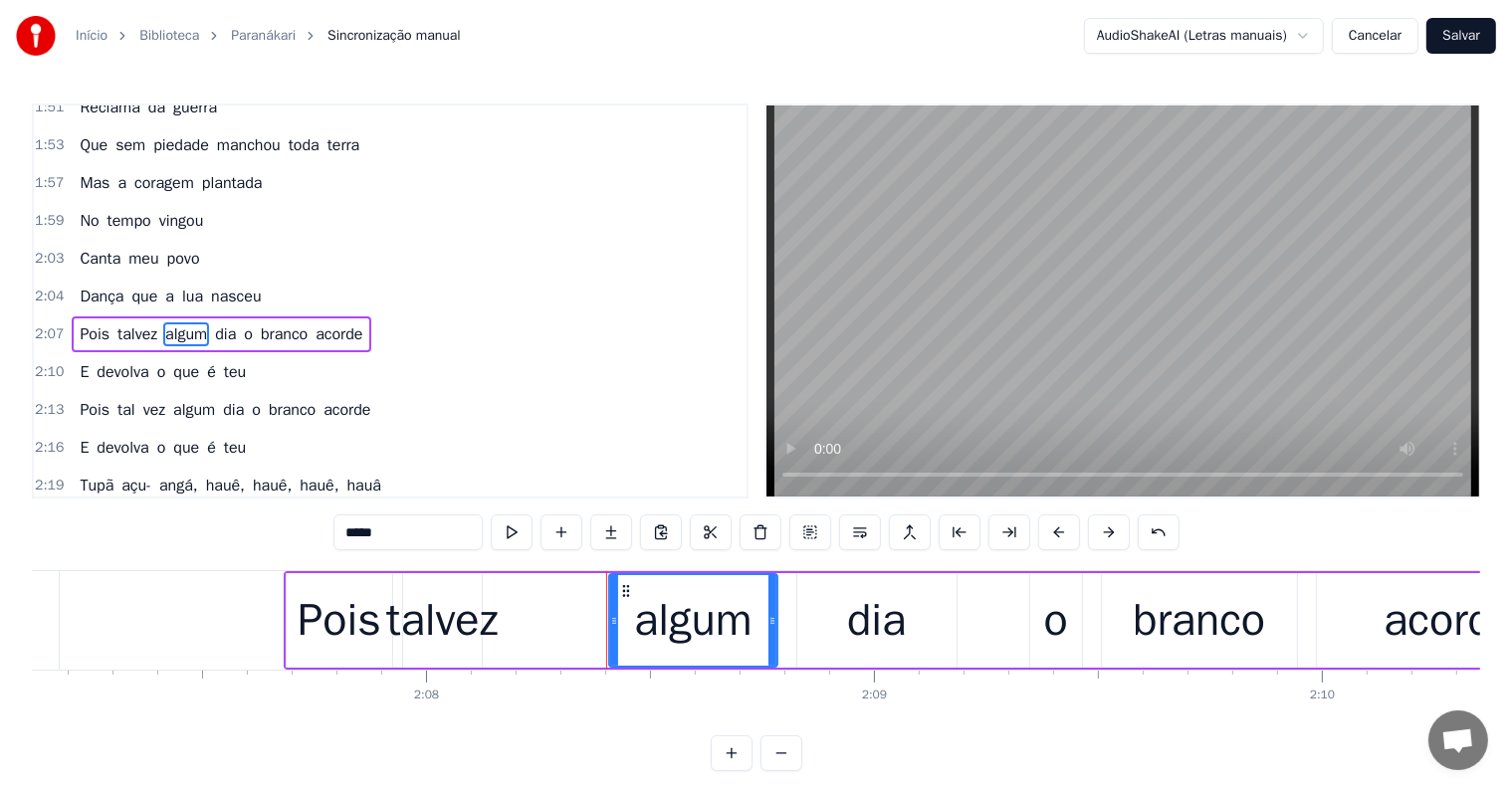 click on "talvez" at bounding box center [442, 621] 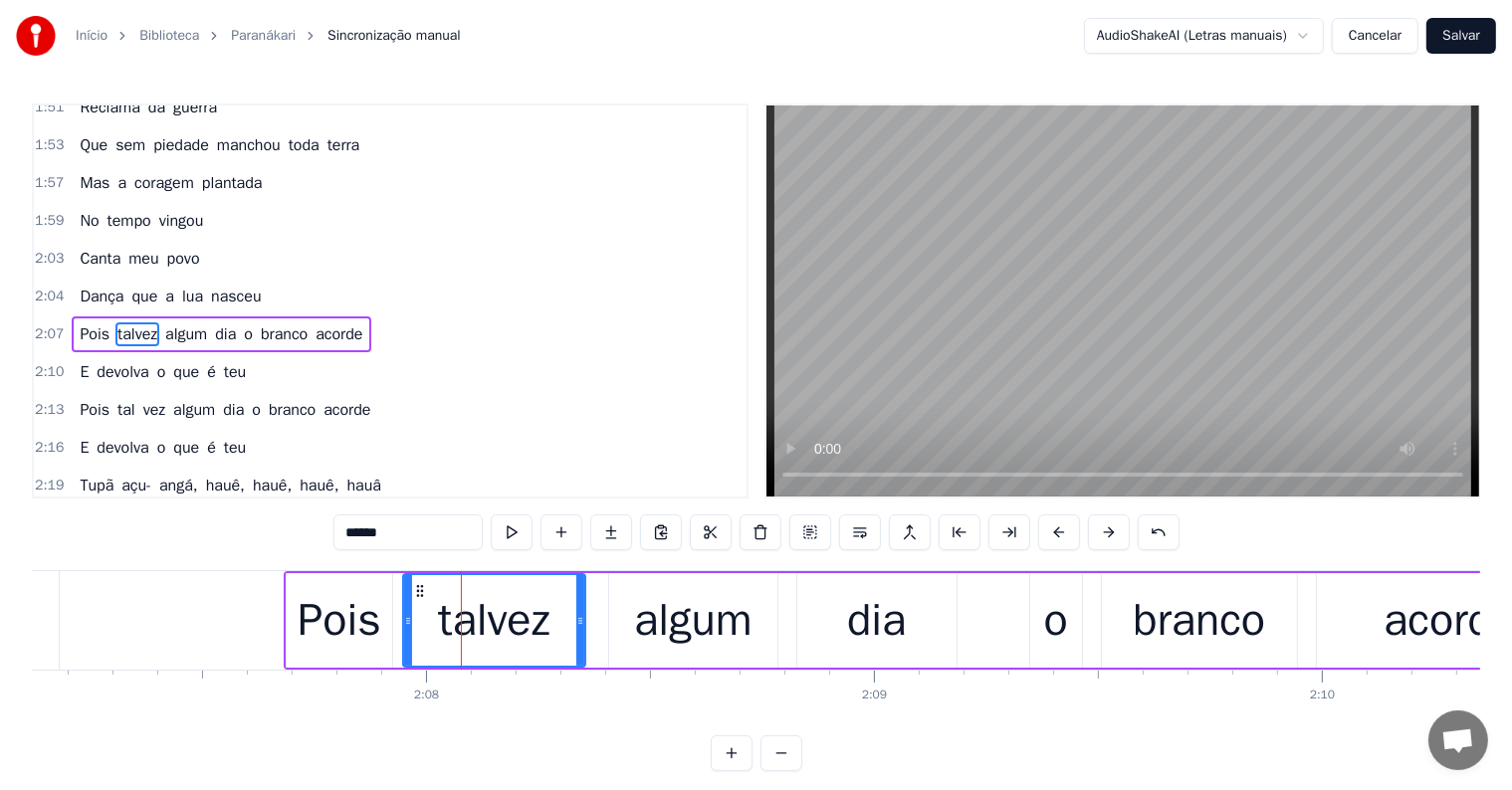 drag, startPoint x: 480, startPoint y: 617, endPoint x: 583, endPoint y: 615, distance: 103.019416 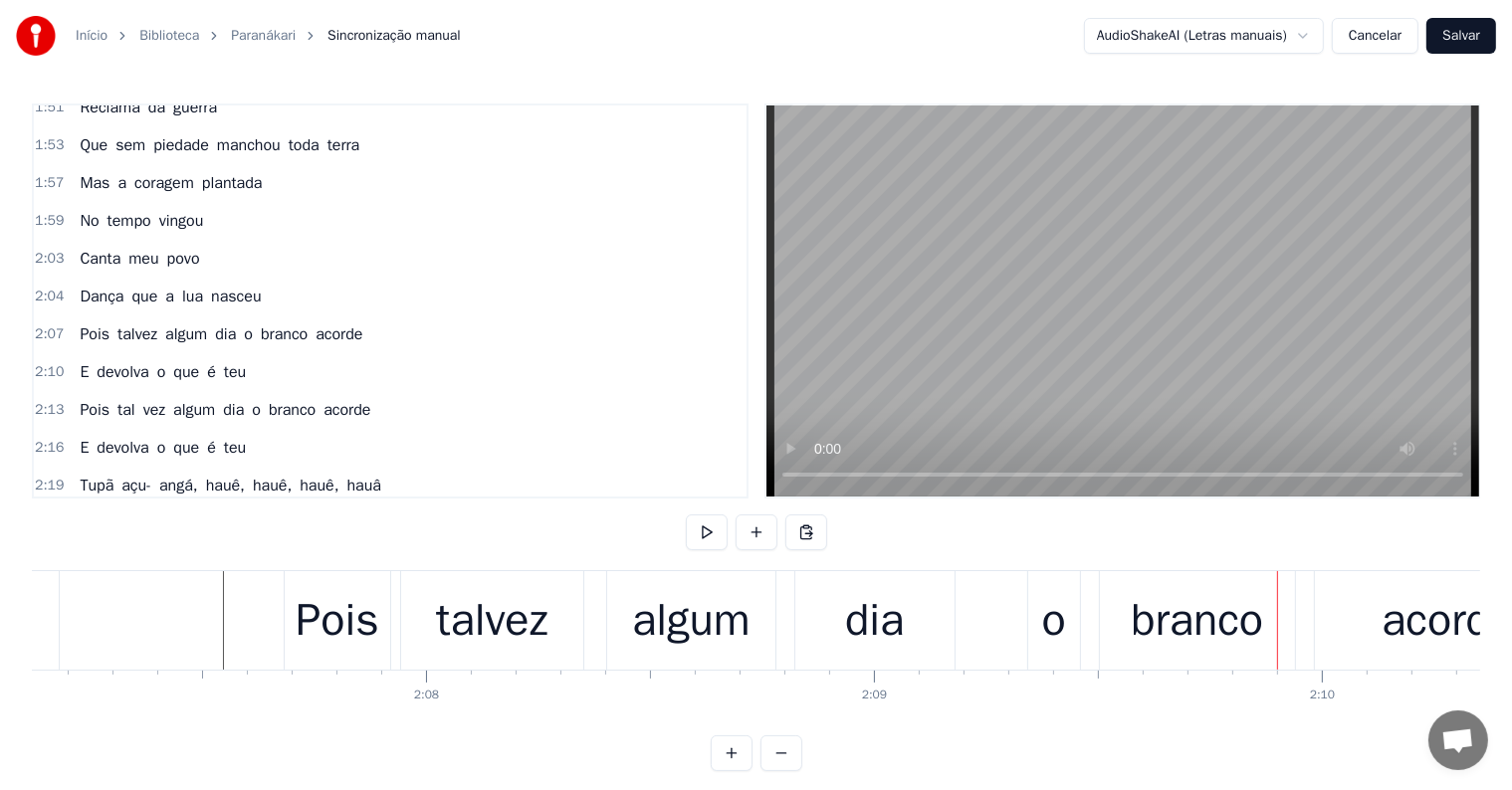 click on "o" at bounding box center (1054, 621) 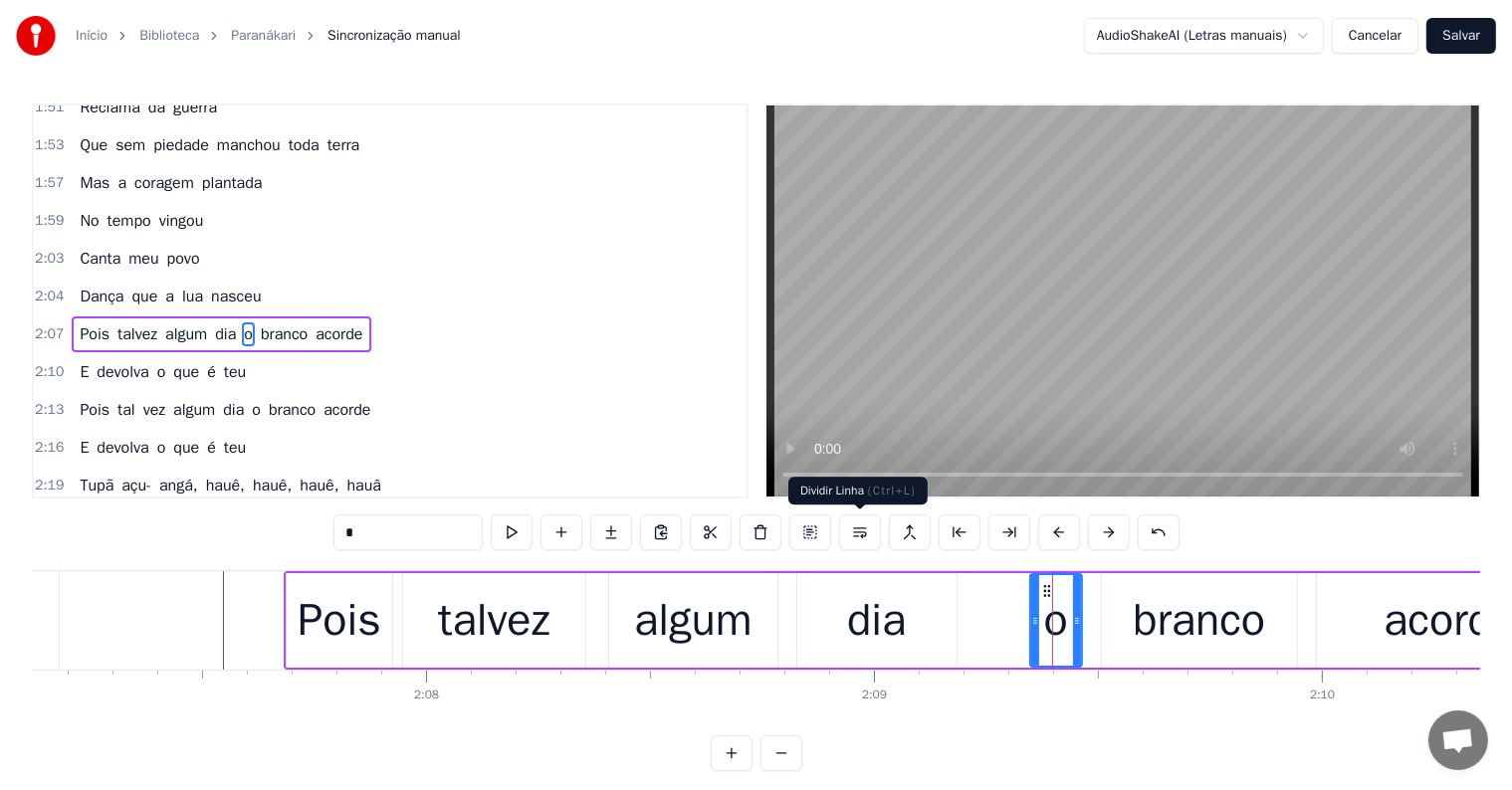 click at bounding box center [860, 532] 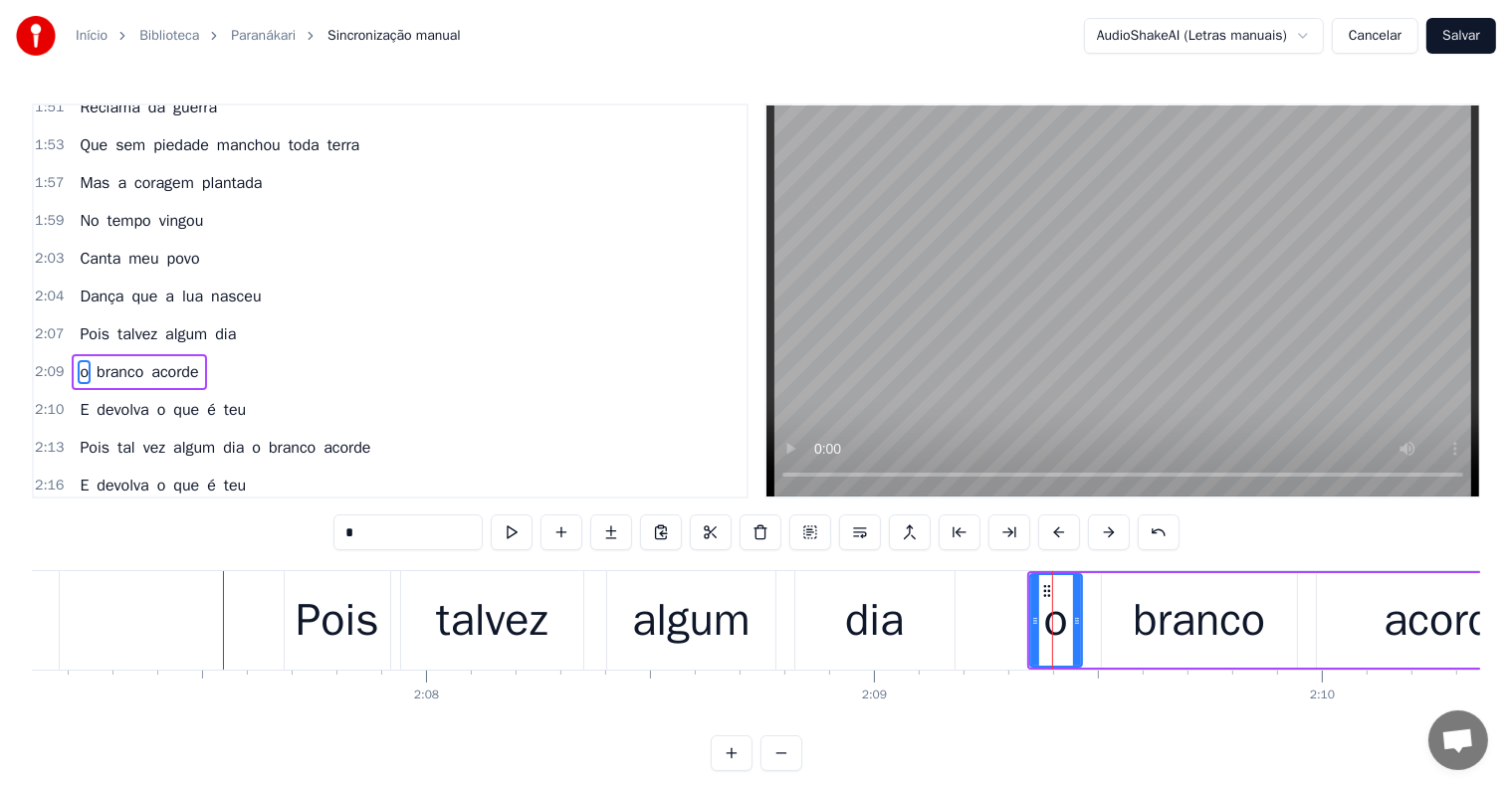 scroll, scrollTop: 848, scrollLeft: 0, axis: vertical 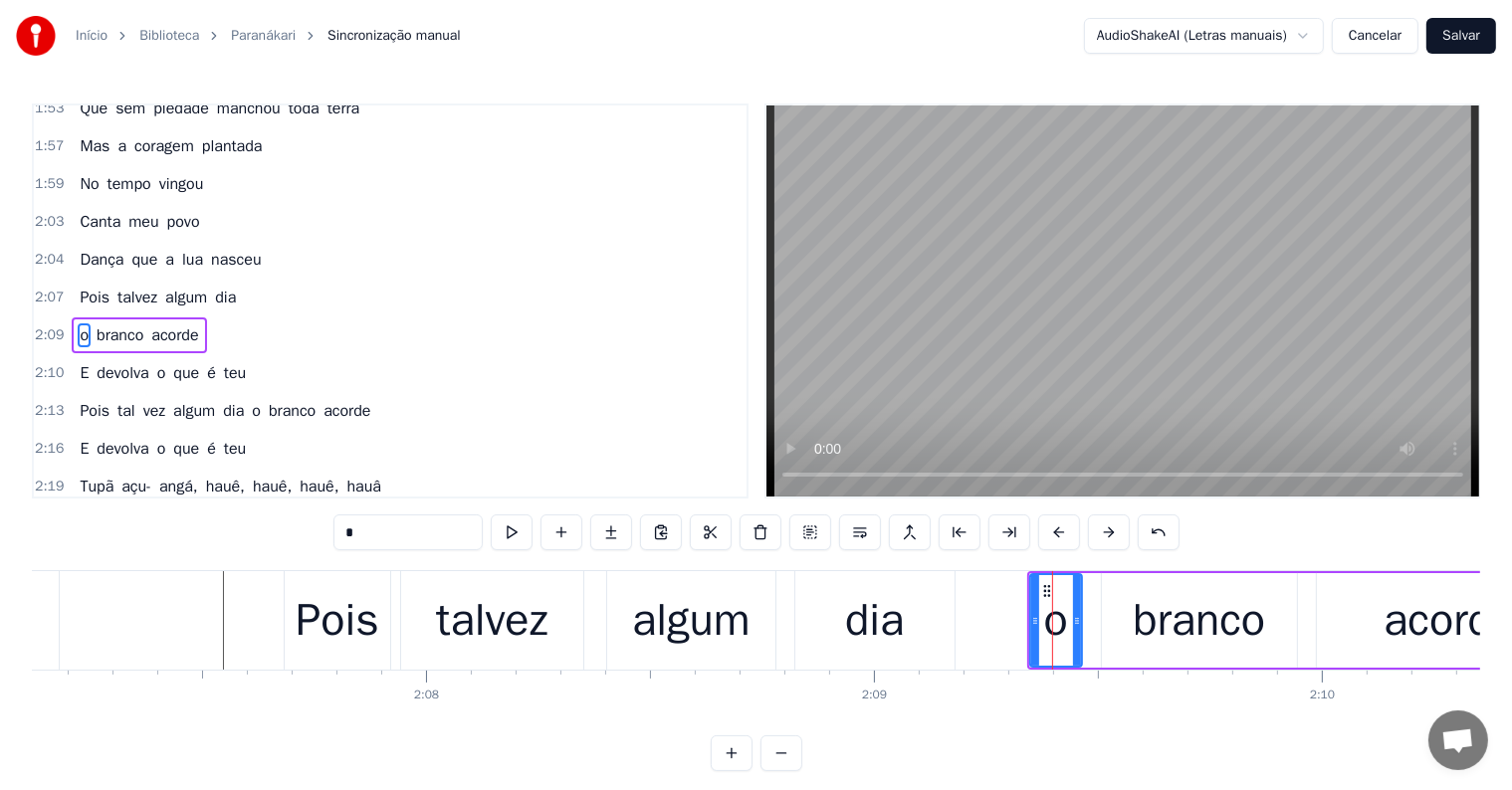click on "talvez" at bounding box center (492, 620) 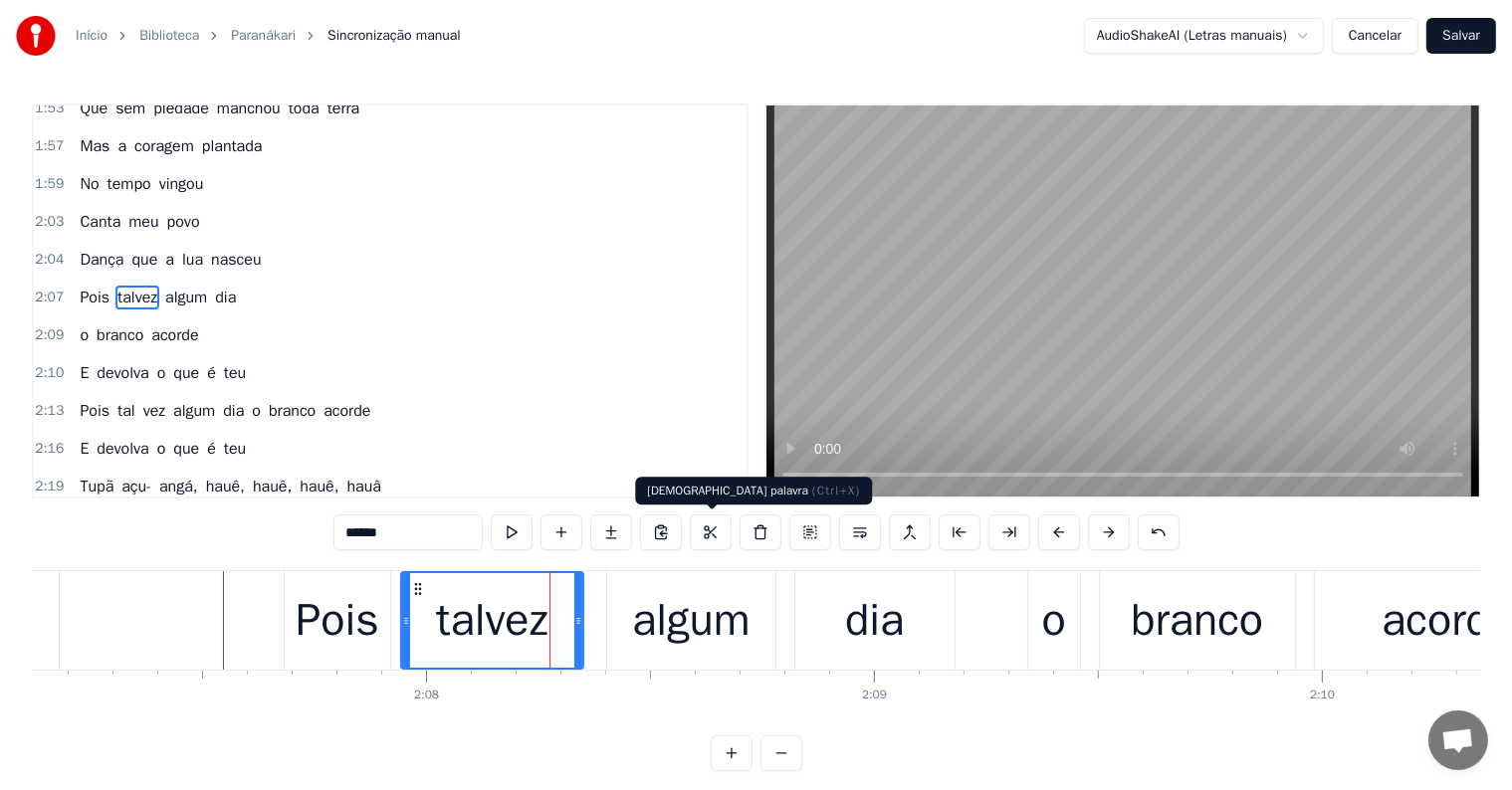scroll, scrollTop: 811, scrollLeft: 0, axis: vertical 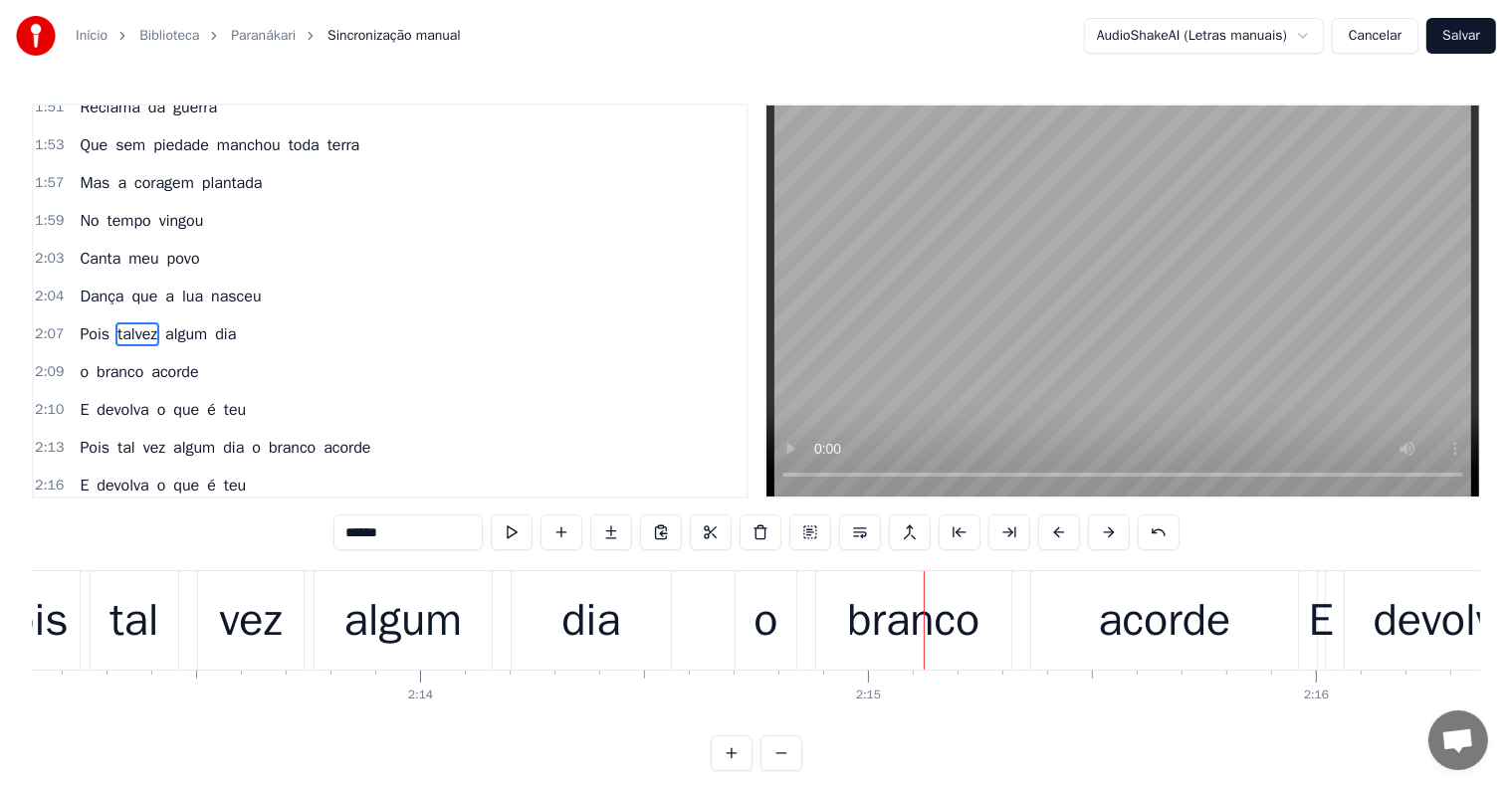 click on "o" at bounding box center [765, 621] 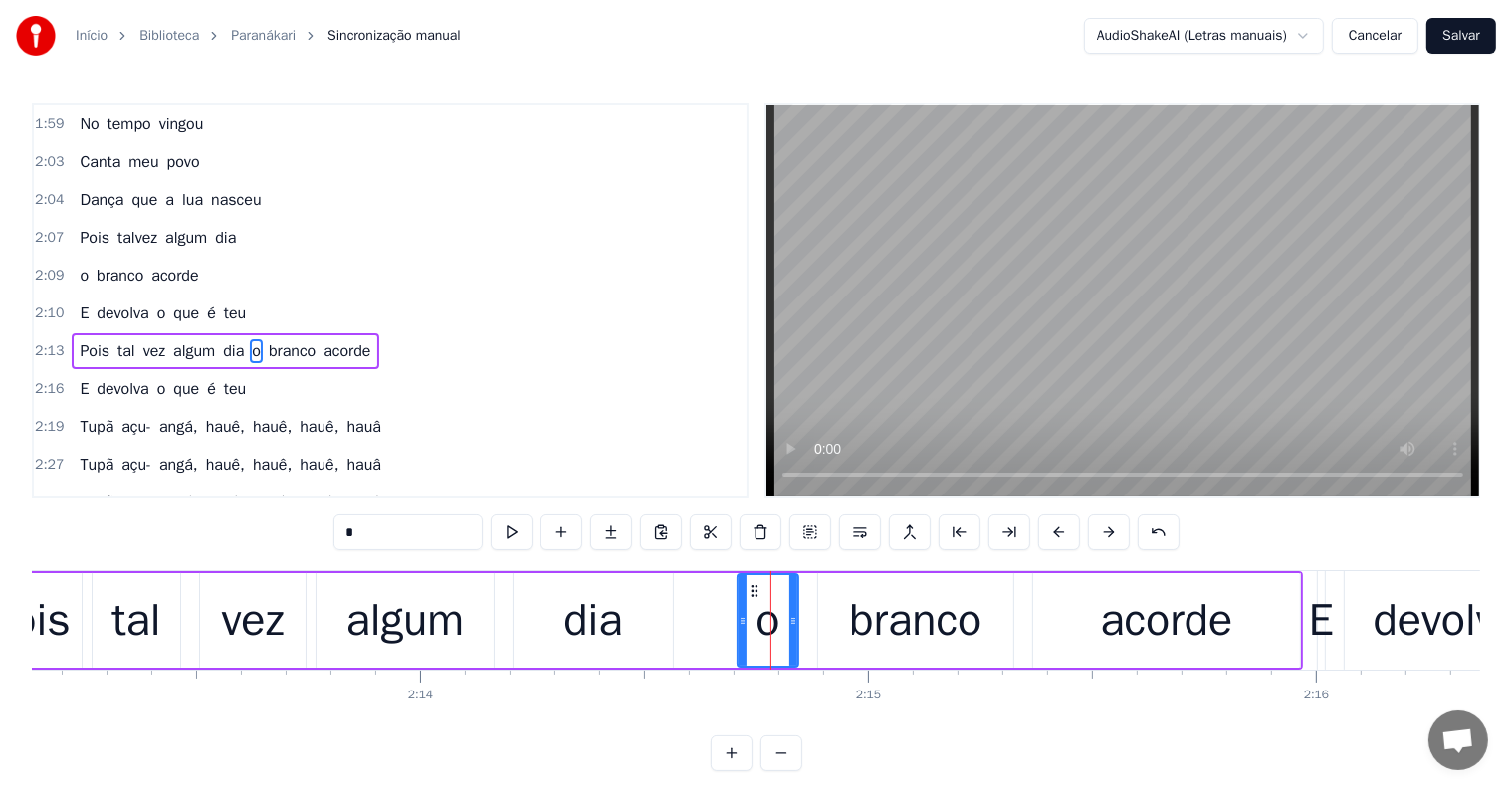 scroll, scrollTop: 920, scrollLeft: 0, axis: vertical 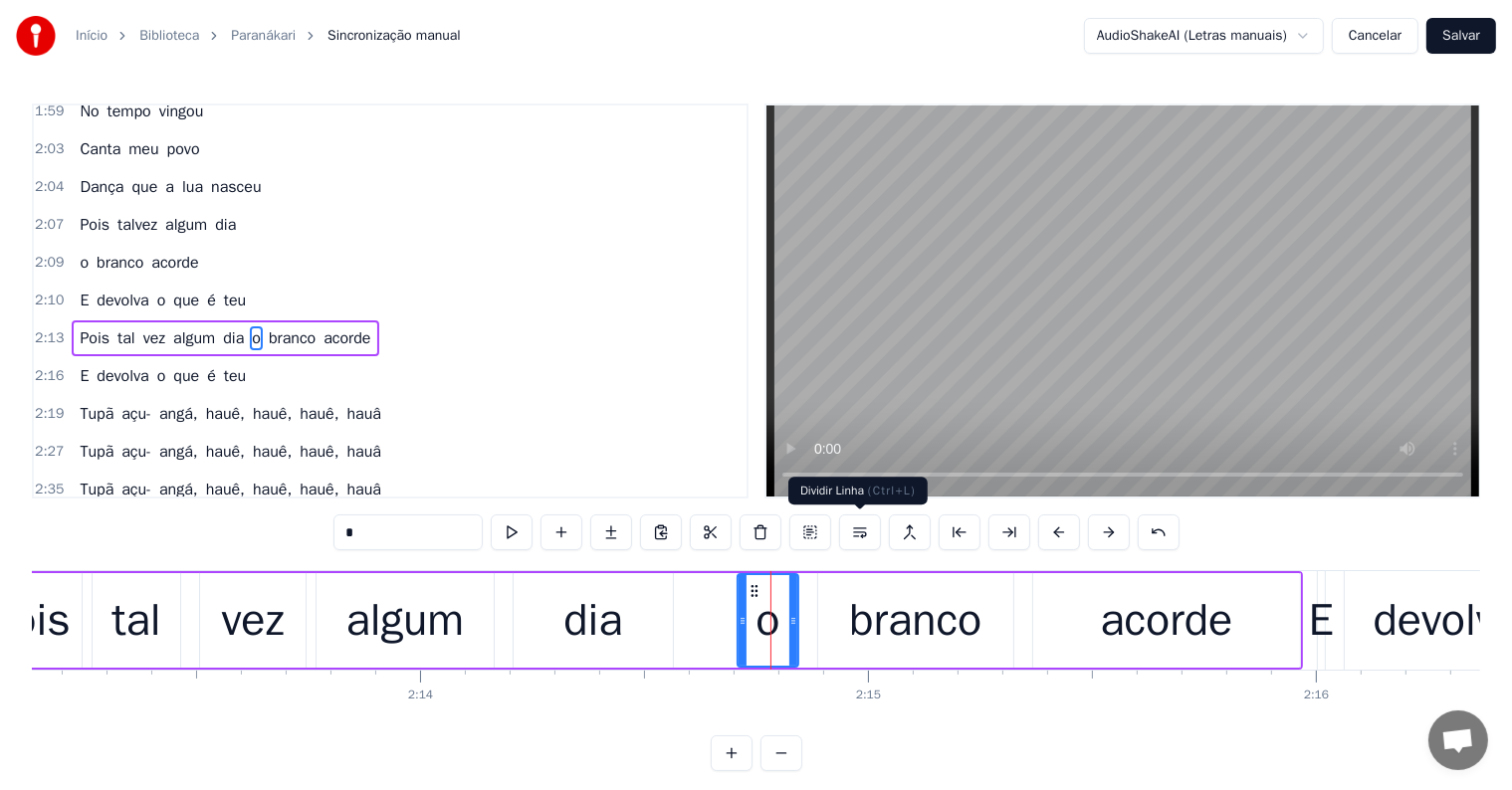 click at bounding box center [860, 532] 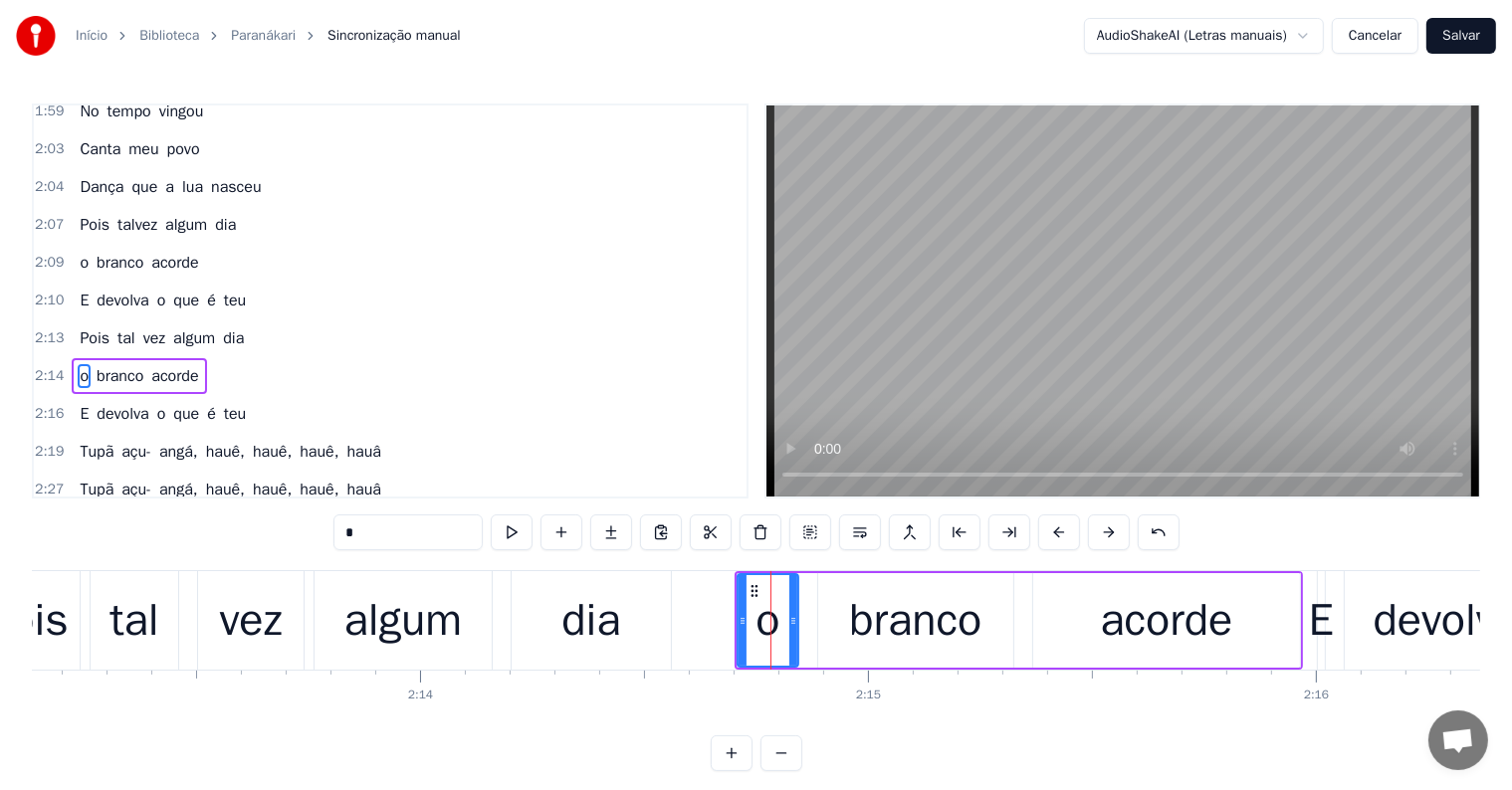 scroll, scrollTop: 957, scrollLeft: 0, axis: vertical 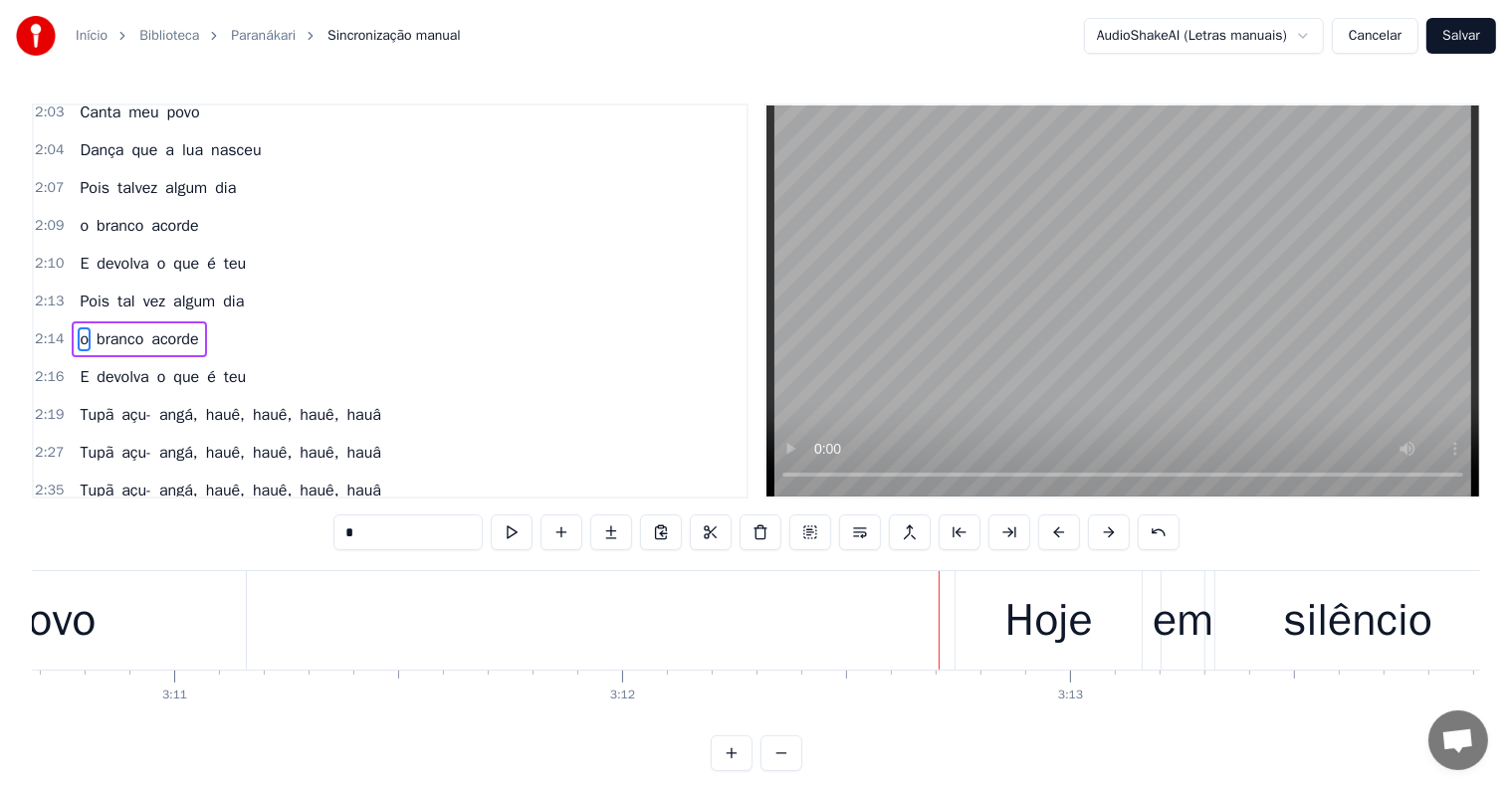 click on "povo" at bounding box center [50, 621] 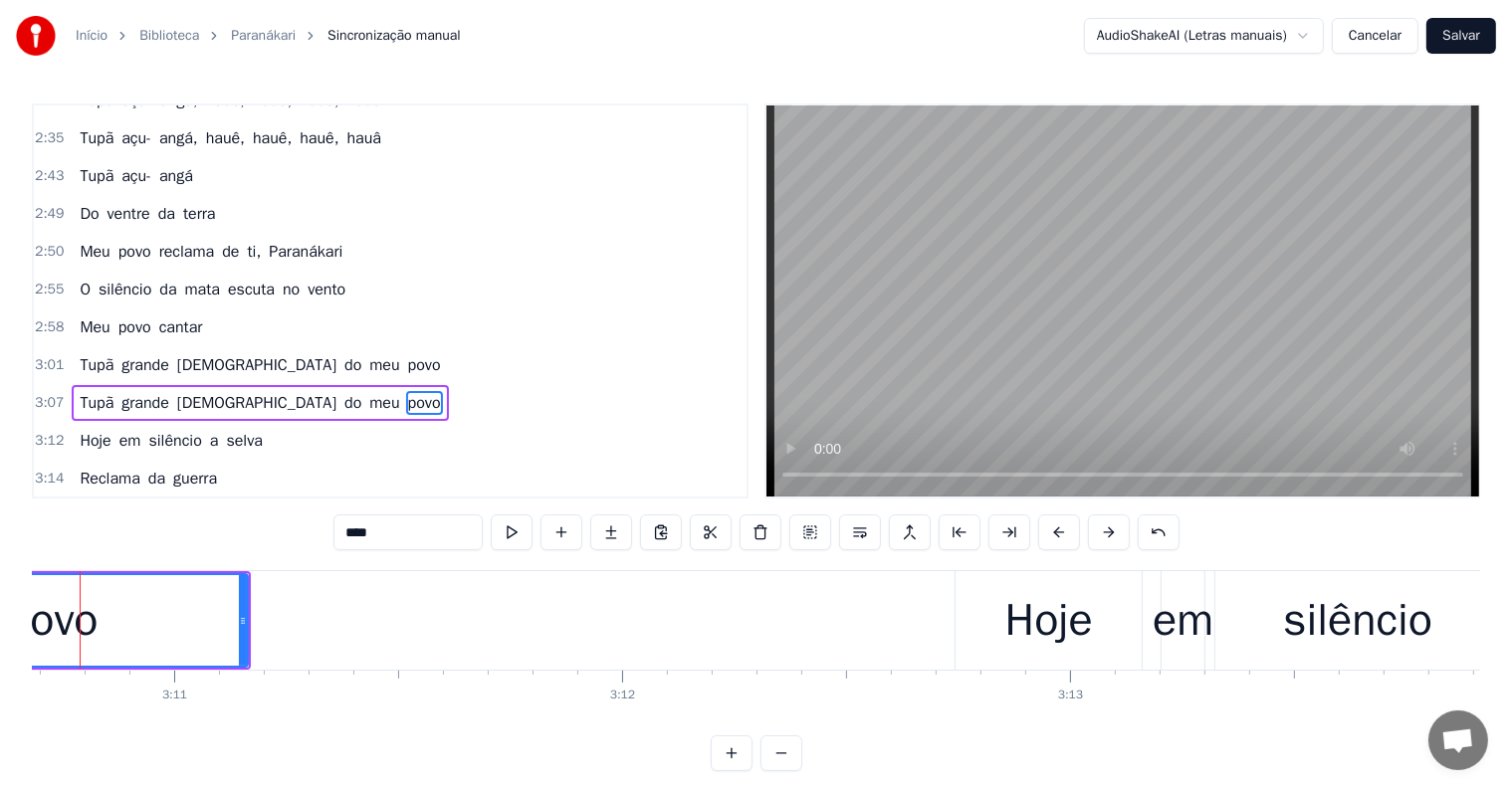 scroll, scrollTop: 1360, scrollLeft: 0, axis: vertical 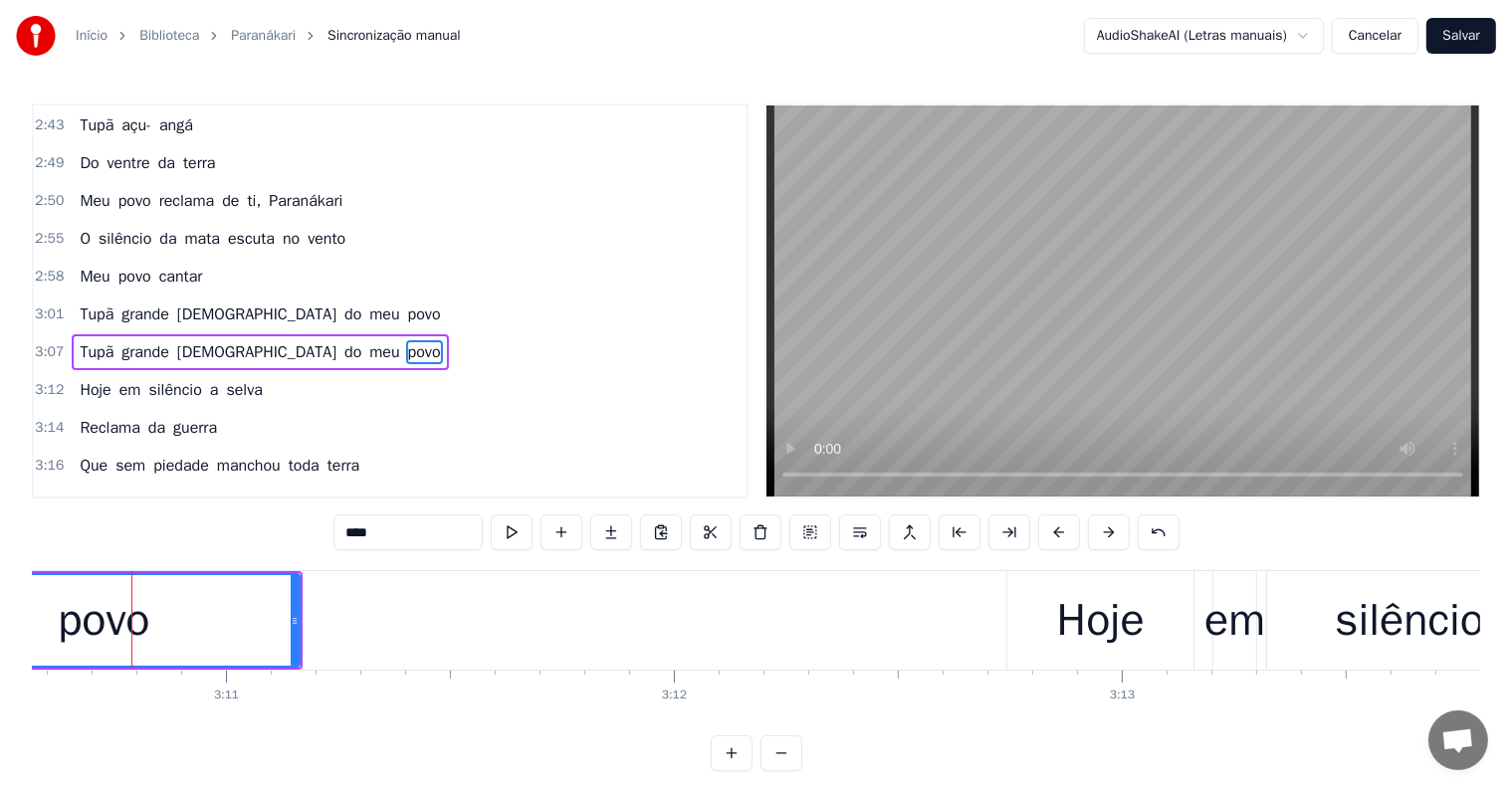 click on "Tupã" at bounding box center [97, 352] 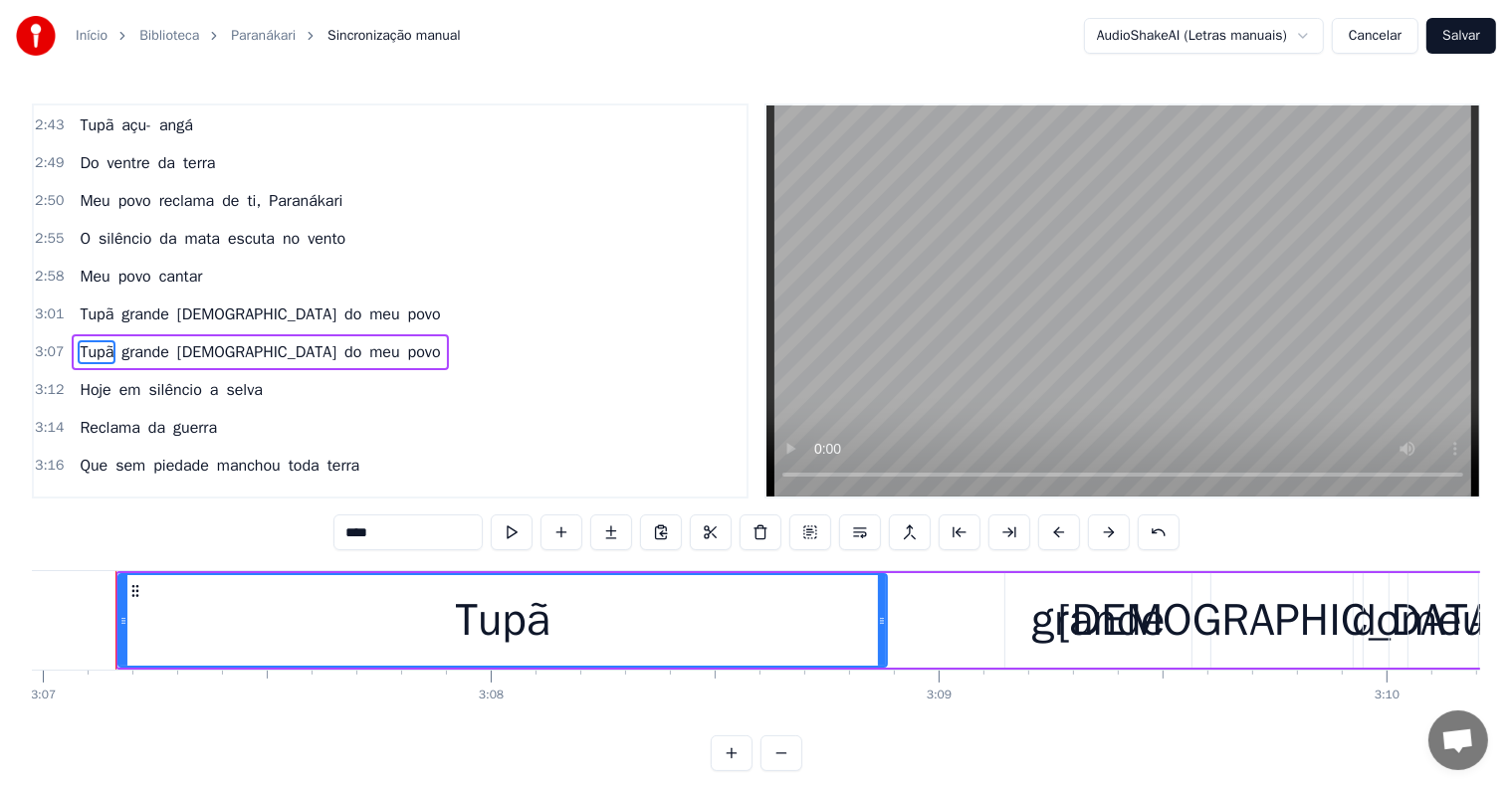 scroll, scrollTop: 0, scrollLeft: 83735, axis: horizontal 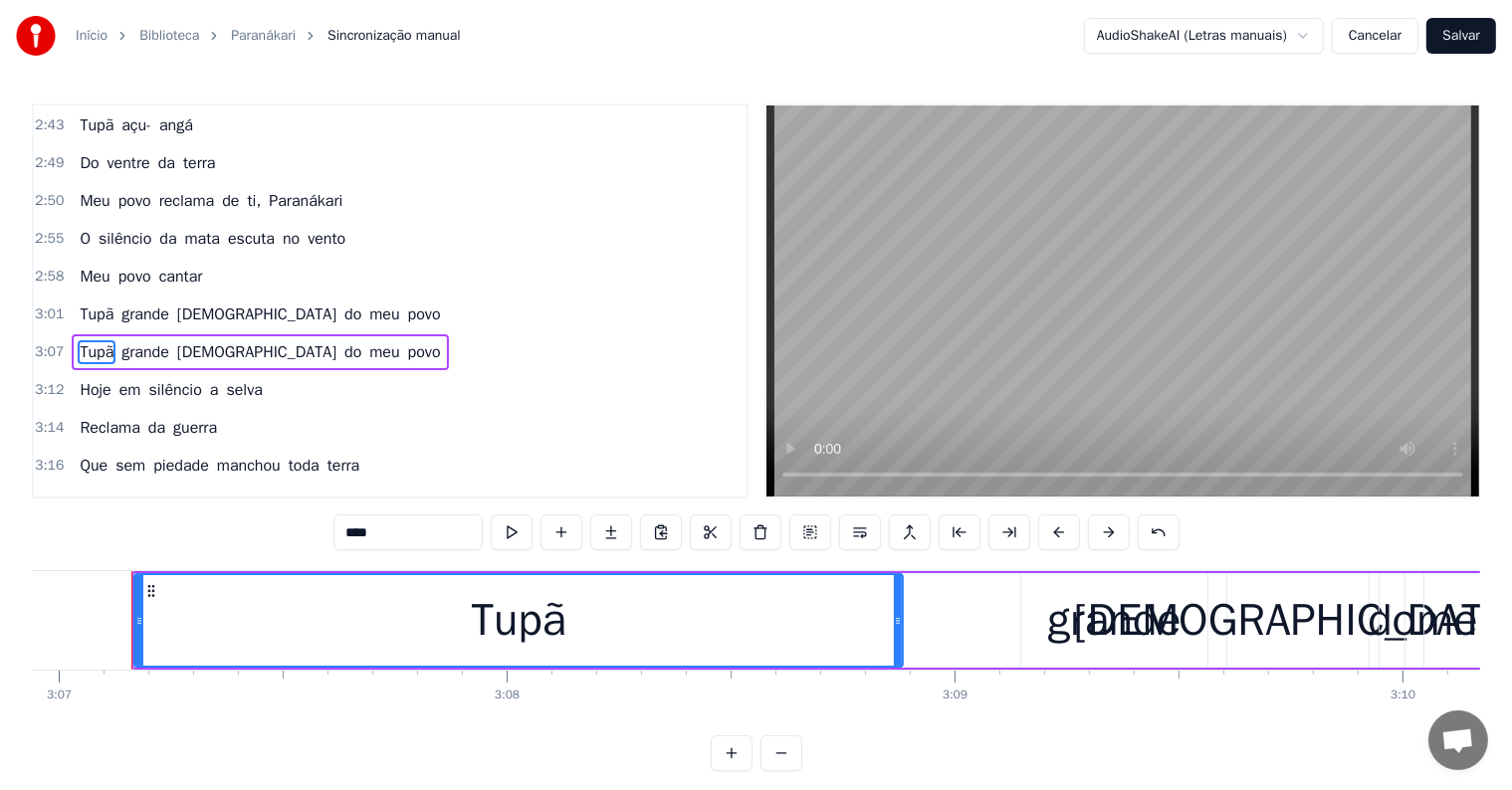 click on "****" at bounding box center (408, 532) 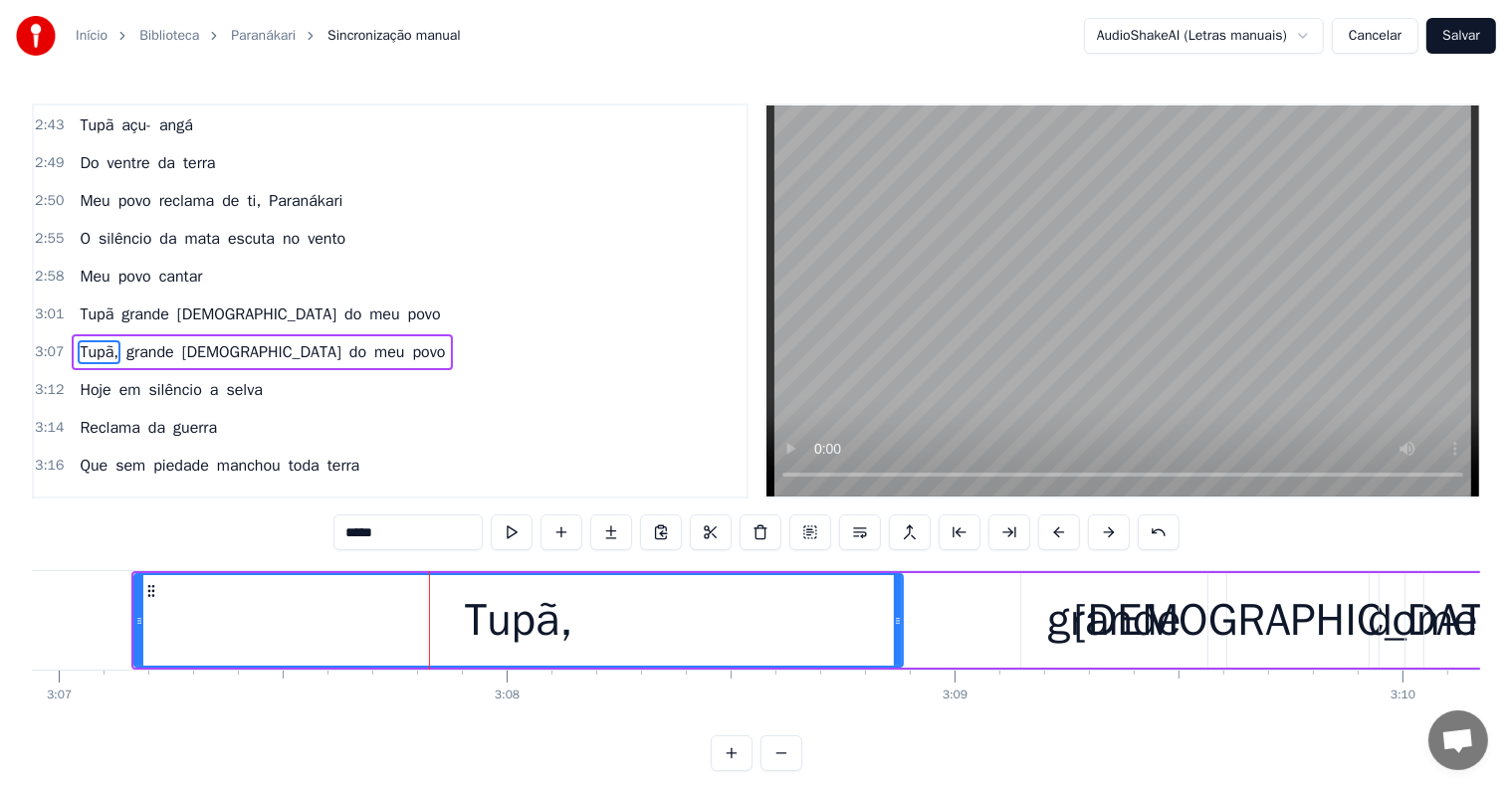 click on "Tupã" at bounding box center (97, 314) 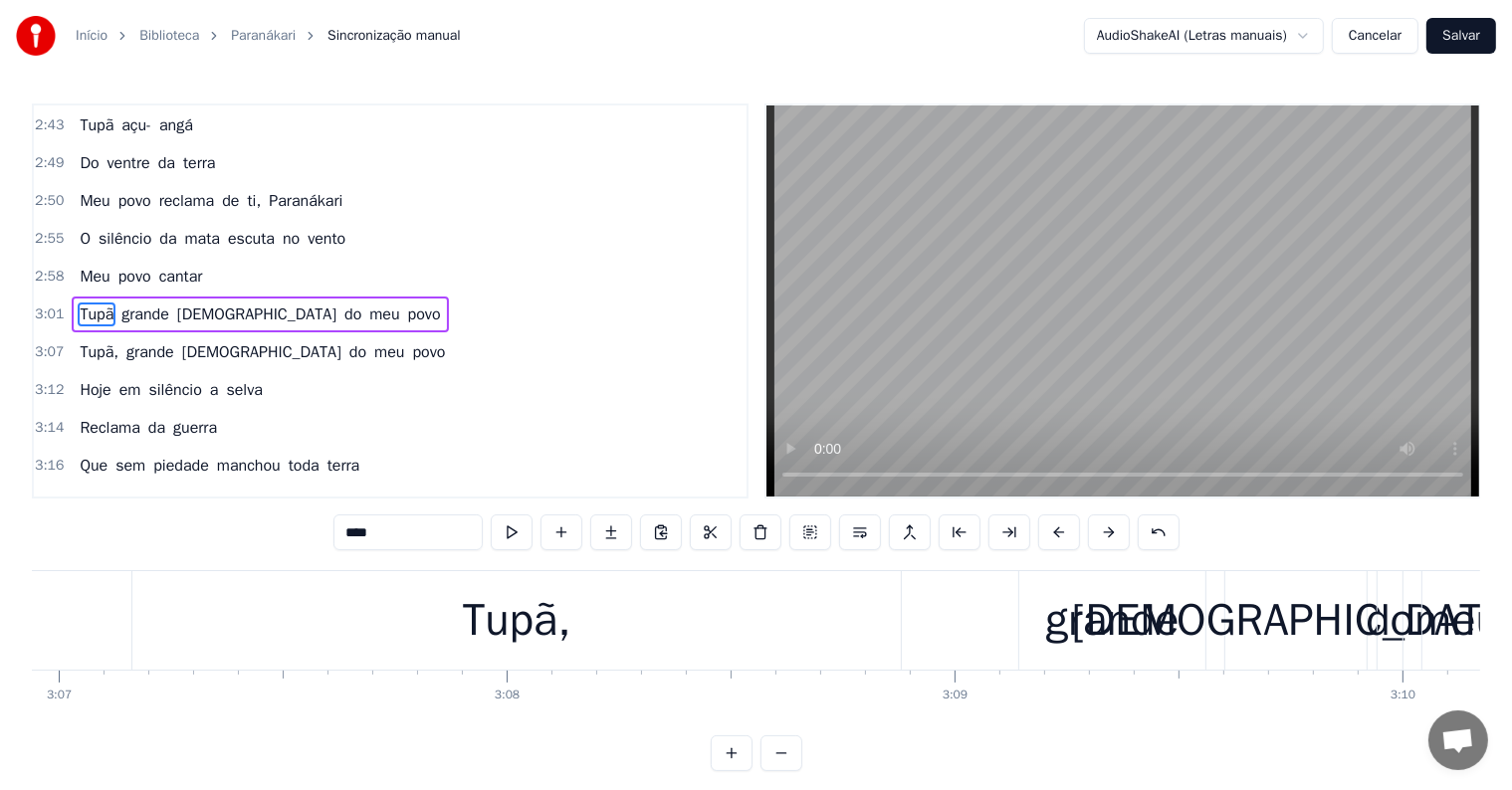 scroll, scrollTop: 1323, scrollLeft: 0, axis: vertical 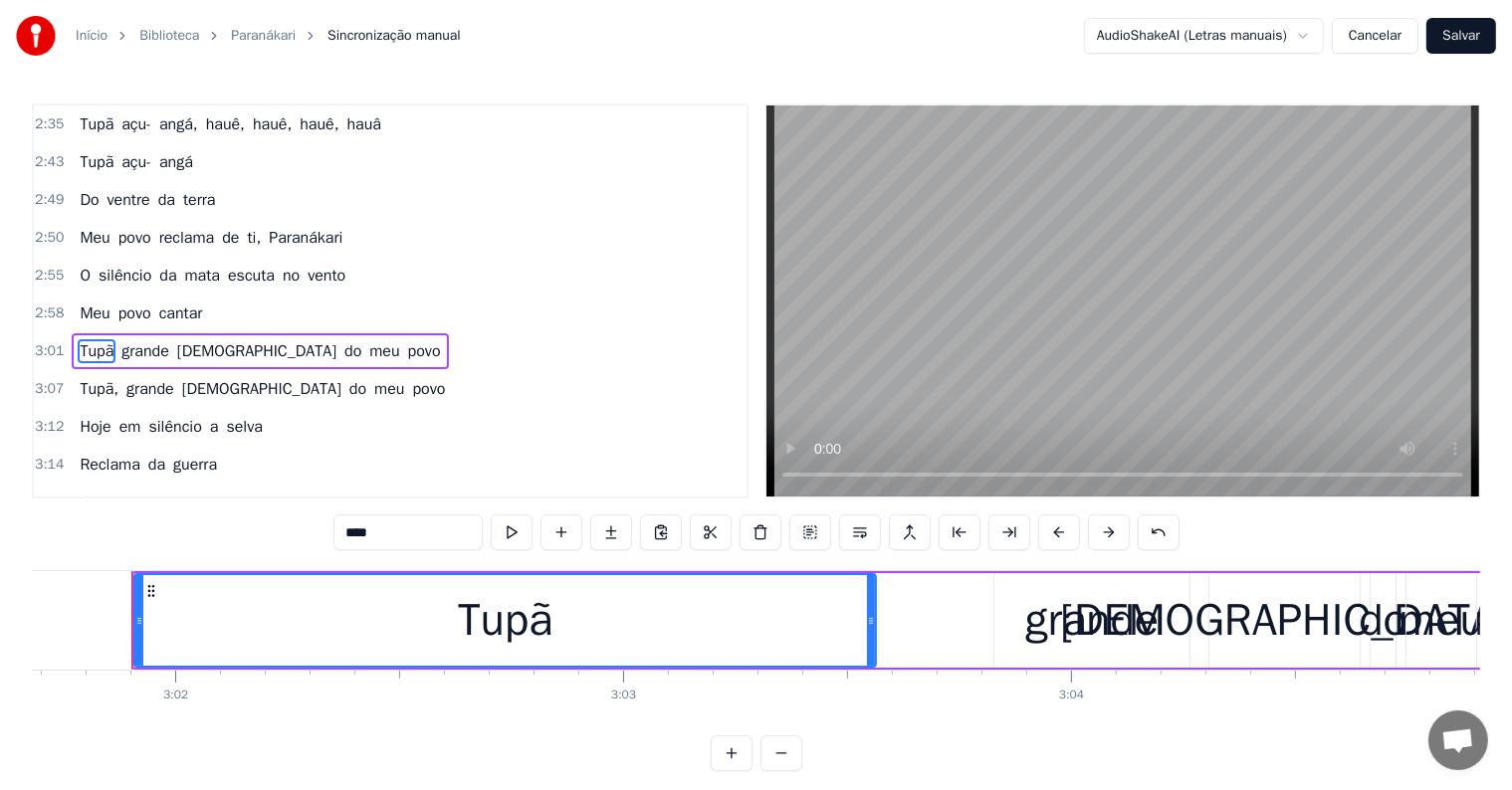 click on "****" at bounding box center [408, 532] 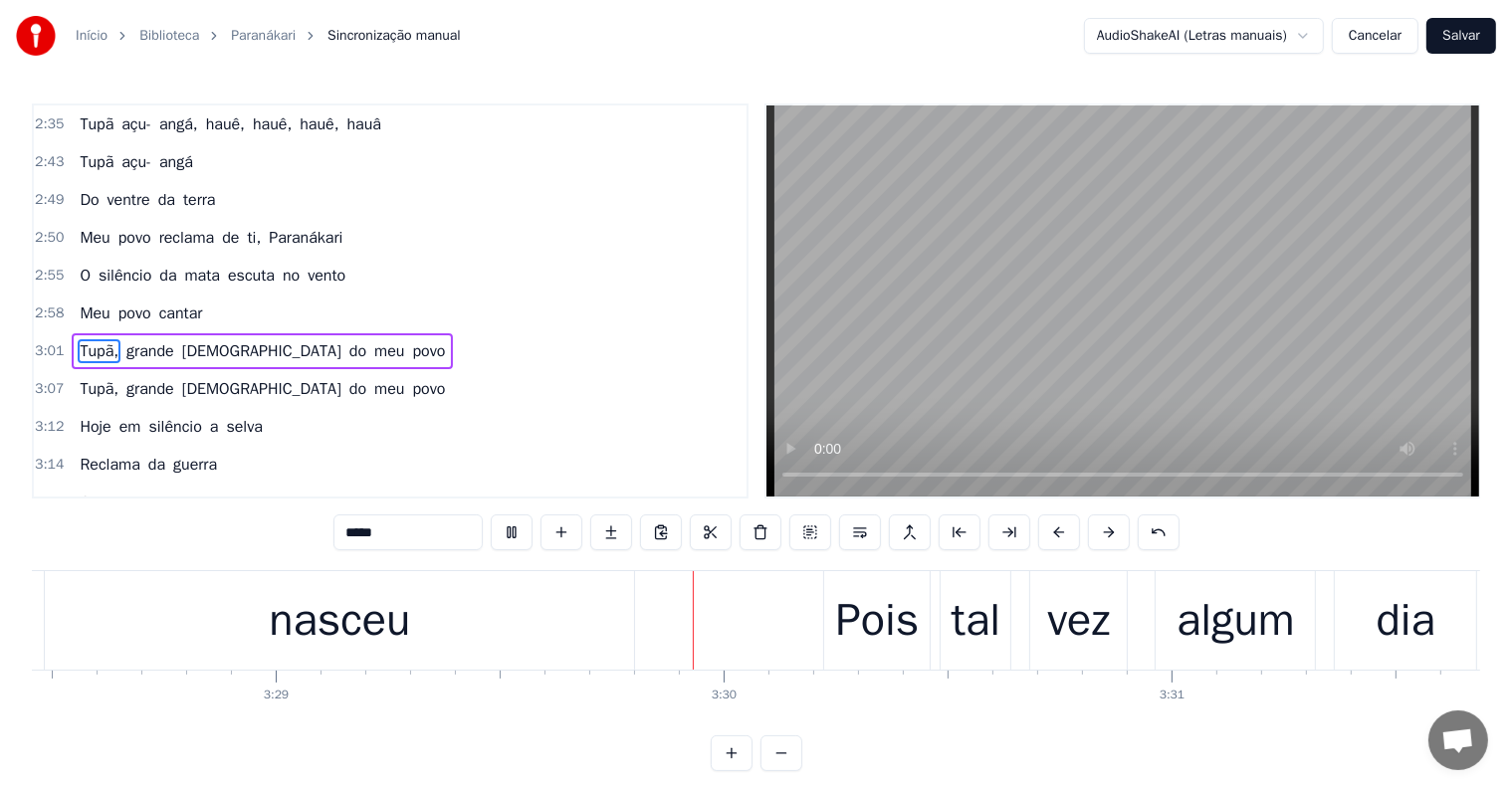 scroll, scrollTop: 0, scrollLeft: 93616, axis: horizontal 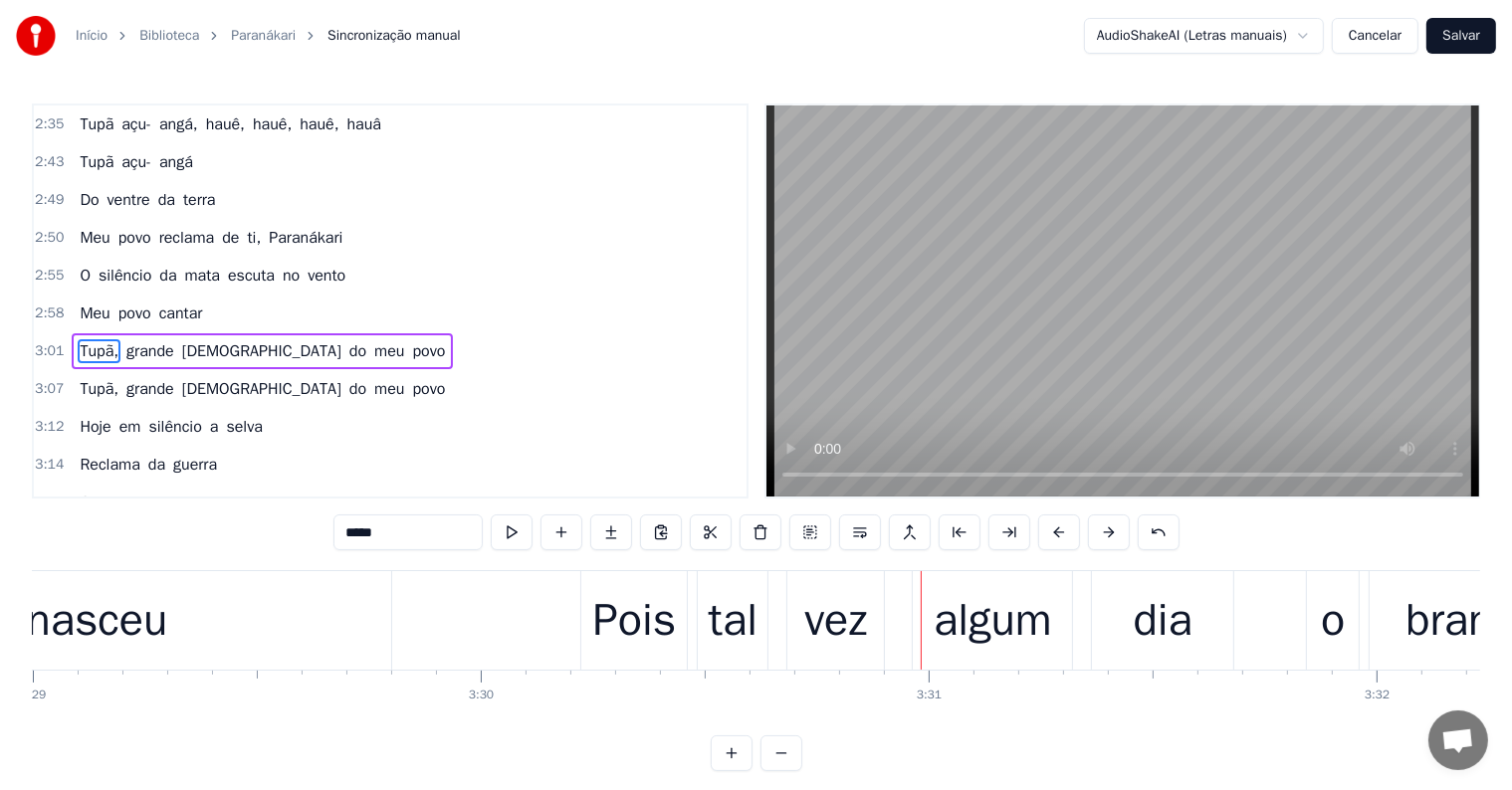 click on "tal" at bounding box center (733, 621) 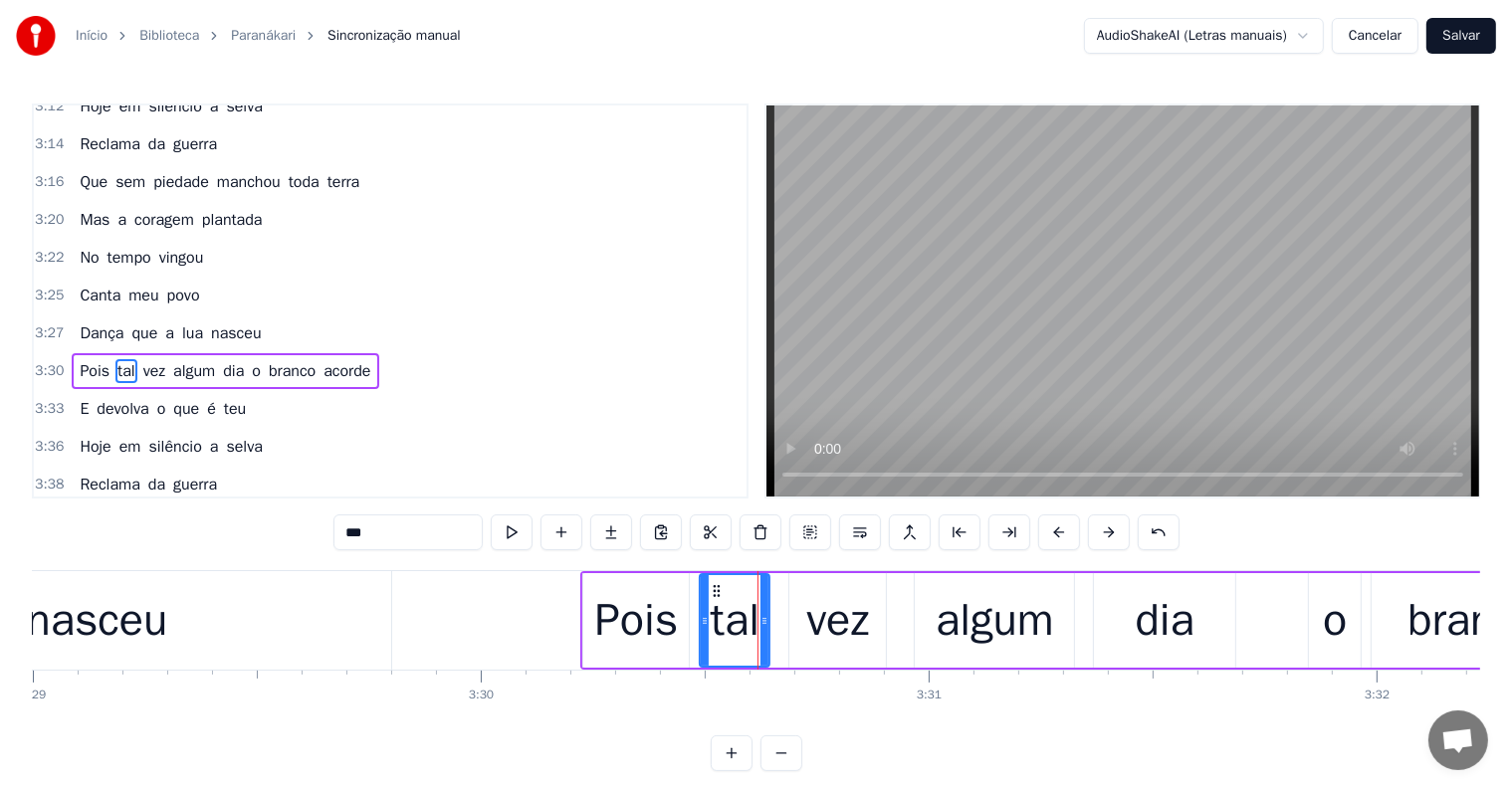scroll, scrollTop: 1653, scrollLeft: 0, axis: vertical 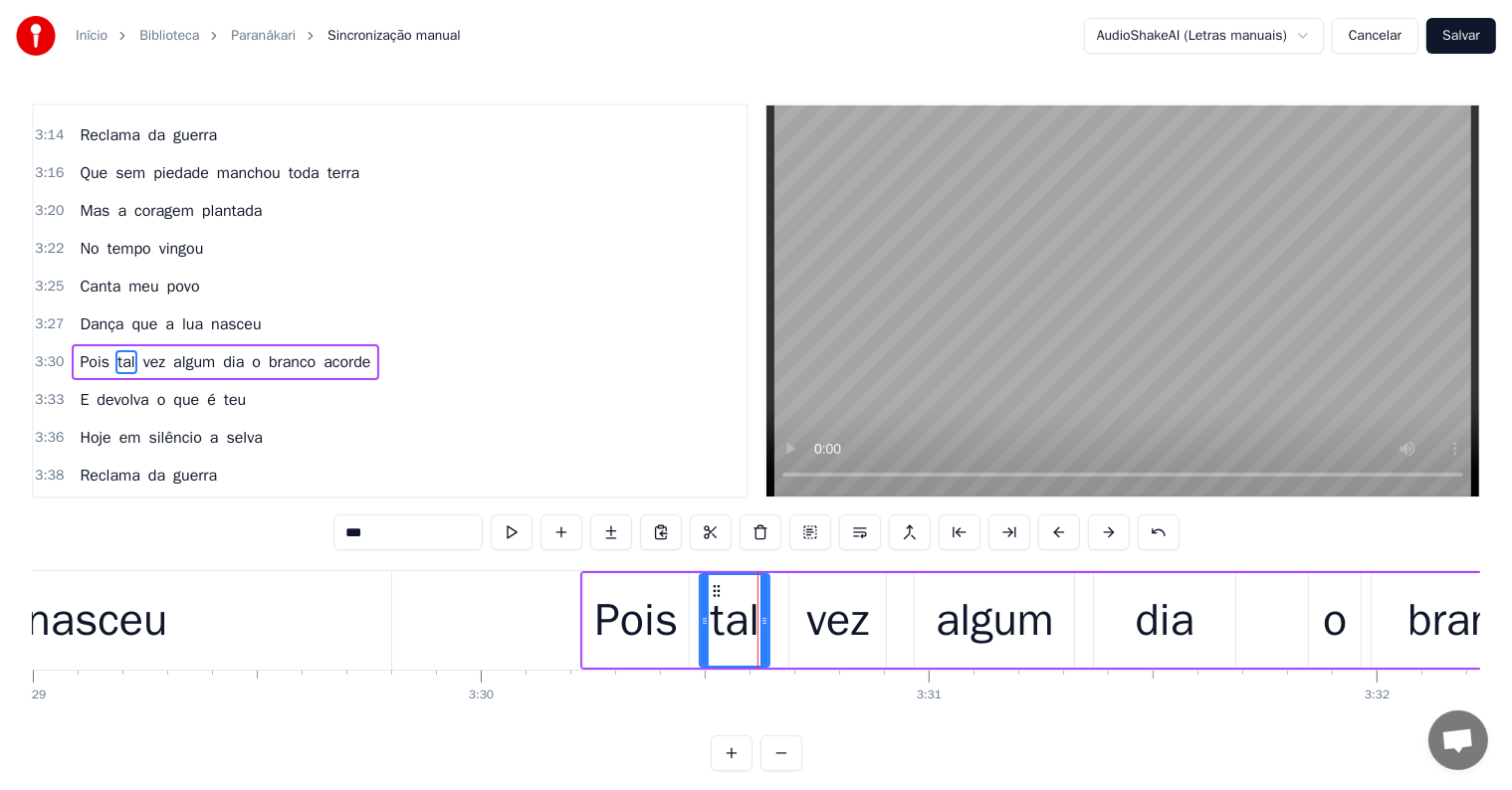 click on "***" at bounding box center (408, 532) 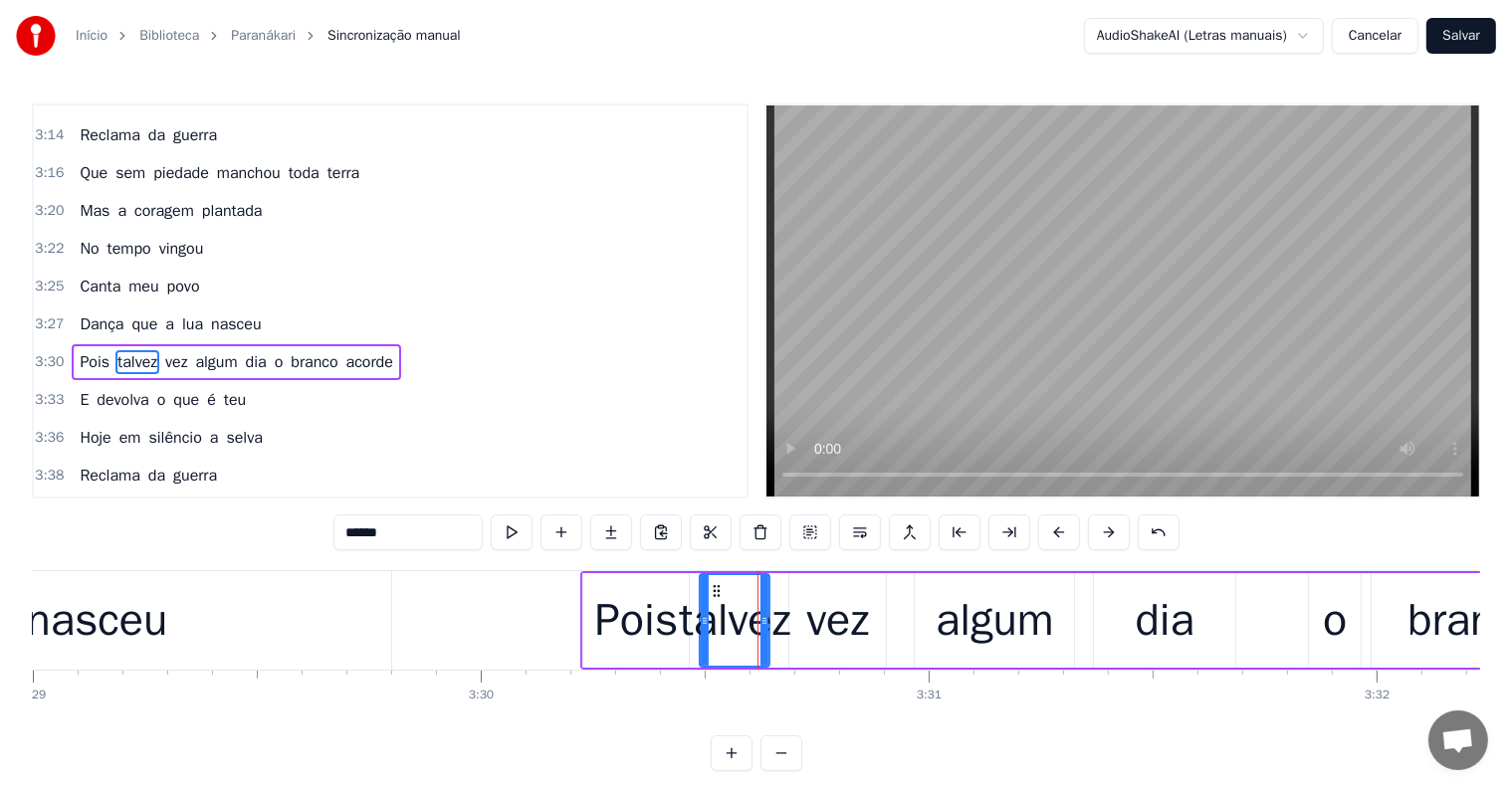 click on "vez" at bounding box center (837, 621) 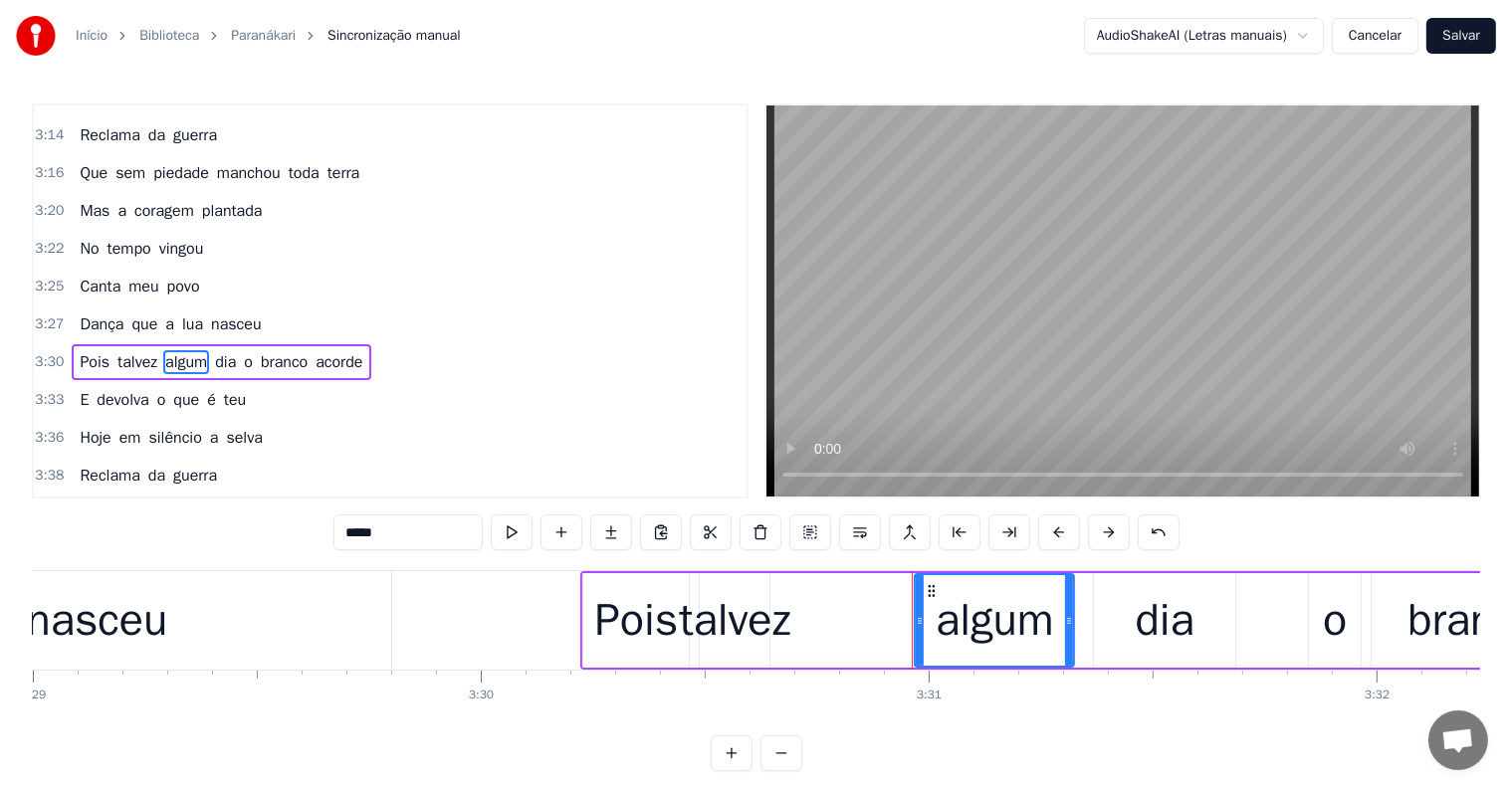 click on "talvez" at bounding box center [735, 621] 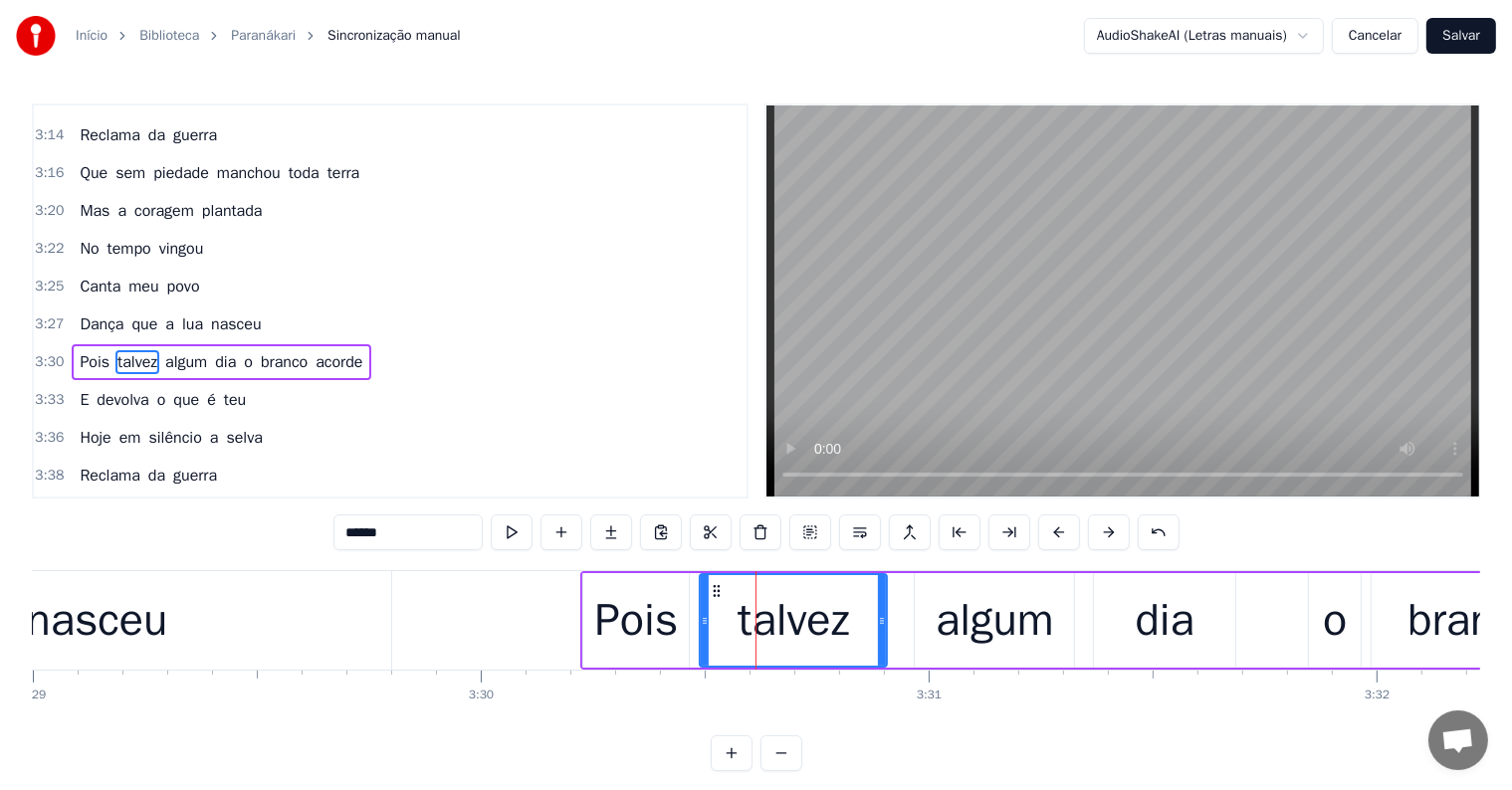 drag, startPoint x: 760, startPoint y: 620, endPoint x: 878, endPoint y: 621, distance: 118.004237 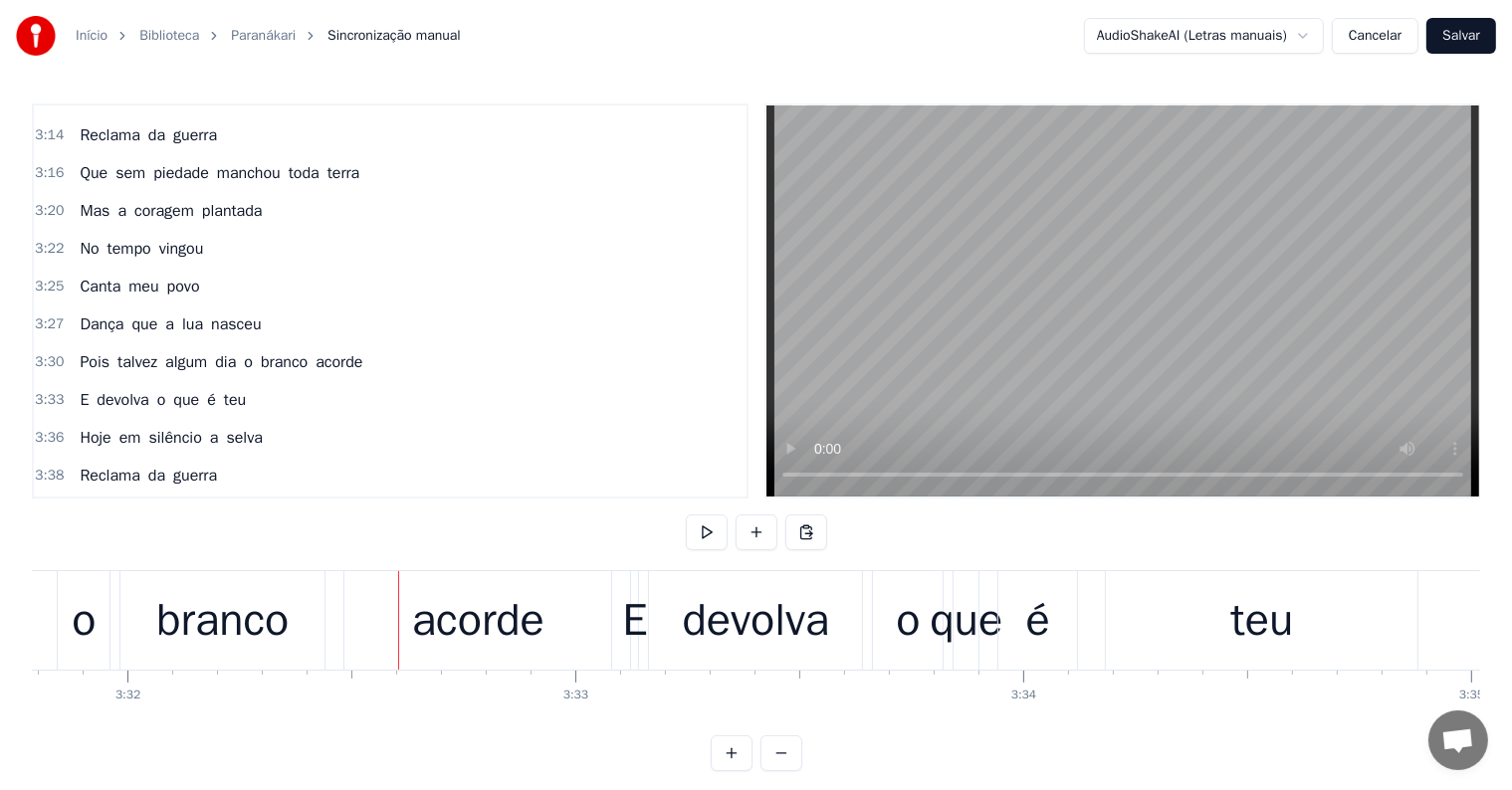 scroll, scrollTop: 0, scrollLeft: 94937, axis: horizontal 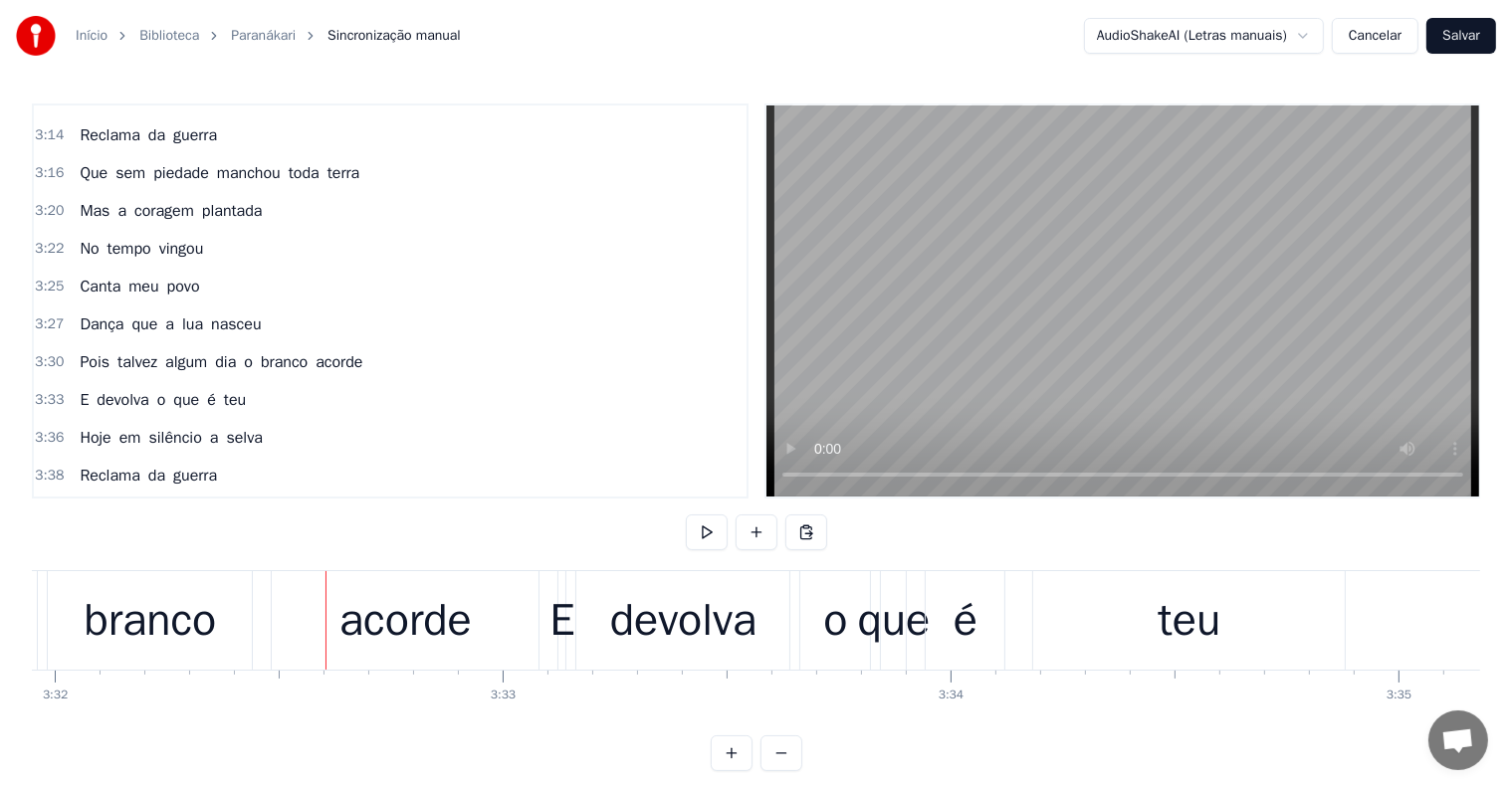 click on "branco" at bounding box center (149, 621) 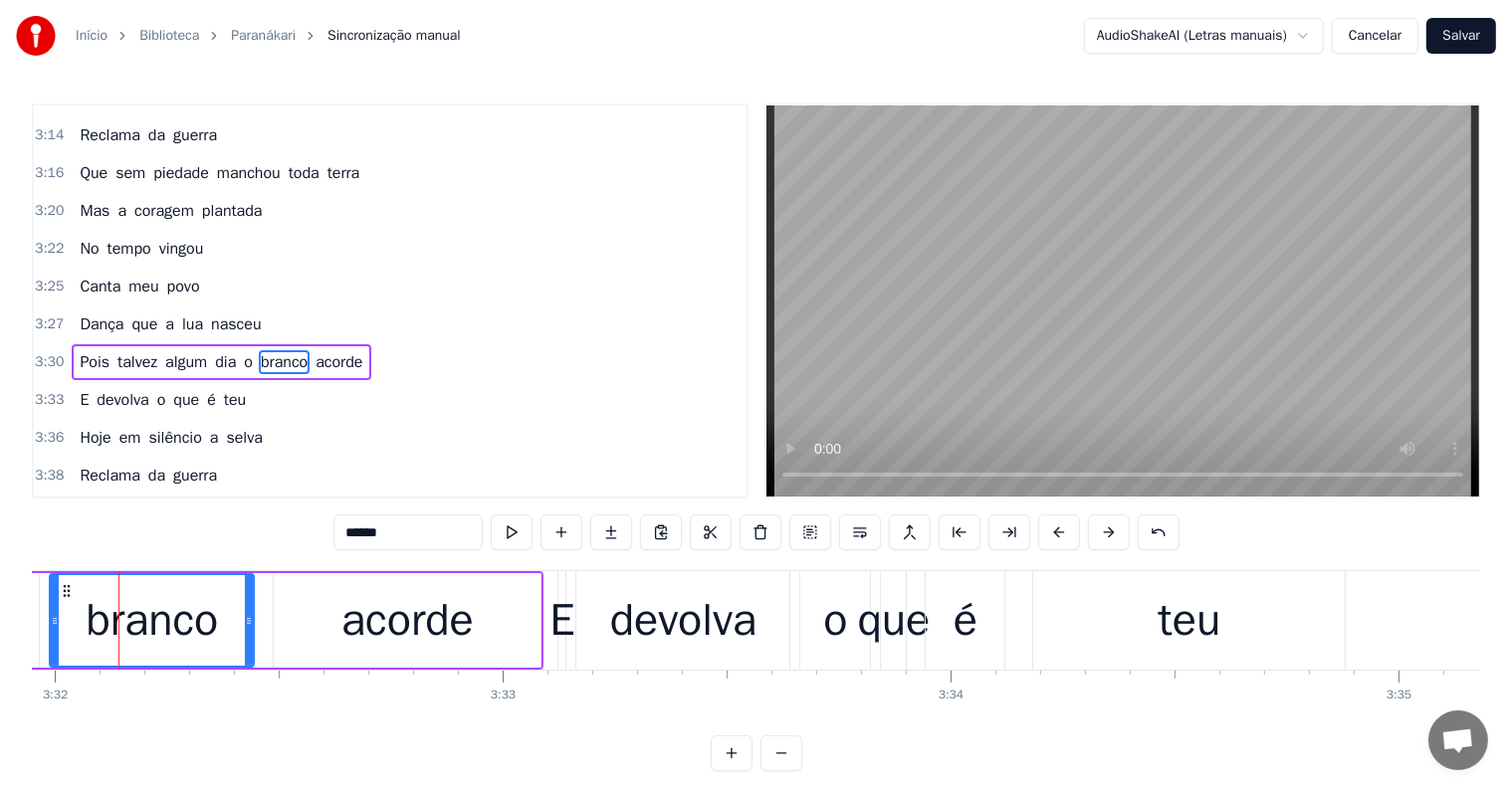 scroll, scrollTop: 0, scrollLeft: 94924, axis: horizontal 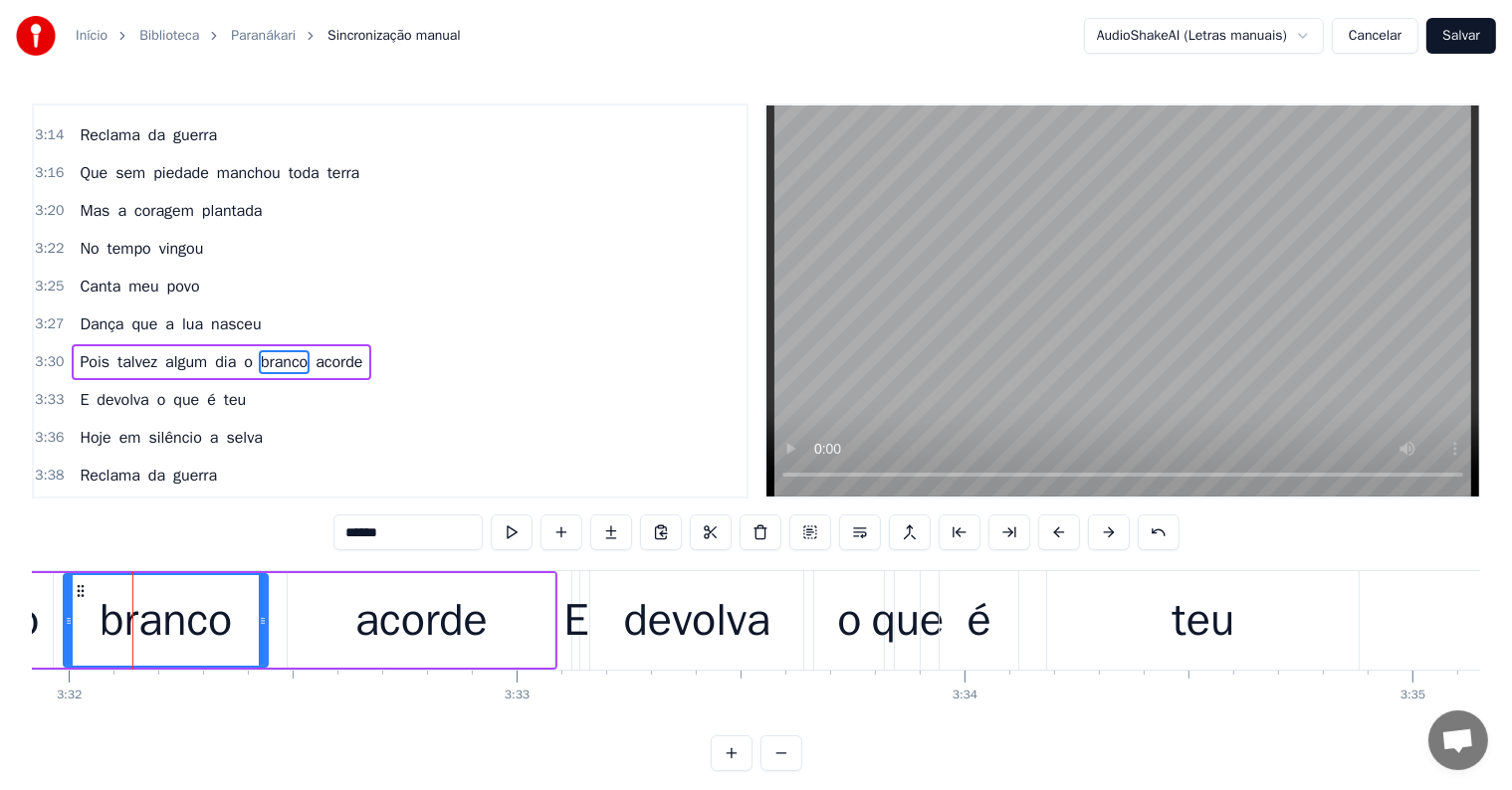 click on "o" at bounding box center (248, 362) 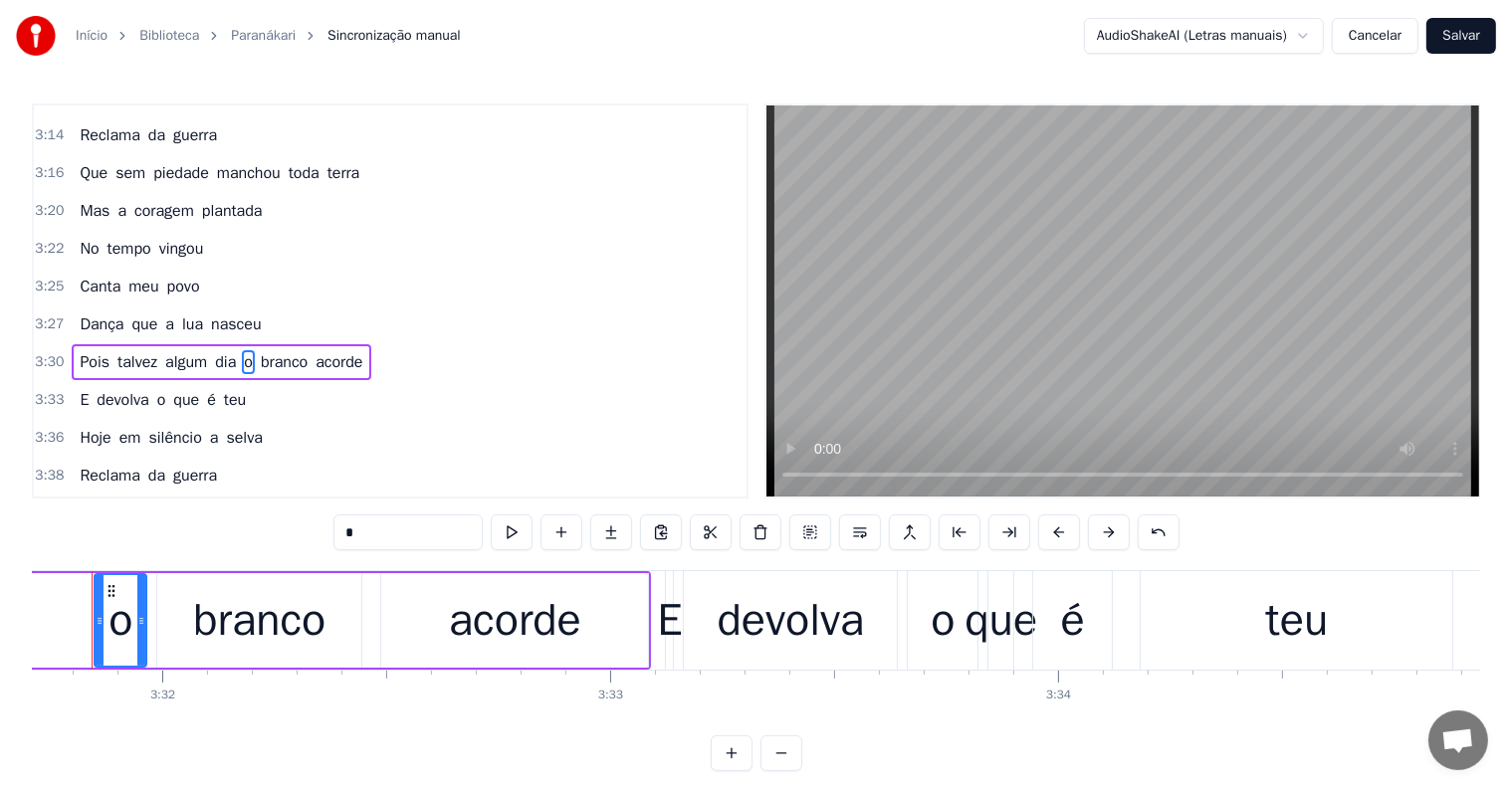 scroll, scrollTop: 0, scrollLeft: 94789, axis: horizontal 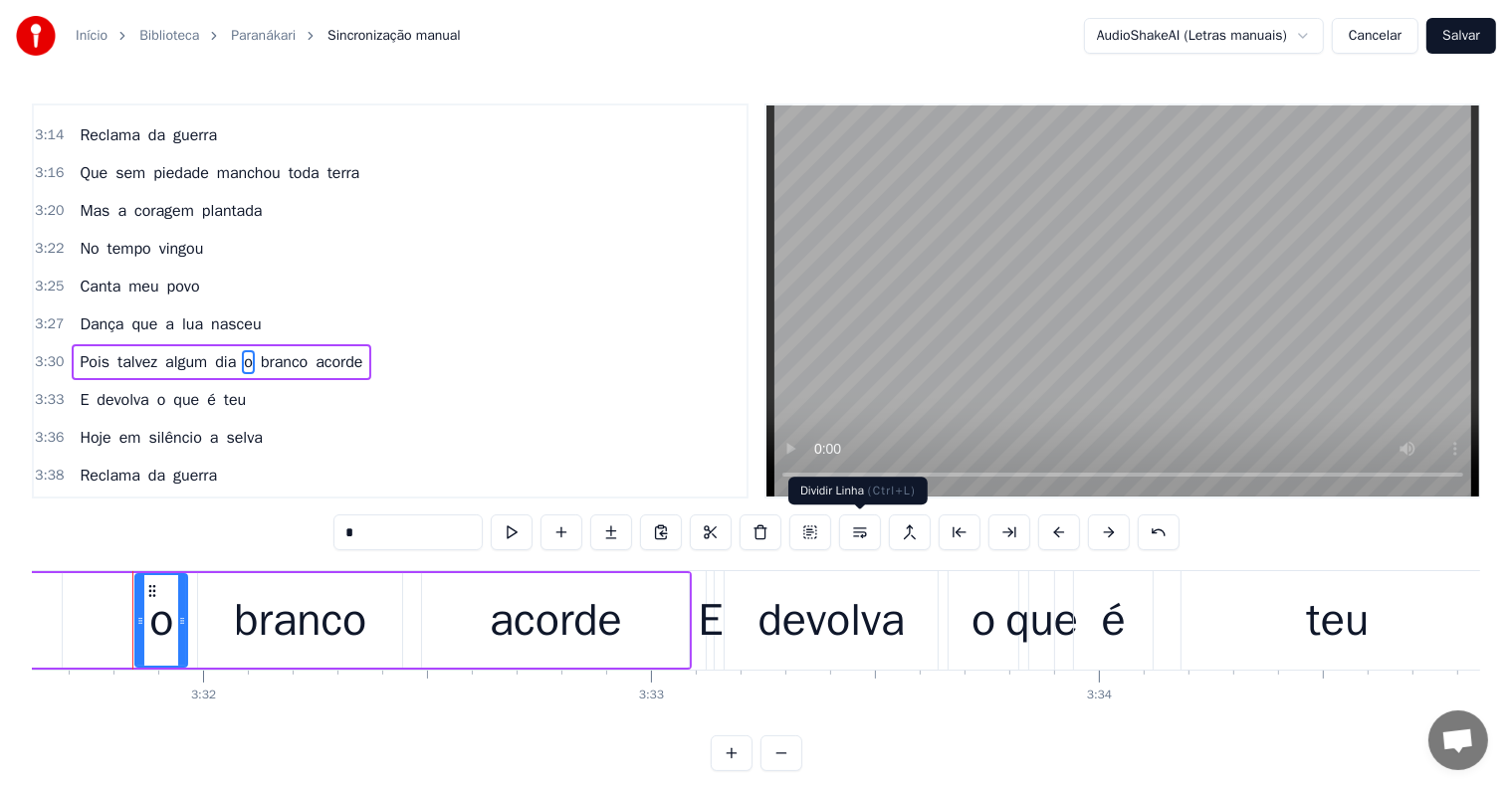 click at bounding box center (860, 532) 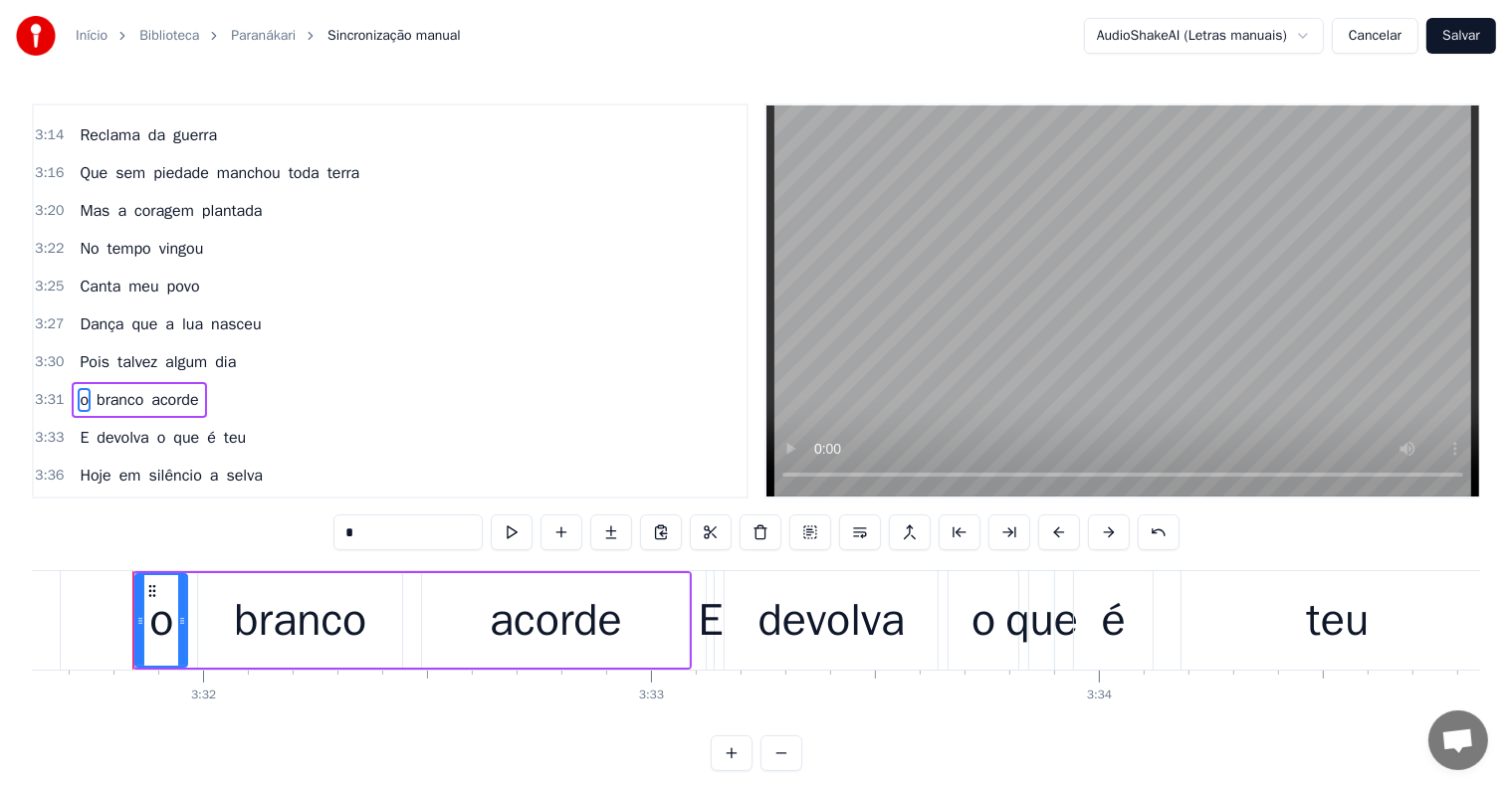 scroll, scrollTop: 1689, scrollLeft: 0, axis: vertical 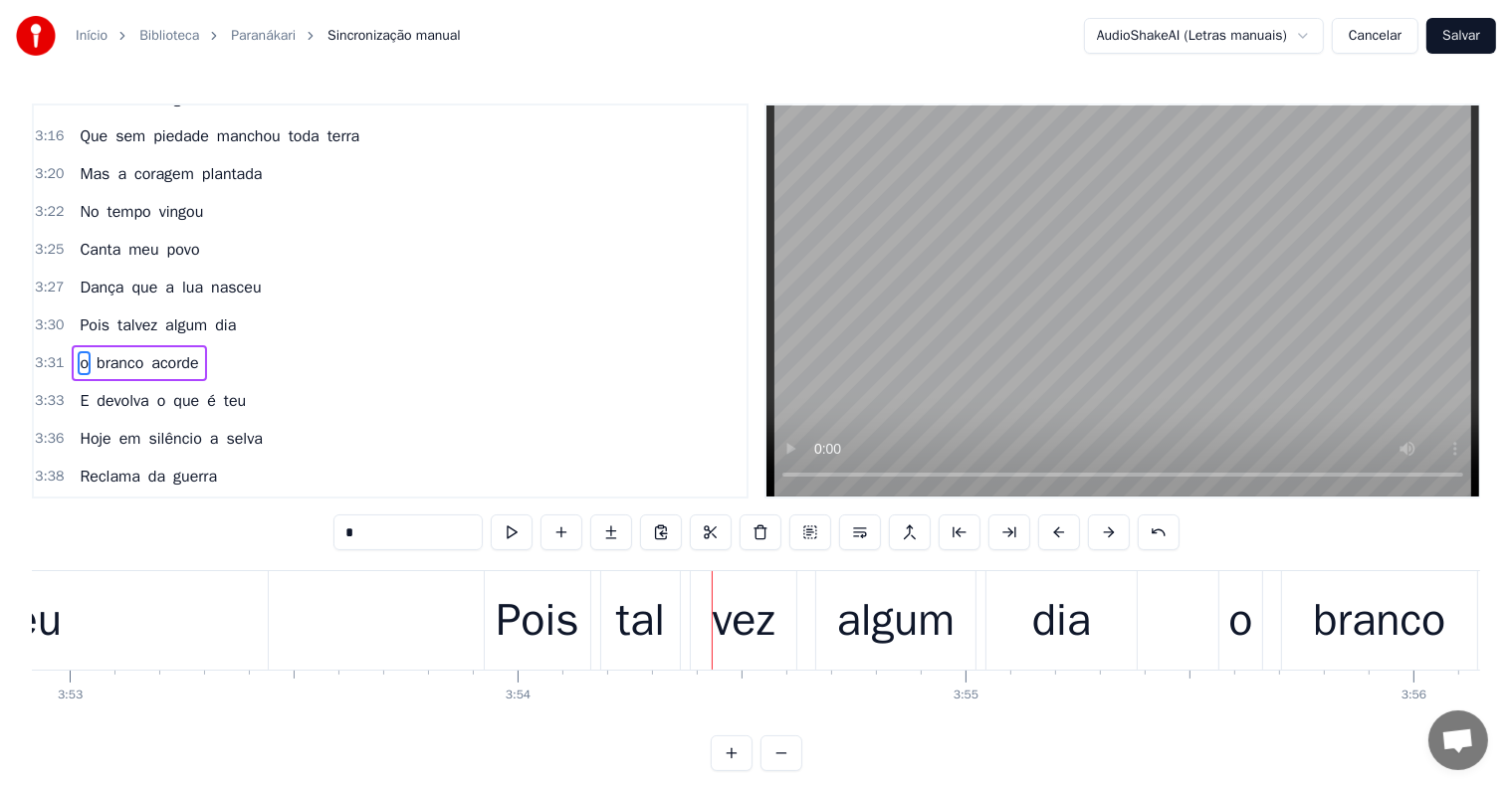 click on "tal" at bounding box center [640, 621] 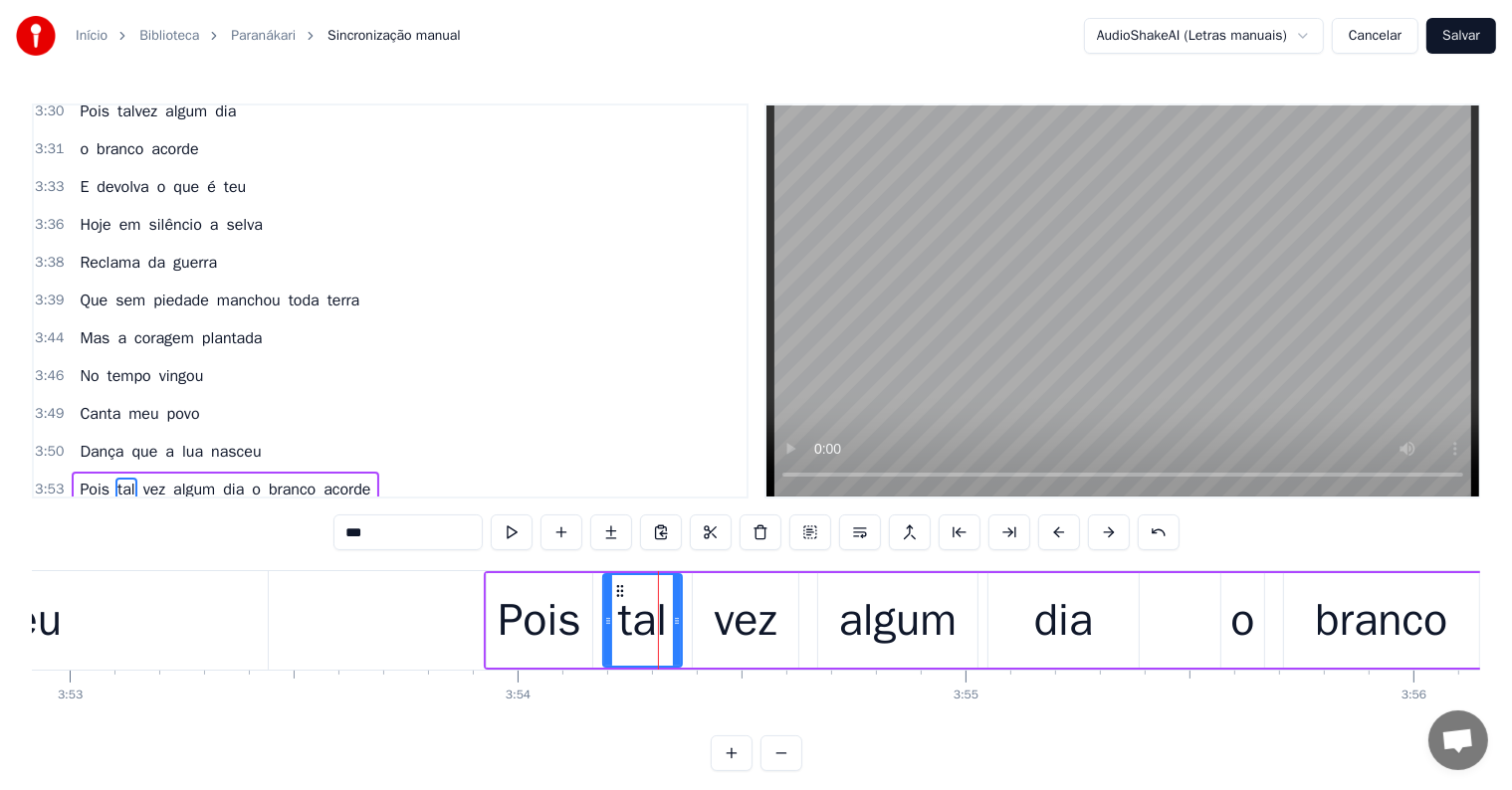 scroll, scrollTop: 2019, scrollLeft: 0, axis: vertical 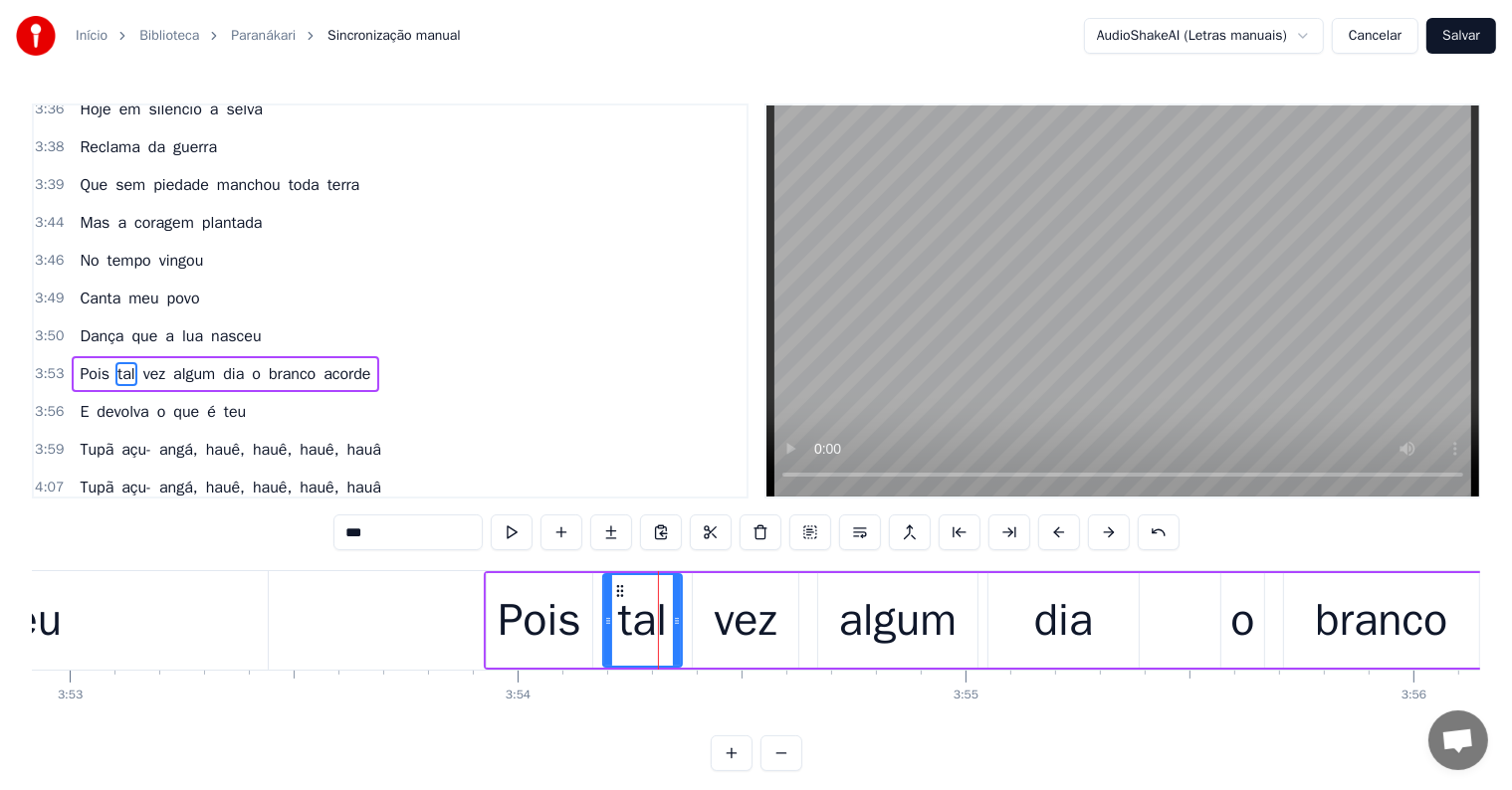 click on "***" at bounding box center [408, 532] 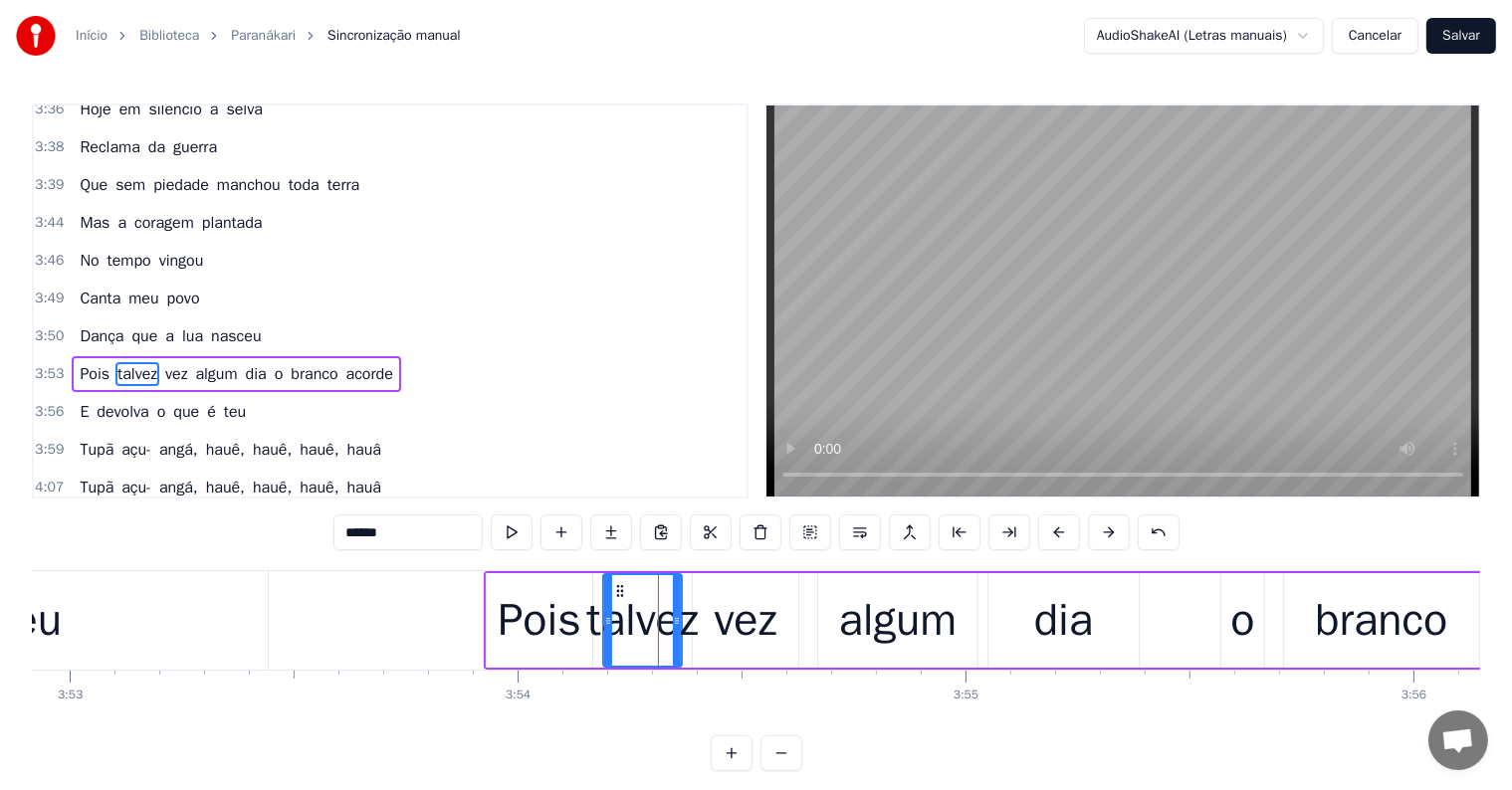 click on "vez" at bounding box center (746, 621) 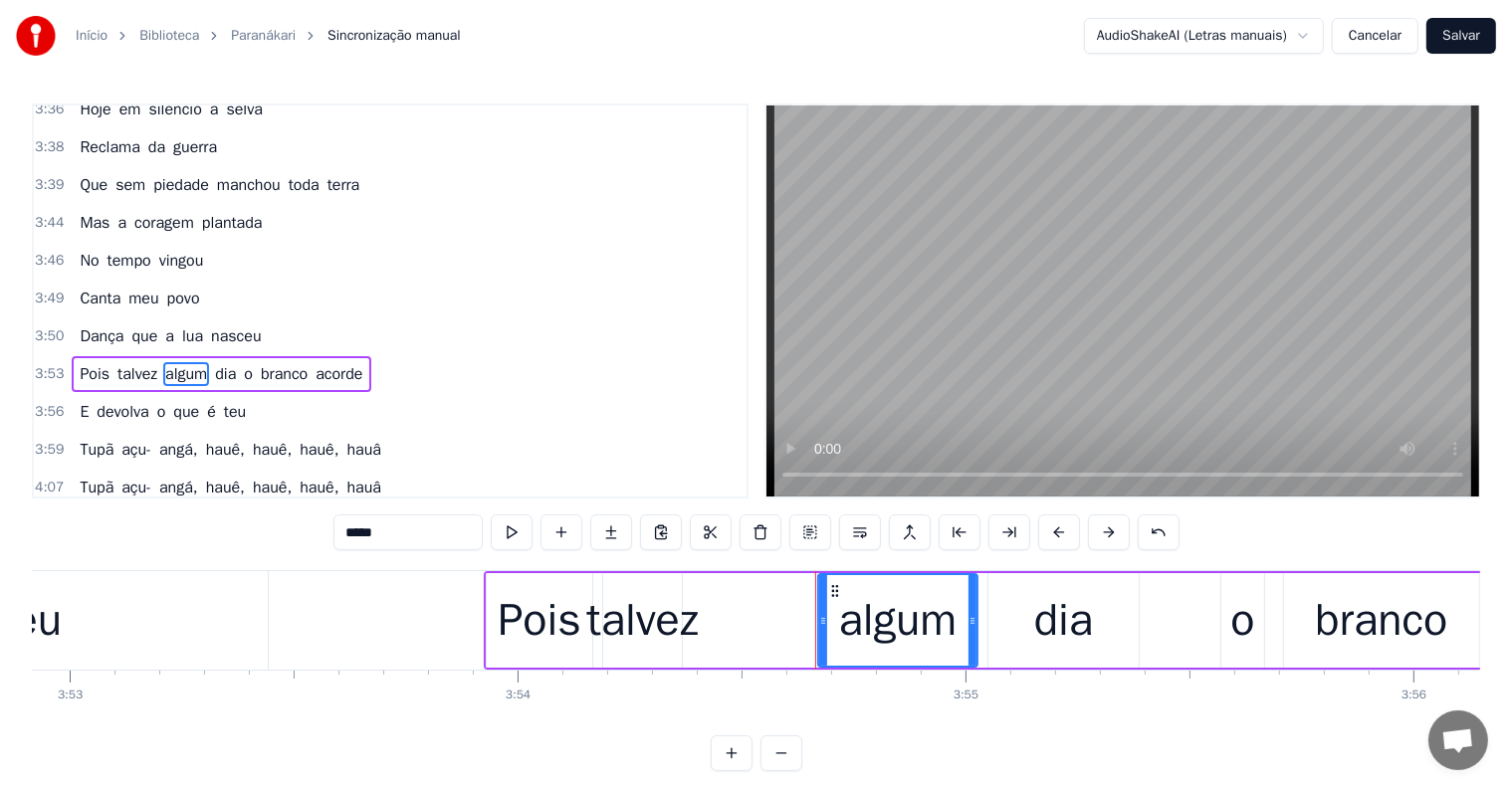 click on "talvez" at bounding box center (642, 621) 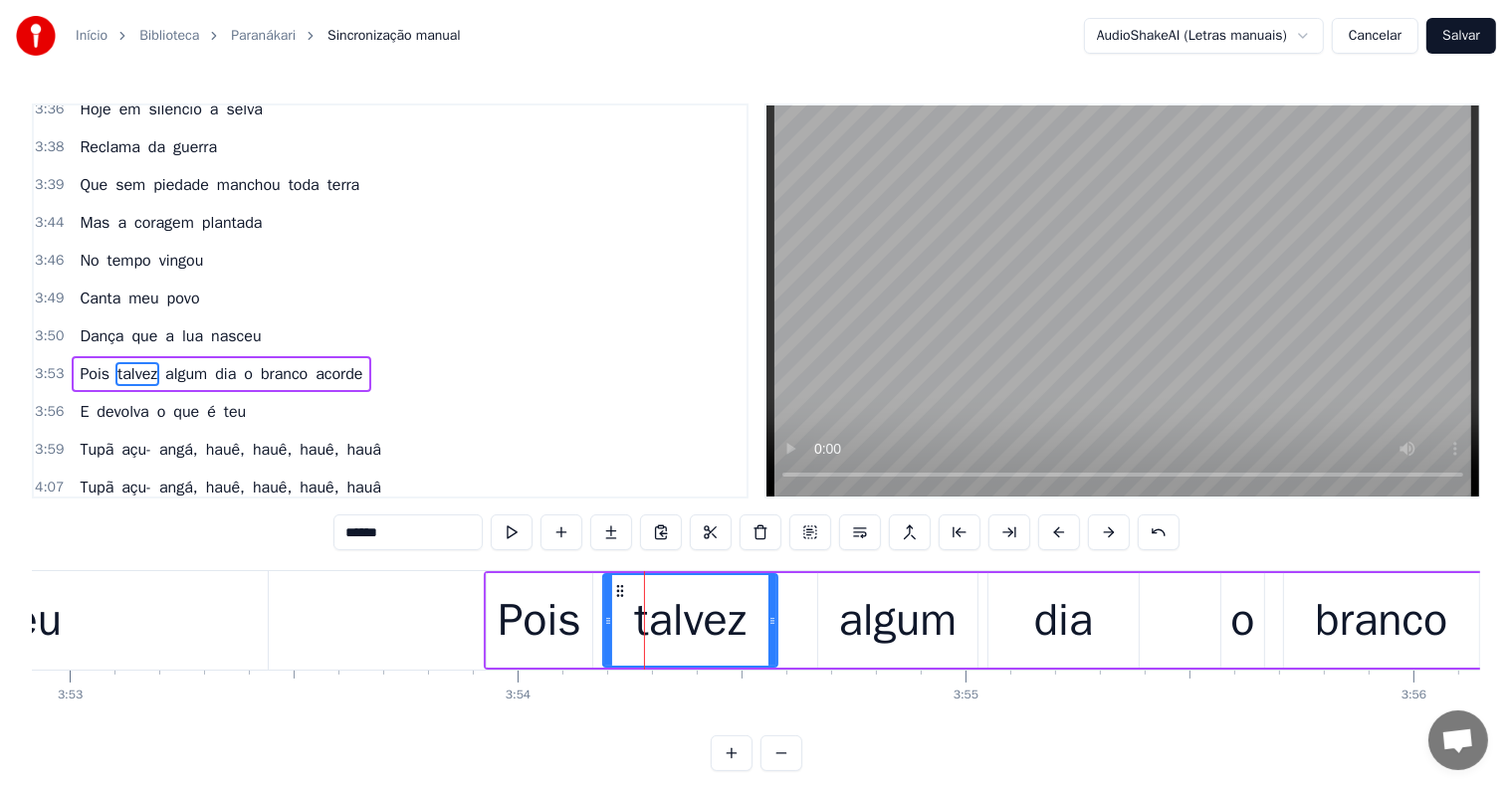 drag, startPoint x: 674, startPoint y: 617, endPoint x: 772, endPoint y: 615, distance: 98.0204 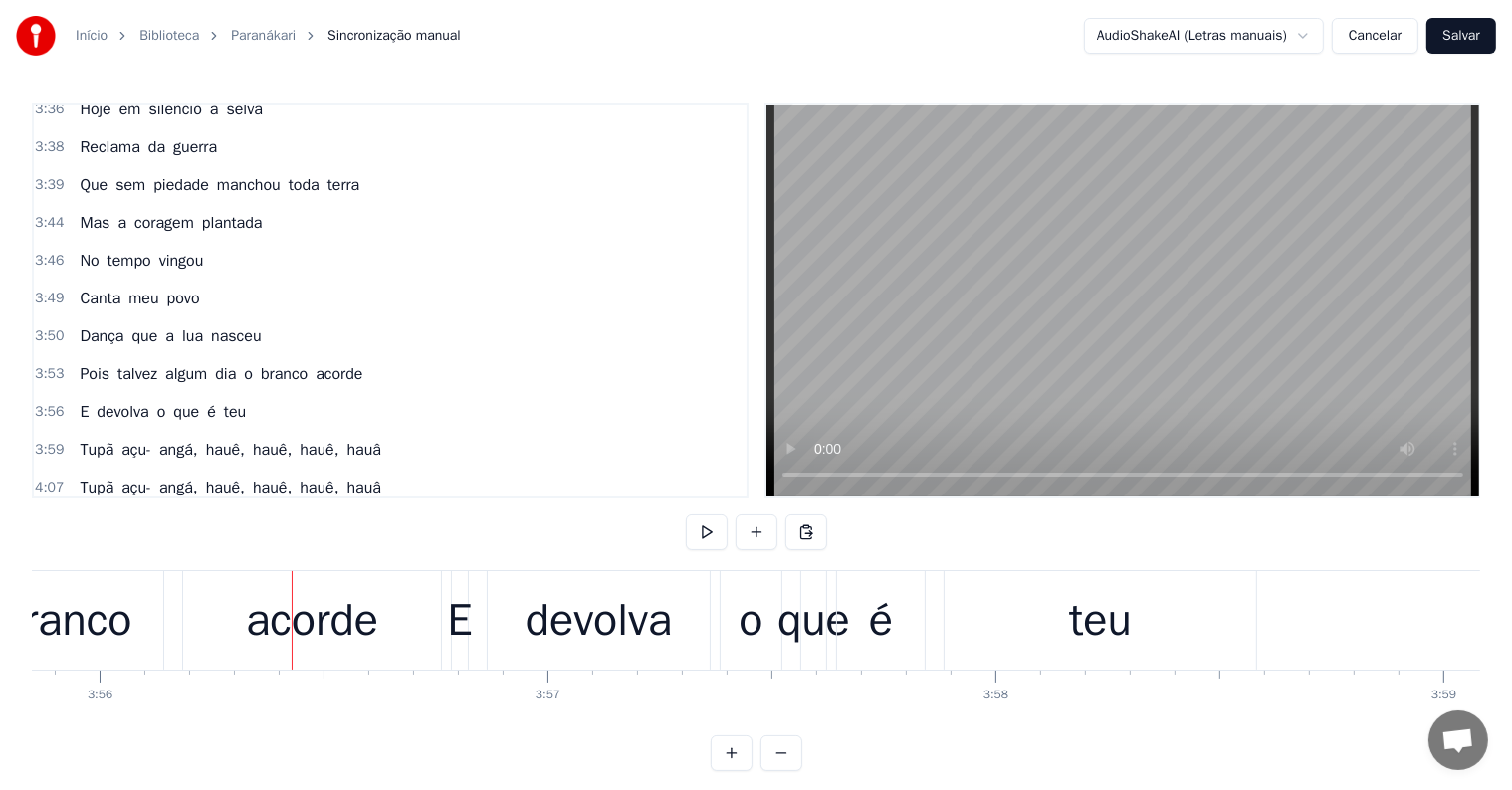 scroll, scrollTop: 0, scrollLeft: 105655, axis: horizontal 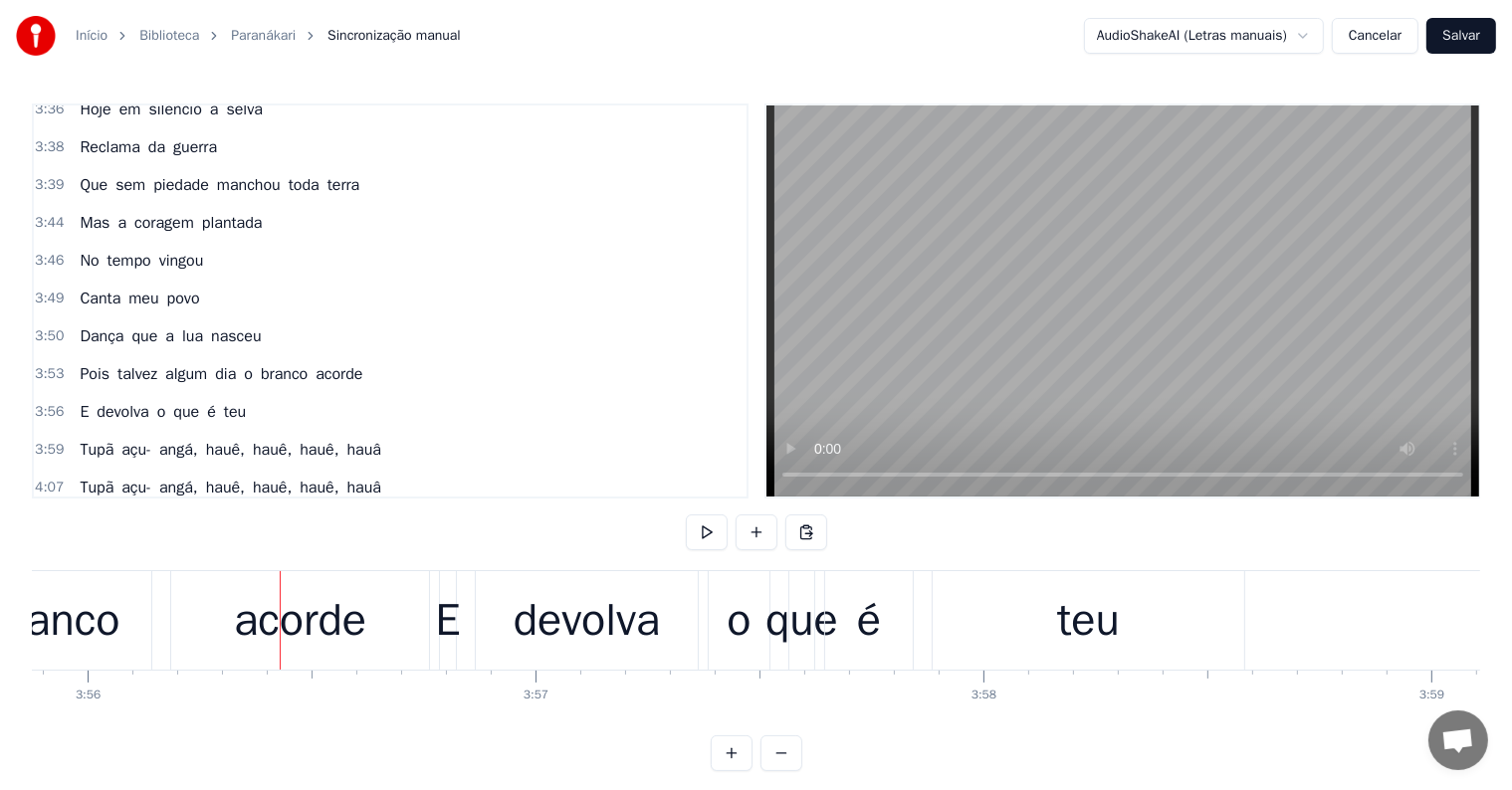 click on "branco" at bounding box center [54, 621] 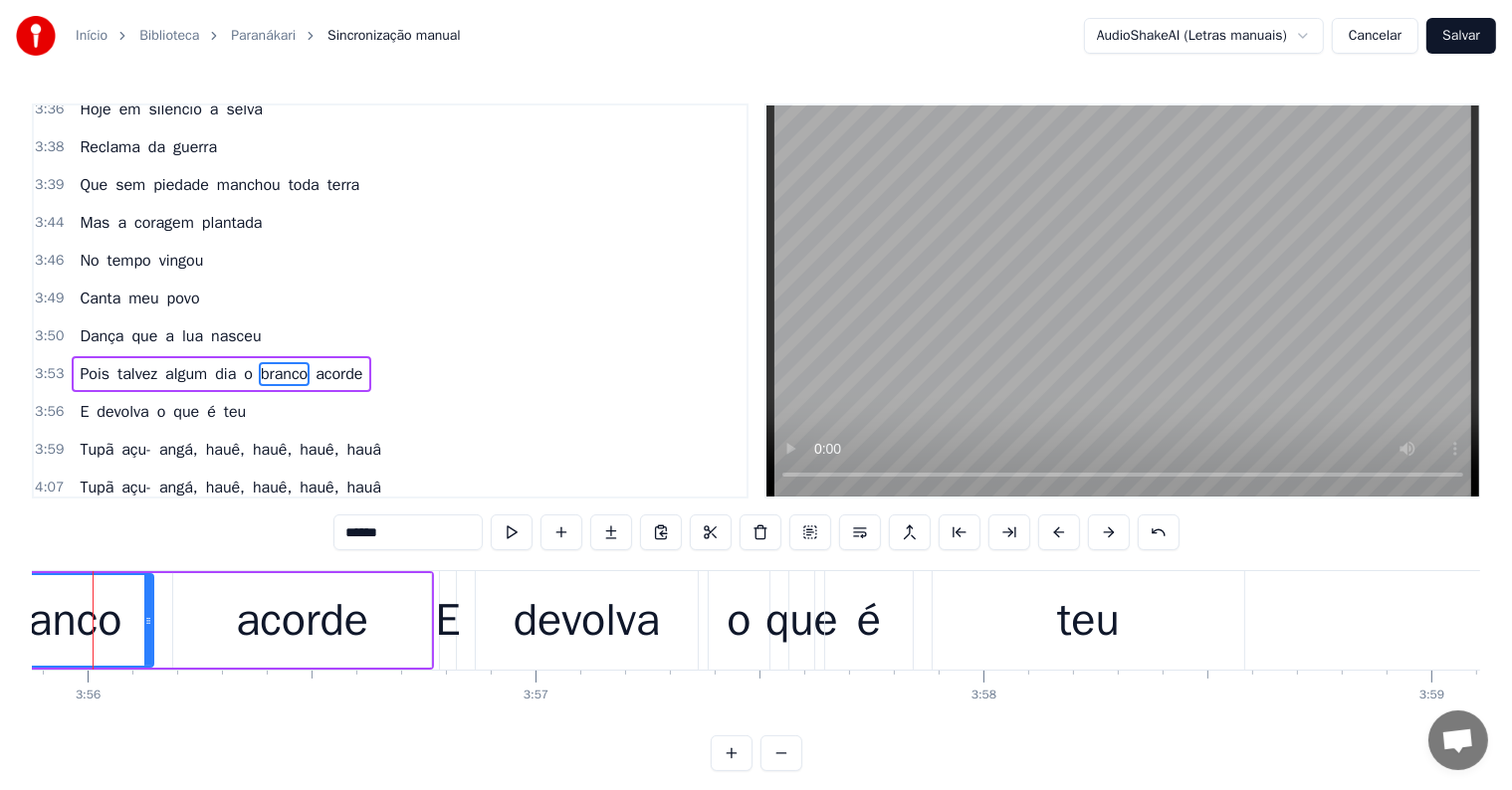 scroll, scrollTop: 0, scrollLeft: 105615, axis: horizontal 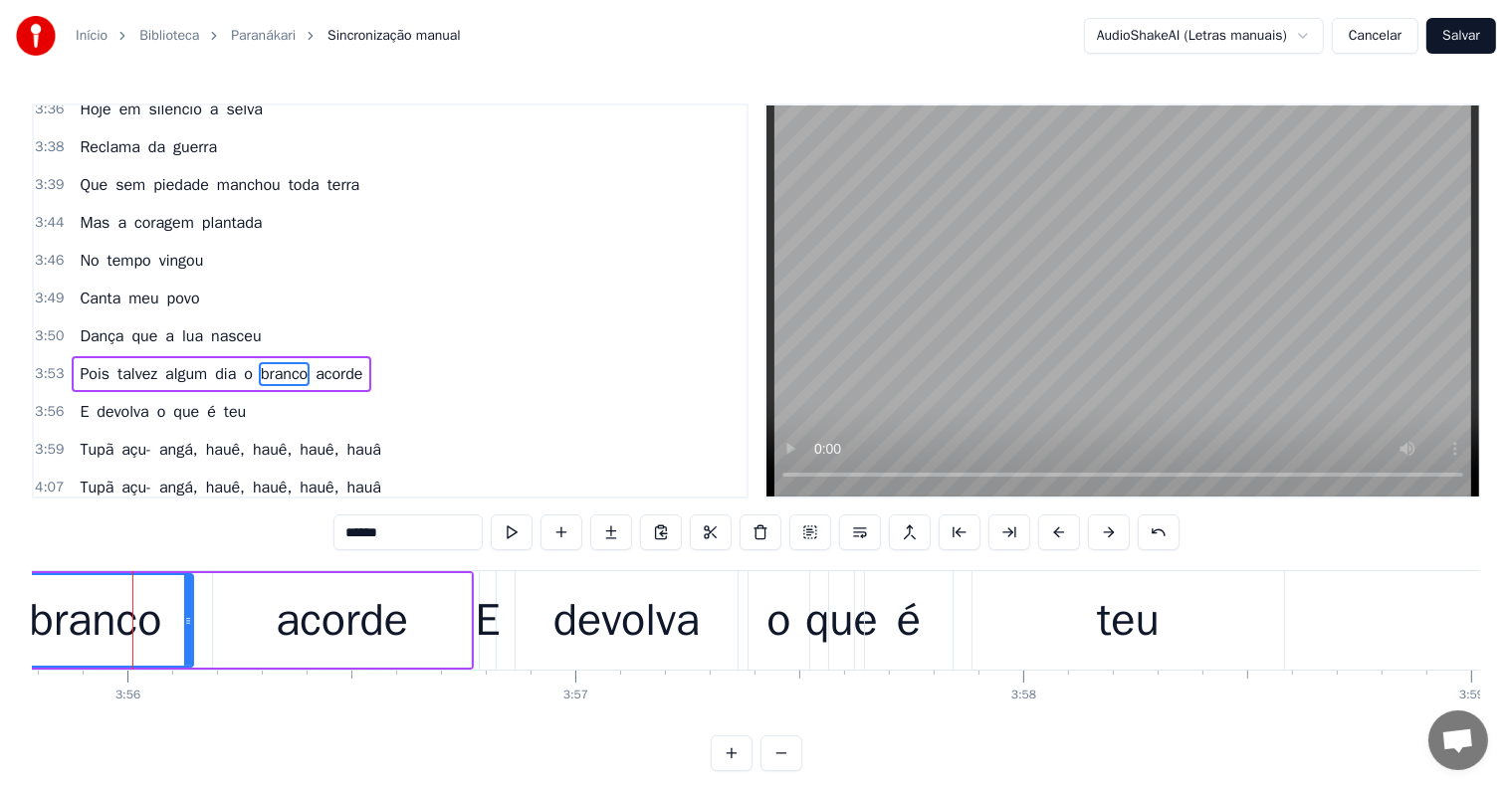 click on "o" at bounding box center [248, 374] 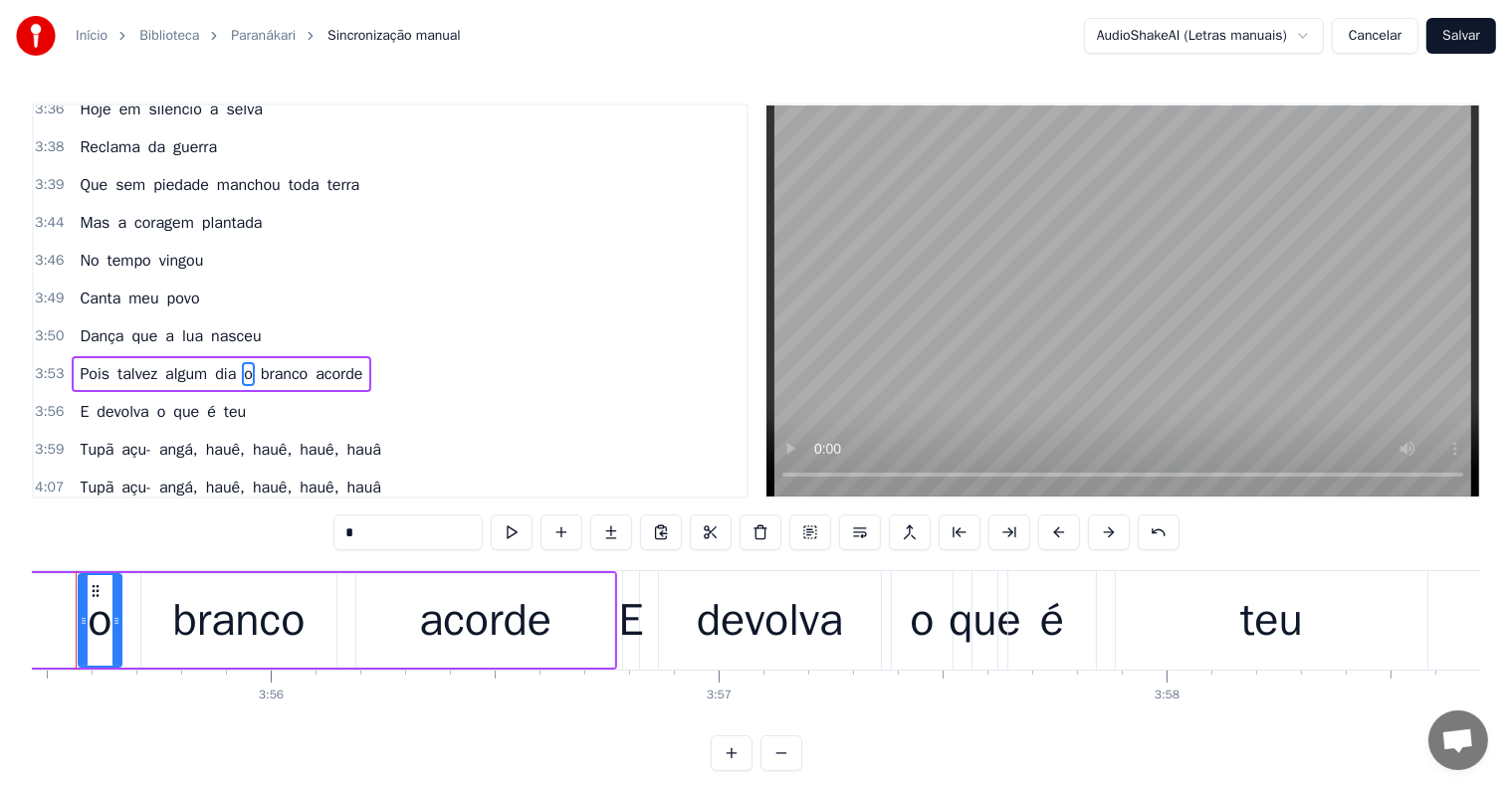 scroll, scrollTop: 0, scrollLeft: 105415, axis: horizontal 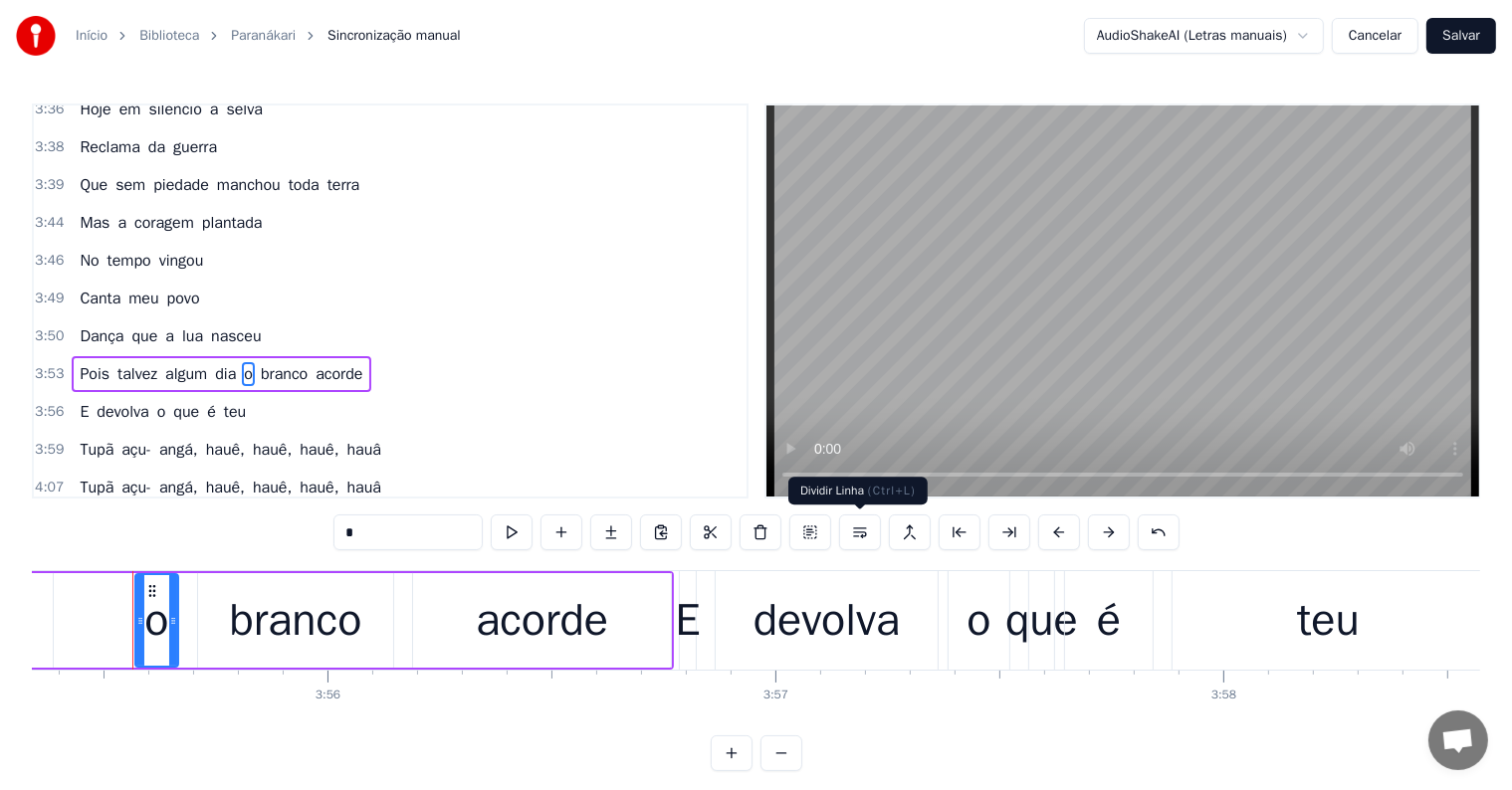 click at bounding box center [860, 532] 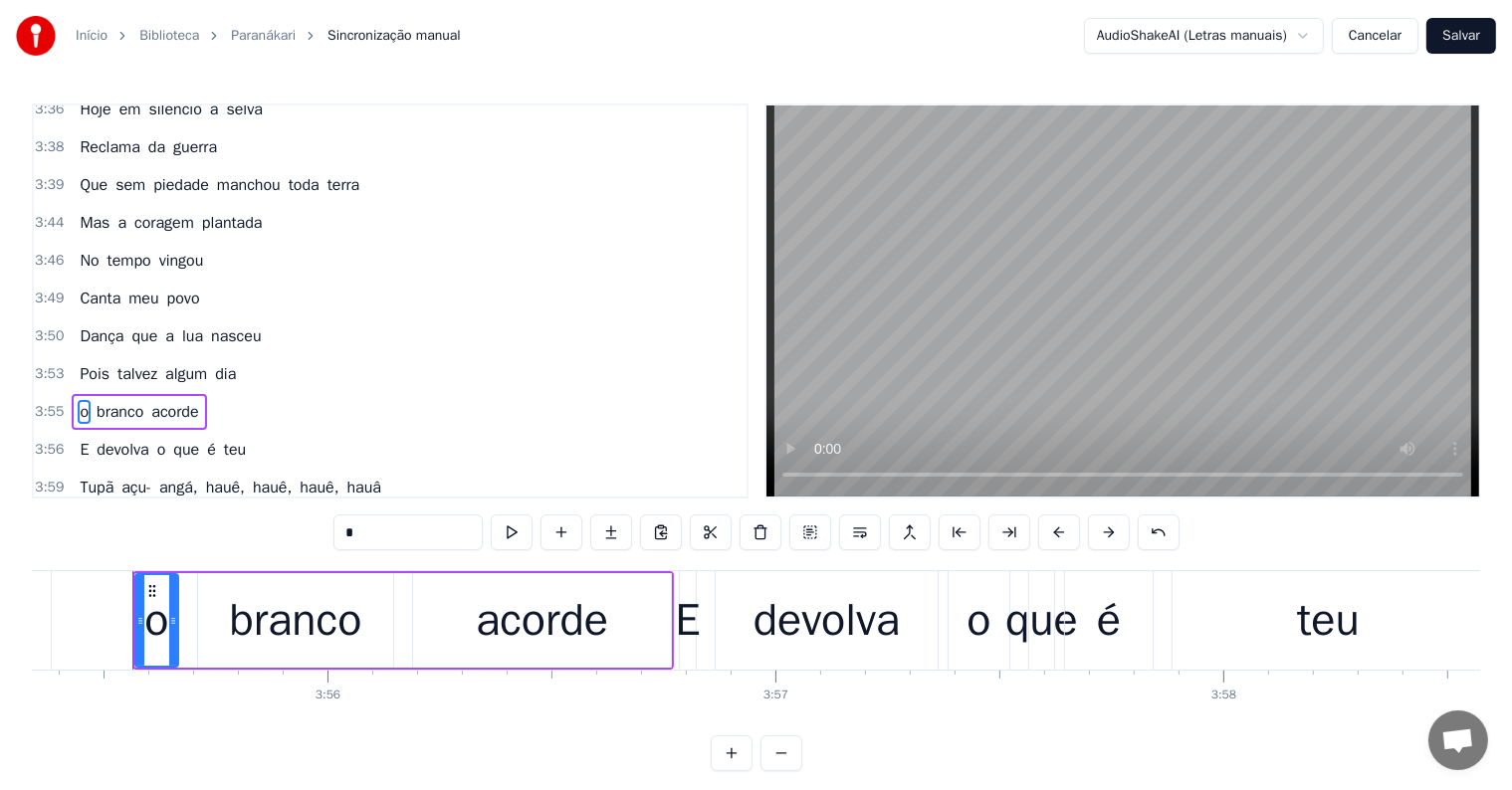 scroll, scrollTop: 2056, scrollLeft: 0, axis: vertical 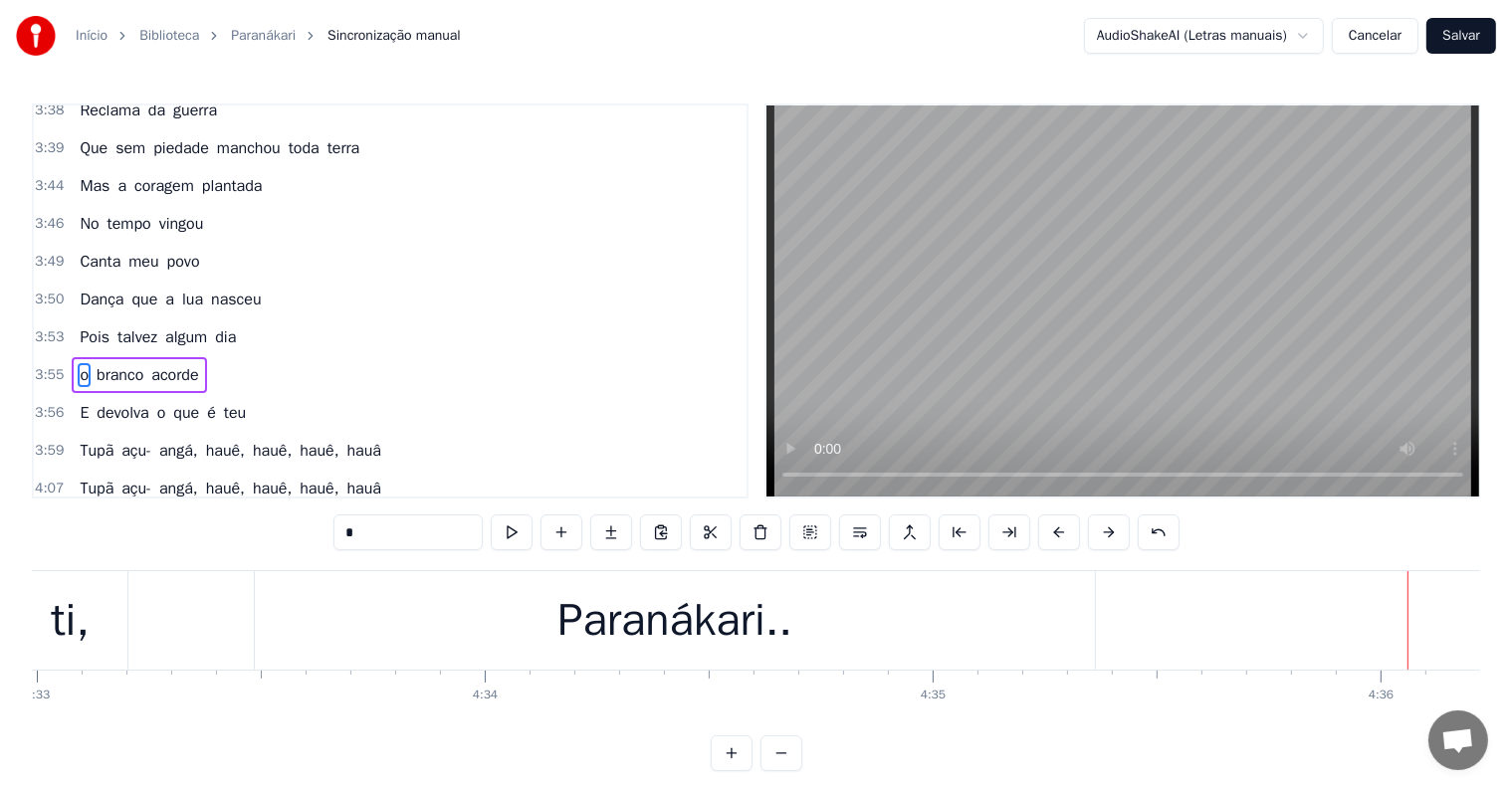 click on "Paranákari.." at bounding box center (674, 621) 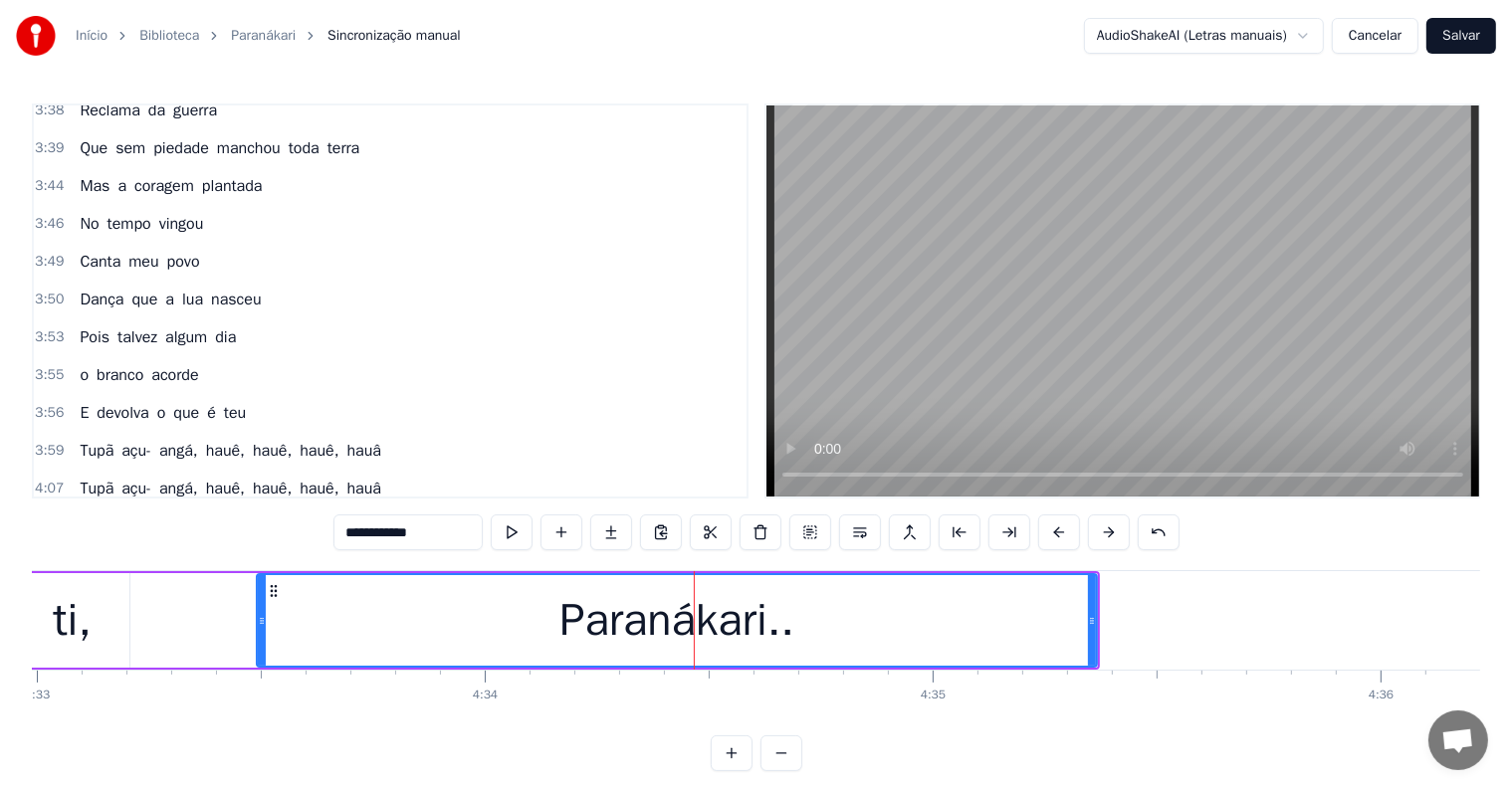 scroll, scrollTop: 30, scrollLeft: 0, axis: vertical 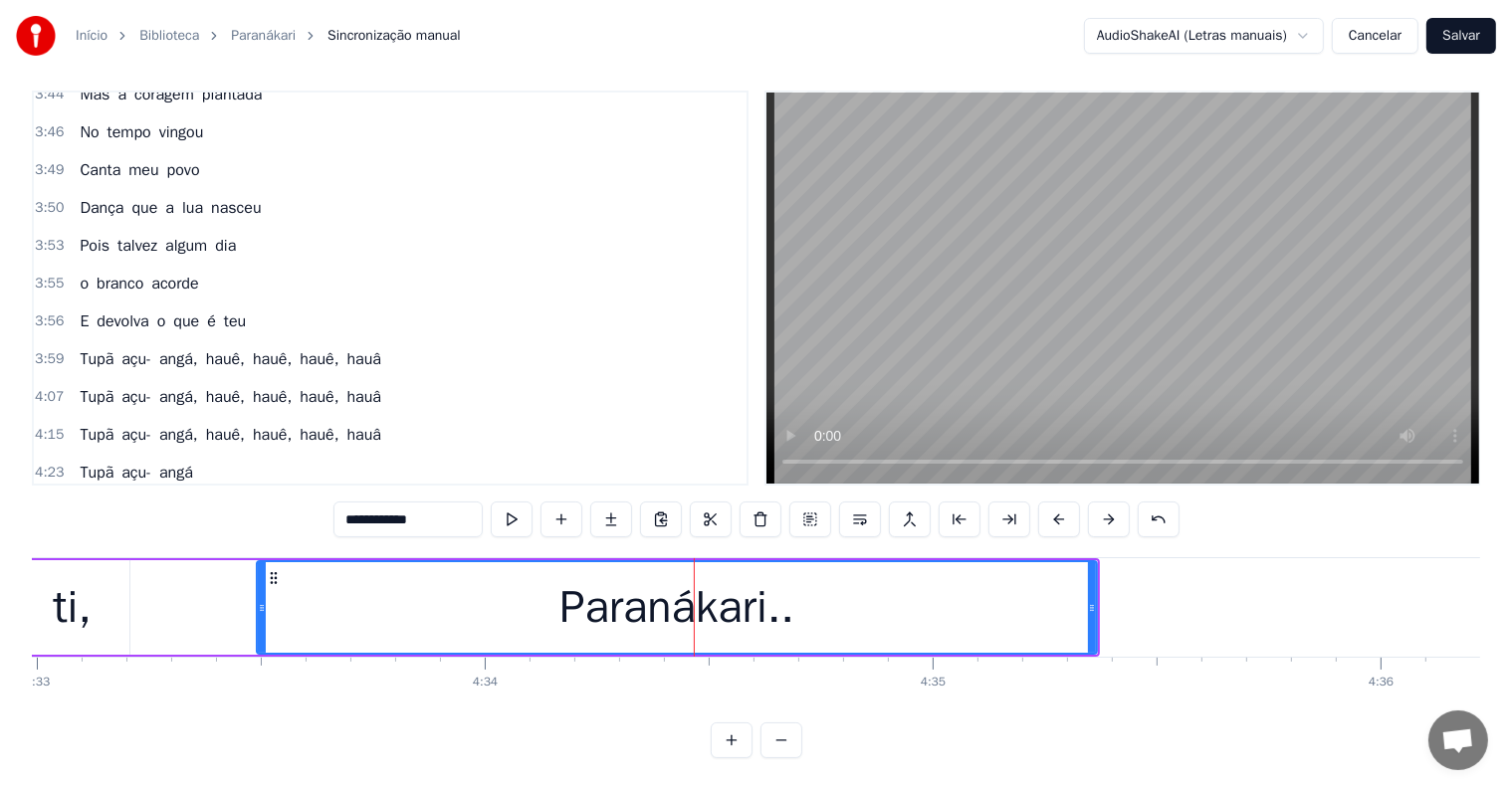 click at bounding box center (860, 519) 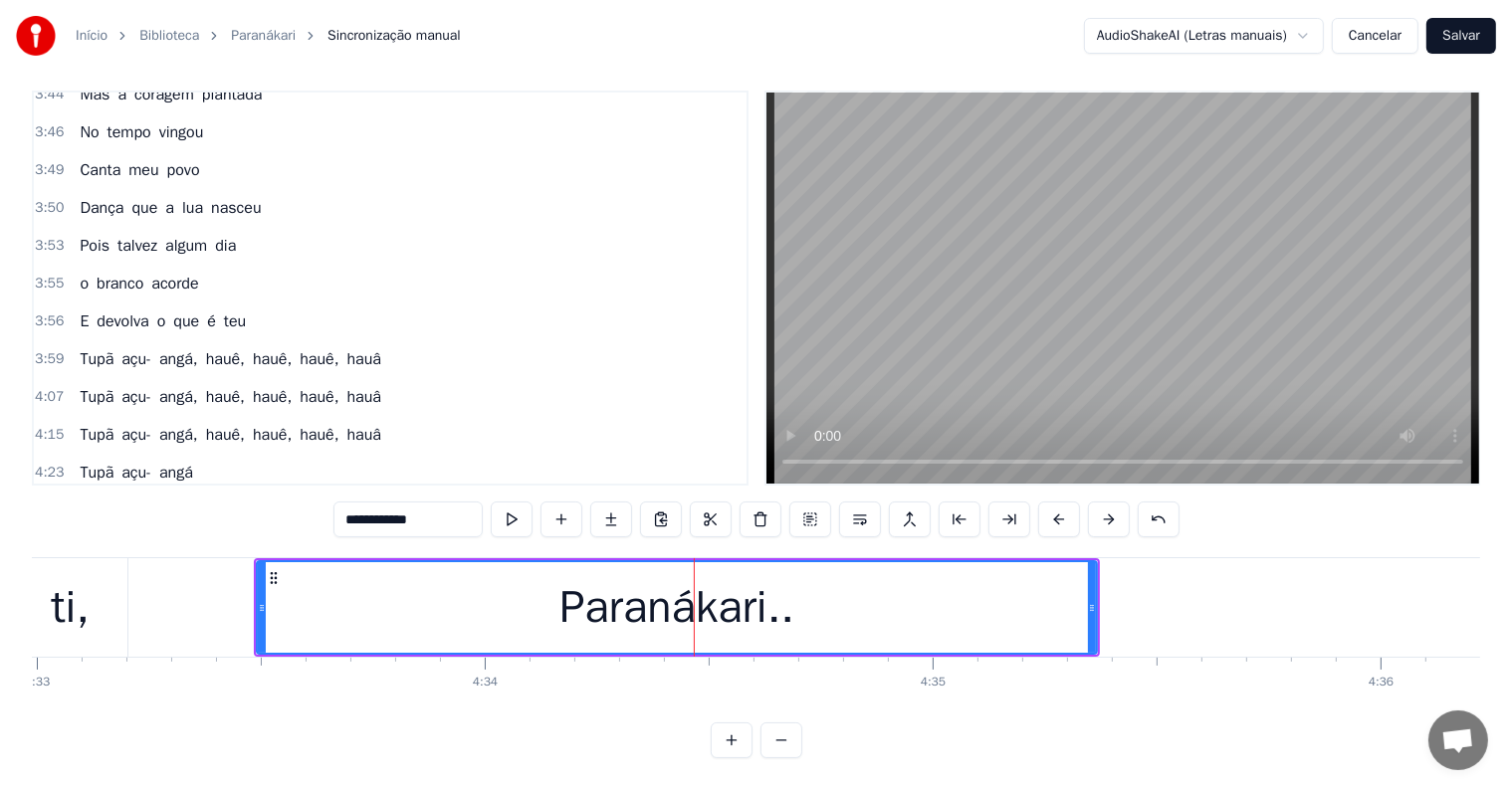 scroll, scrollTop: 2171, scrollLeft: 0, axis: vertical 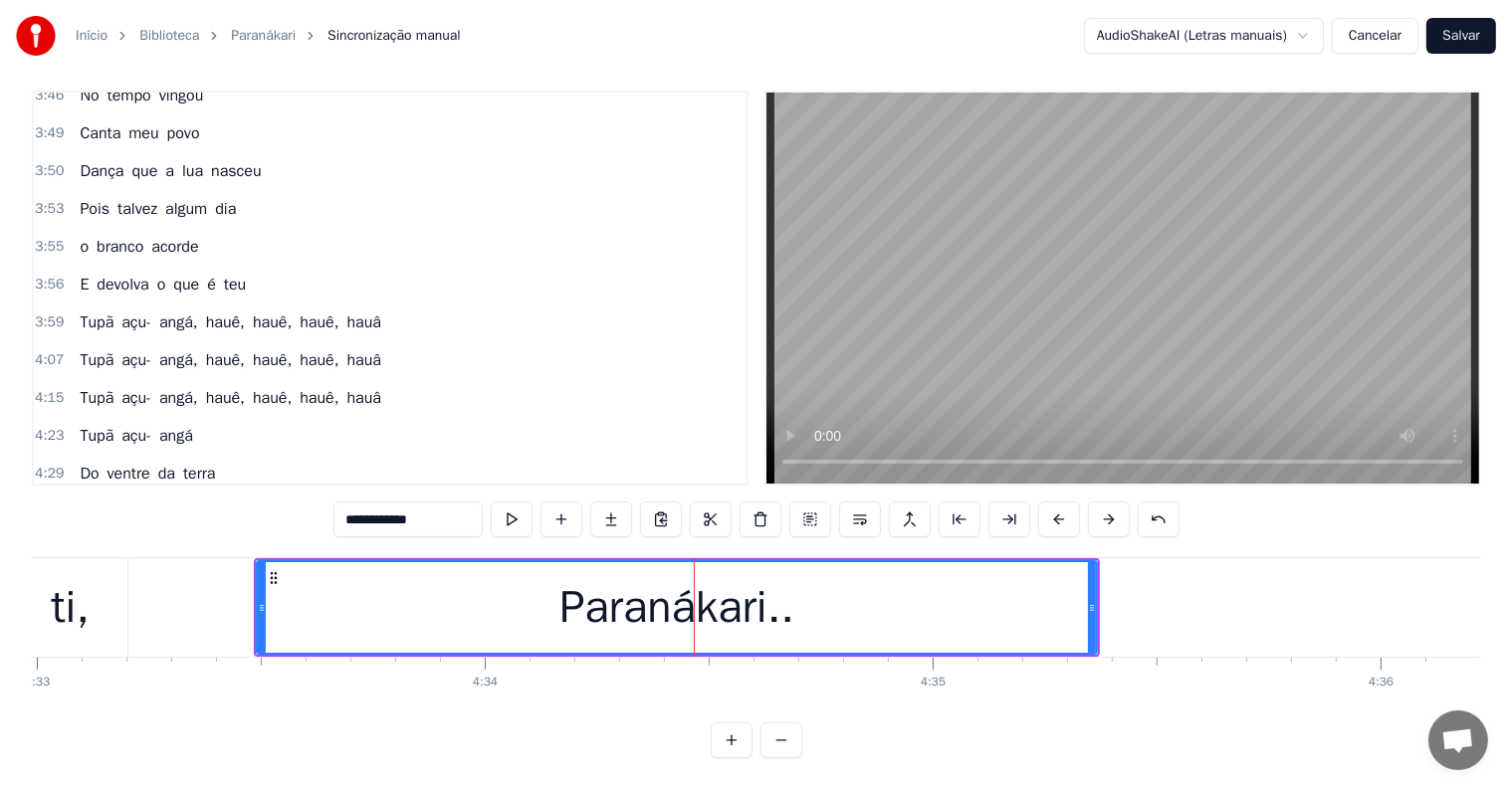 click on "ti," at bounding box center [255, 511] 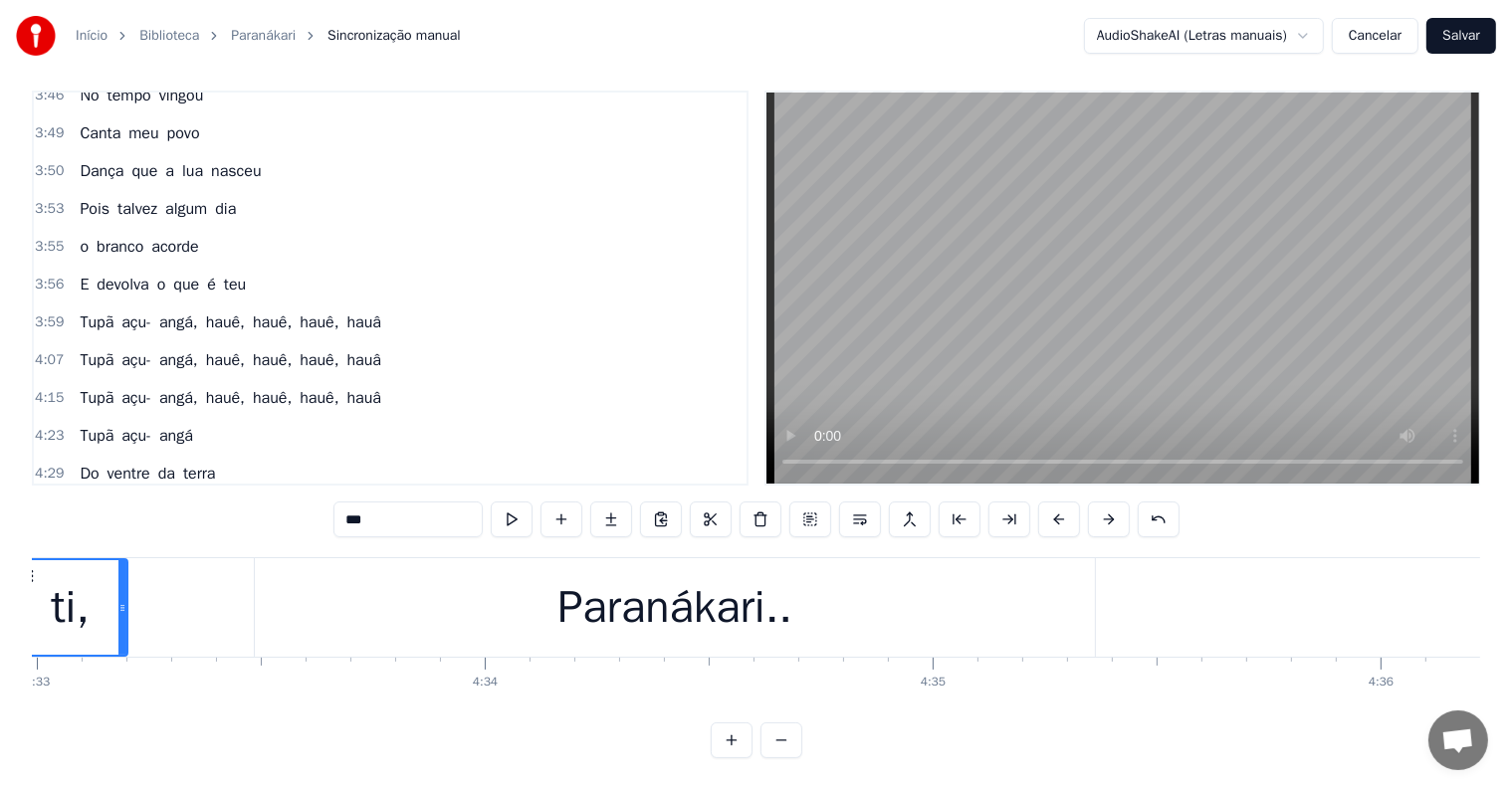 scroll, scrollTop: 0, scrollLeft: 122158, axis: horizontal 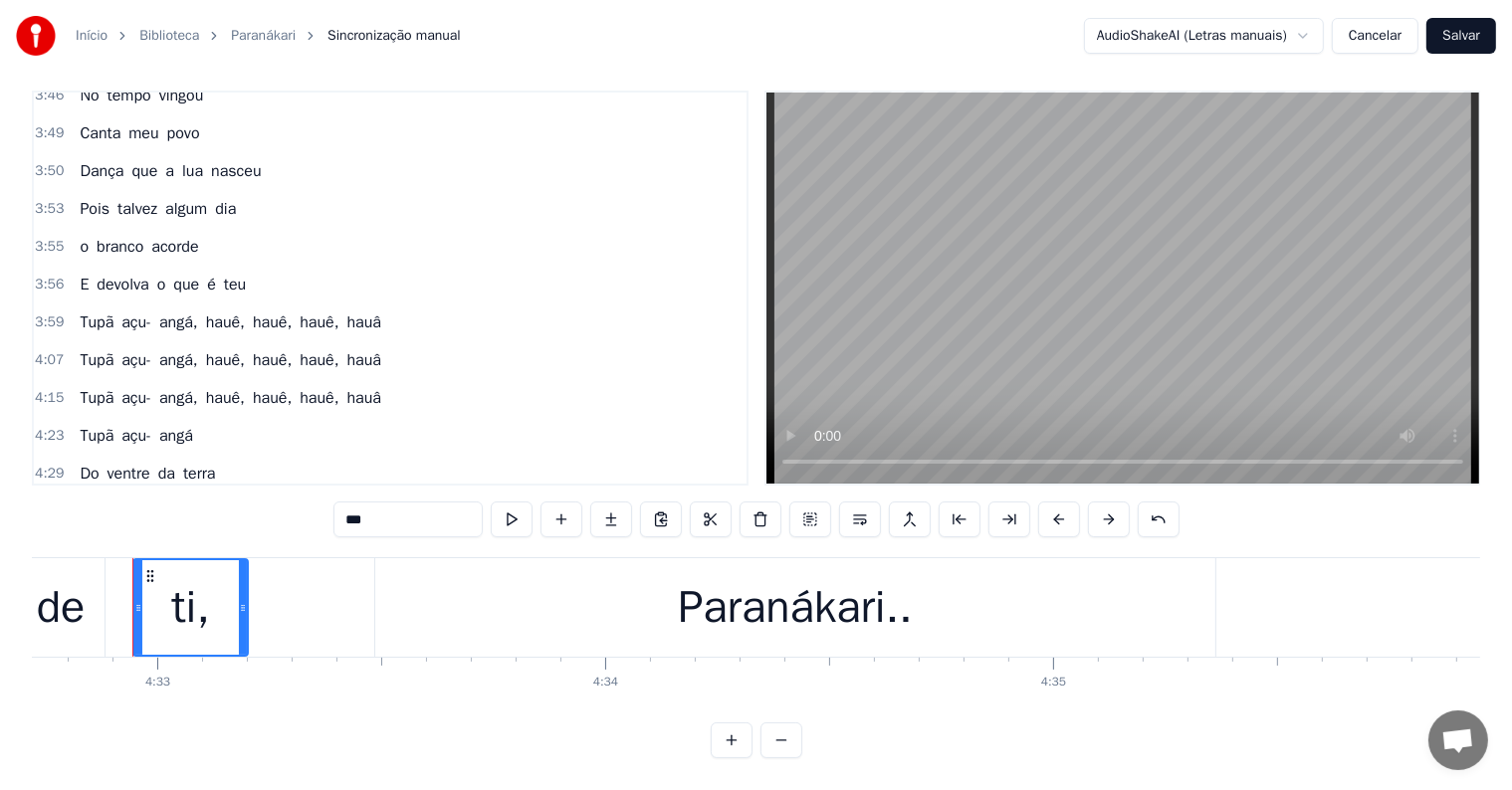 click on "***" at bounding box center [408, 519] 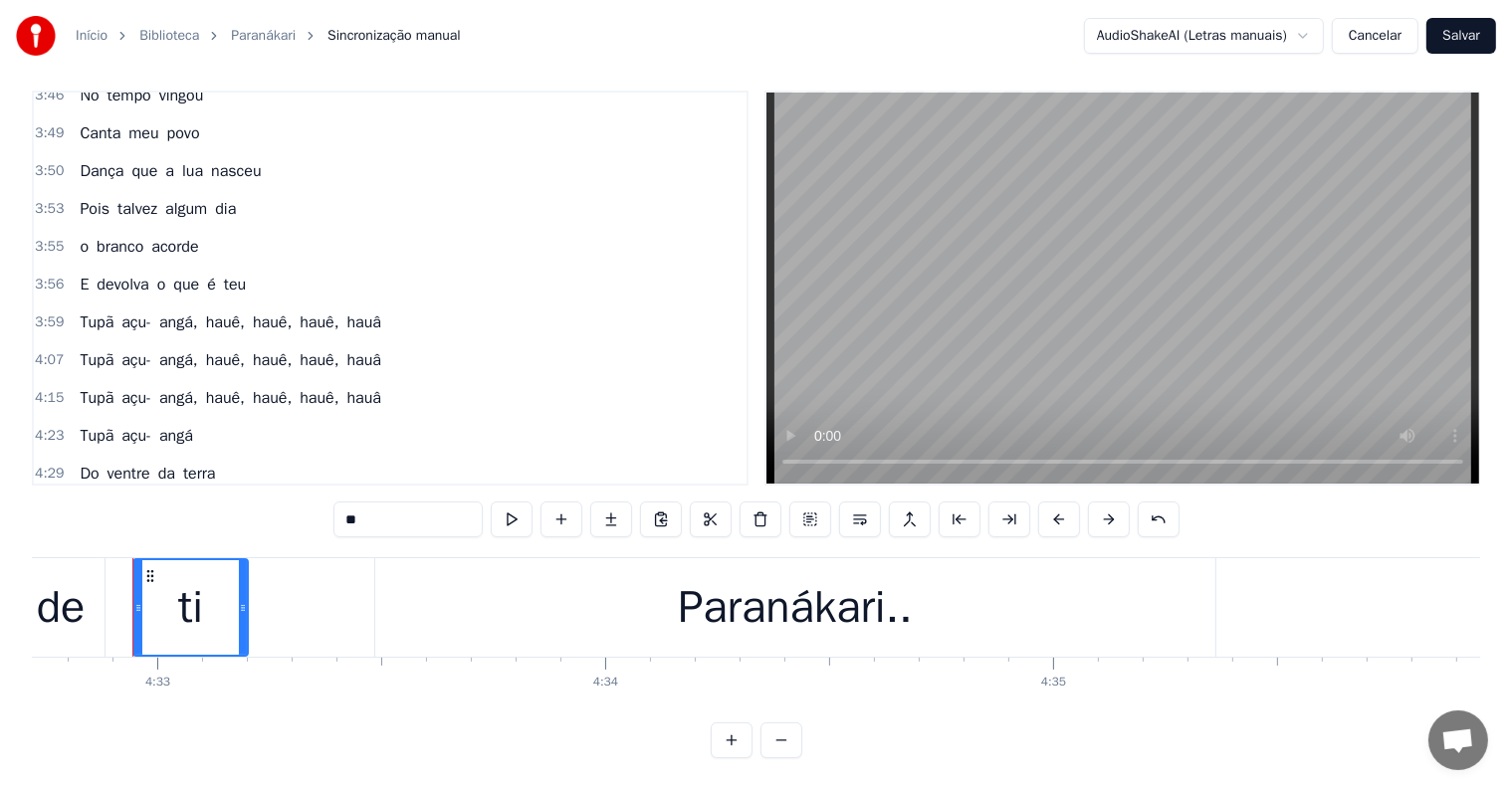 click on "de" at bounding box center [61, 608] 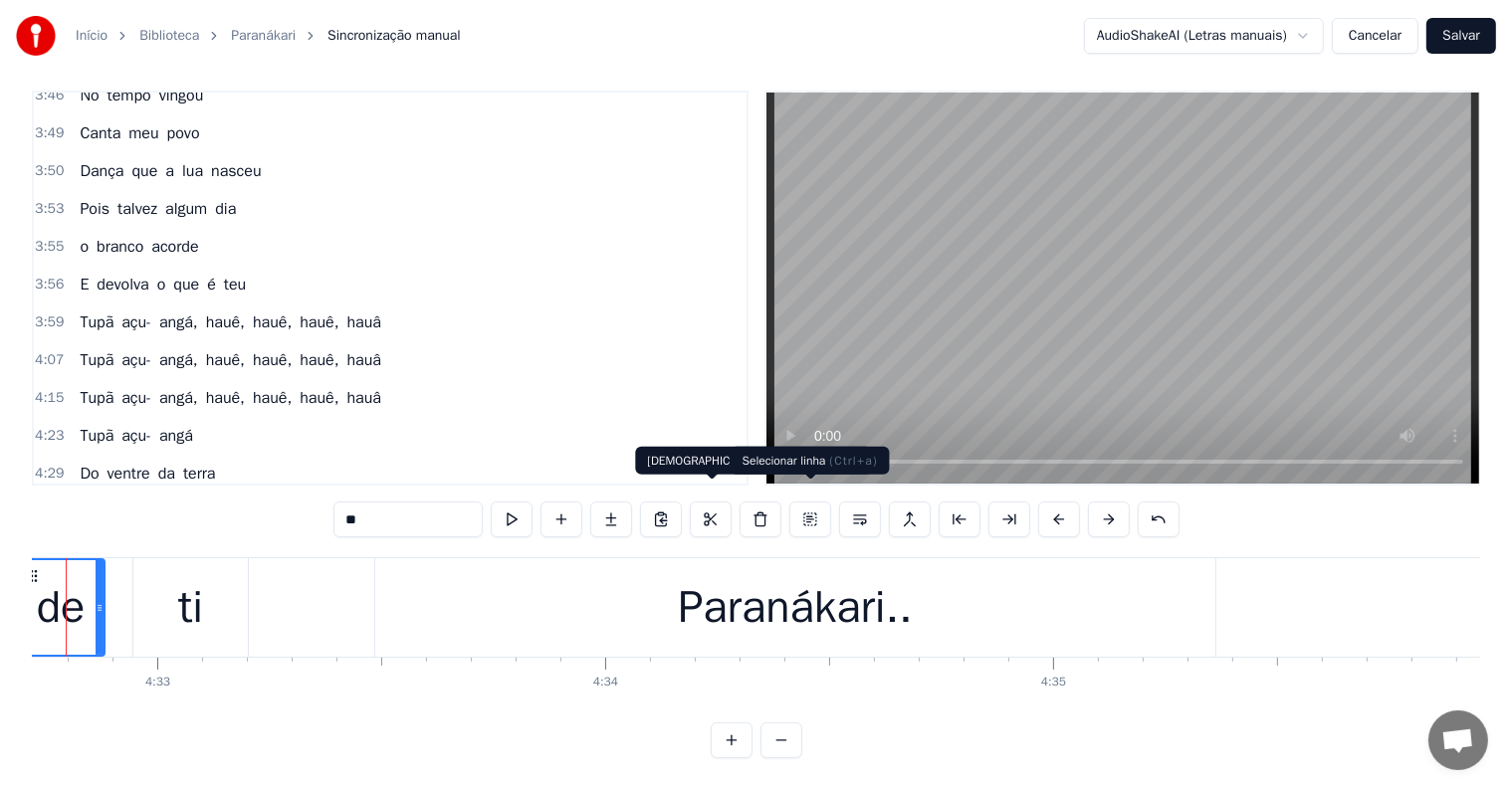scroll, scrollTop: 0, scrollLeft: 122092, axis: horizontal 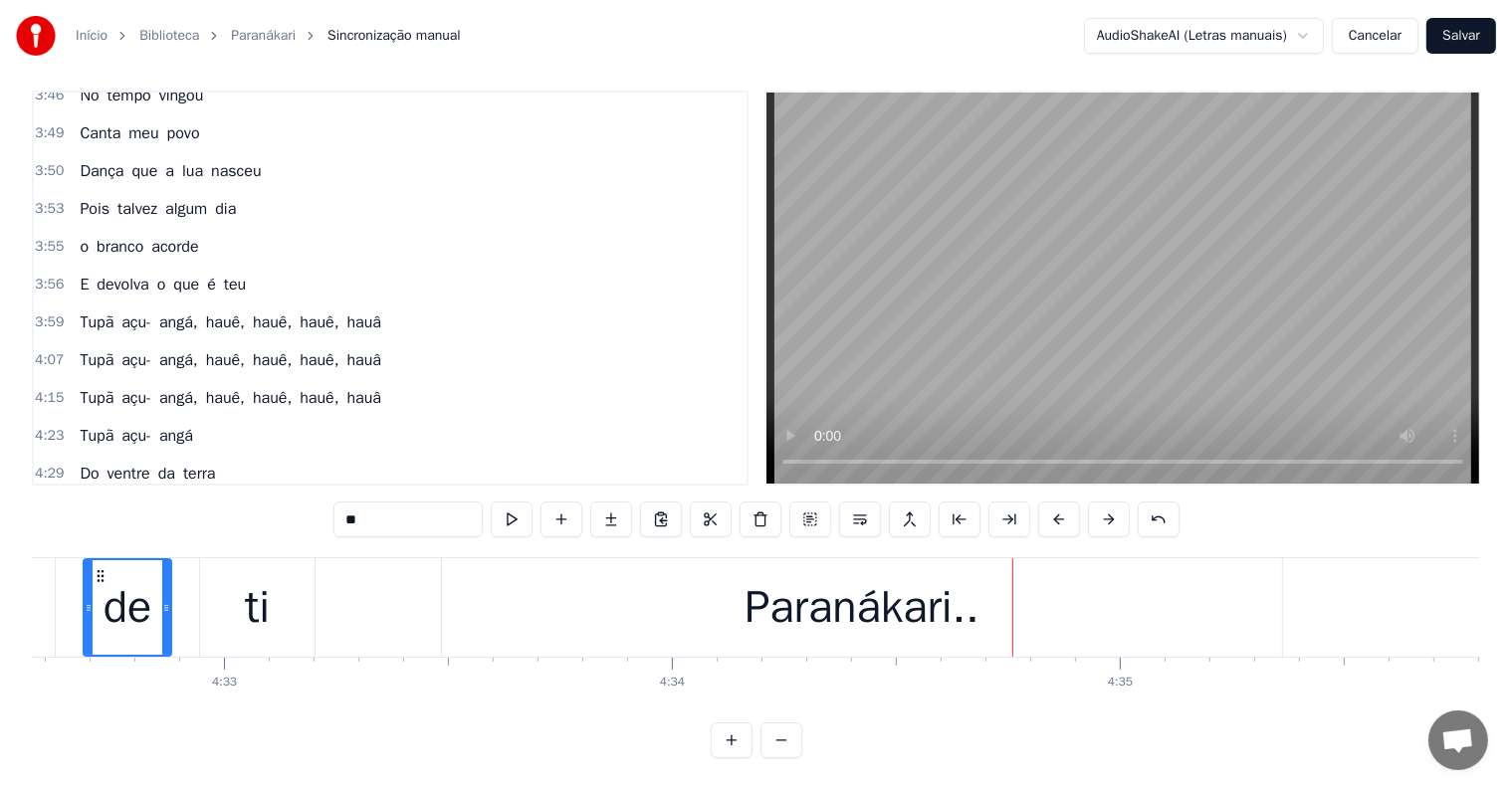 click on "Paranákari.." at bounding box center [862, 607] 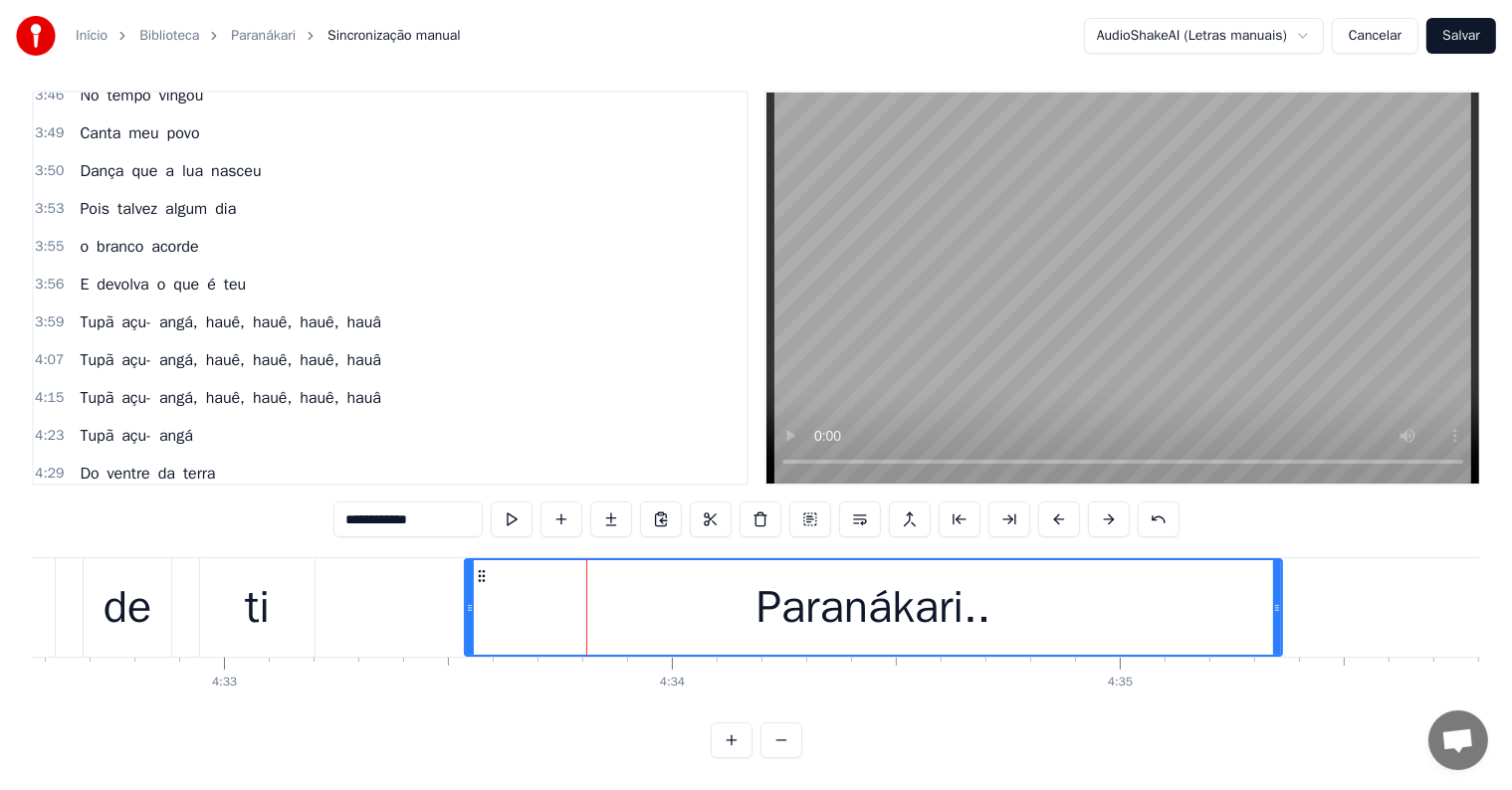 drag, startPoint x: 444, startPoint y: 590, endPoint x: 467, endPoint y: 595, distance: 23.537205 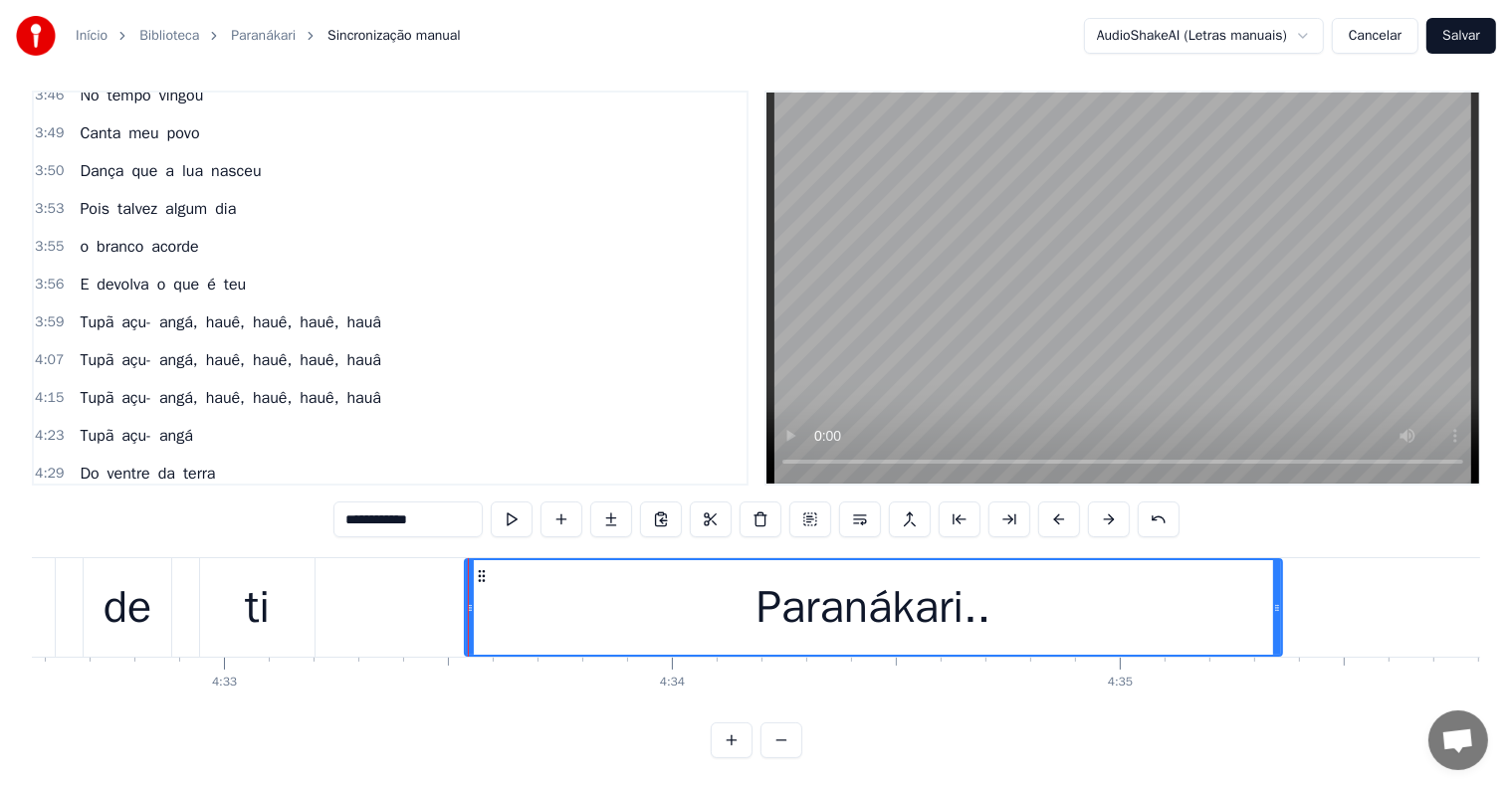 click on "ti" at bounding box center (257, 607) 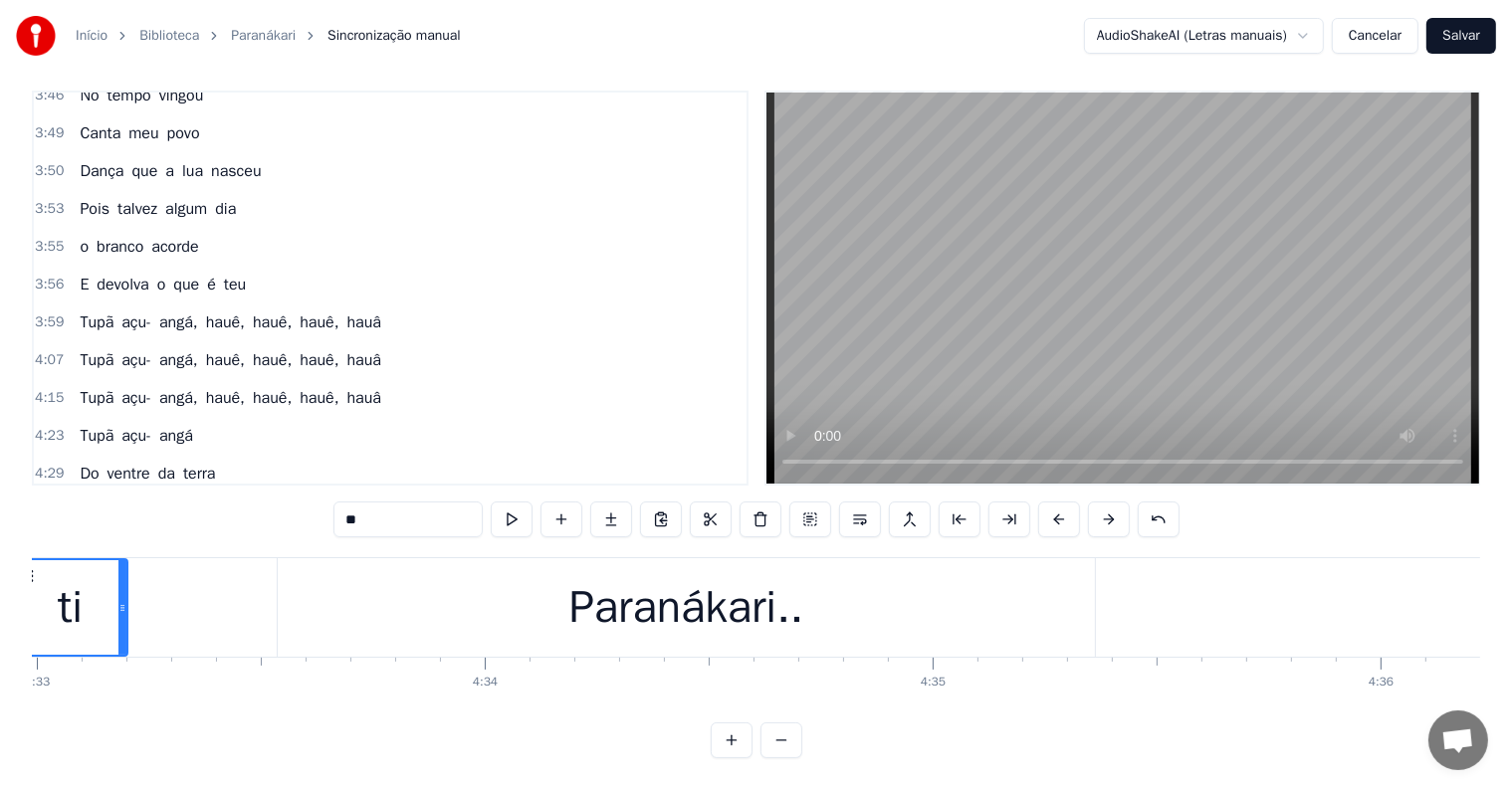scroll, scrollTop: 0, scrollLeft: 122281, axis: horizontal 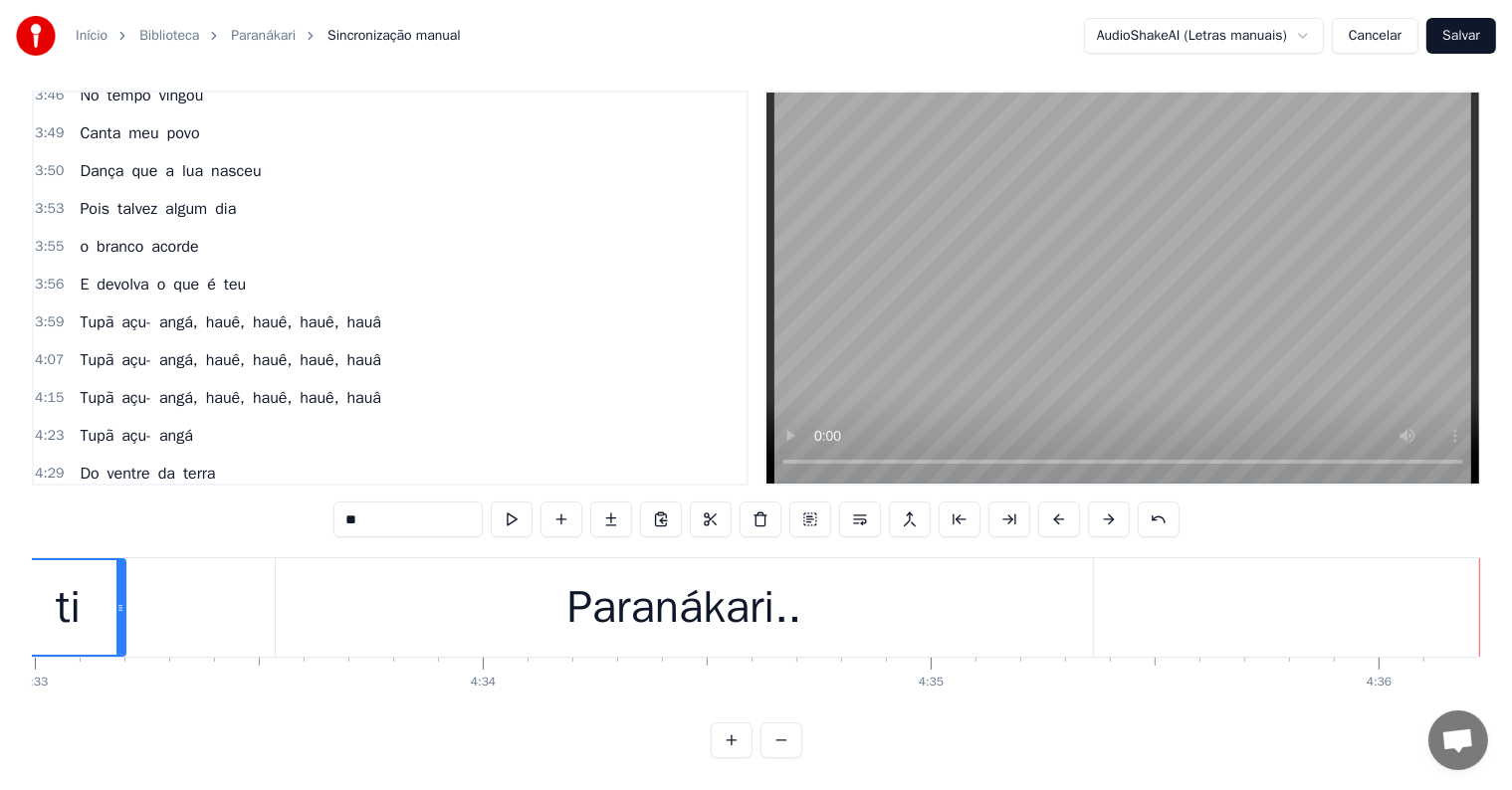 click on "Salvar" at bounding box center [1461, 36] 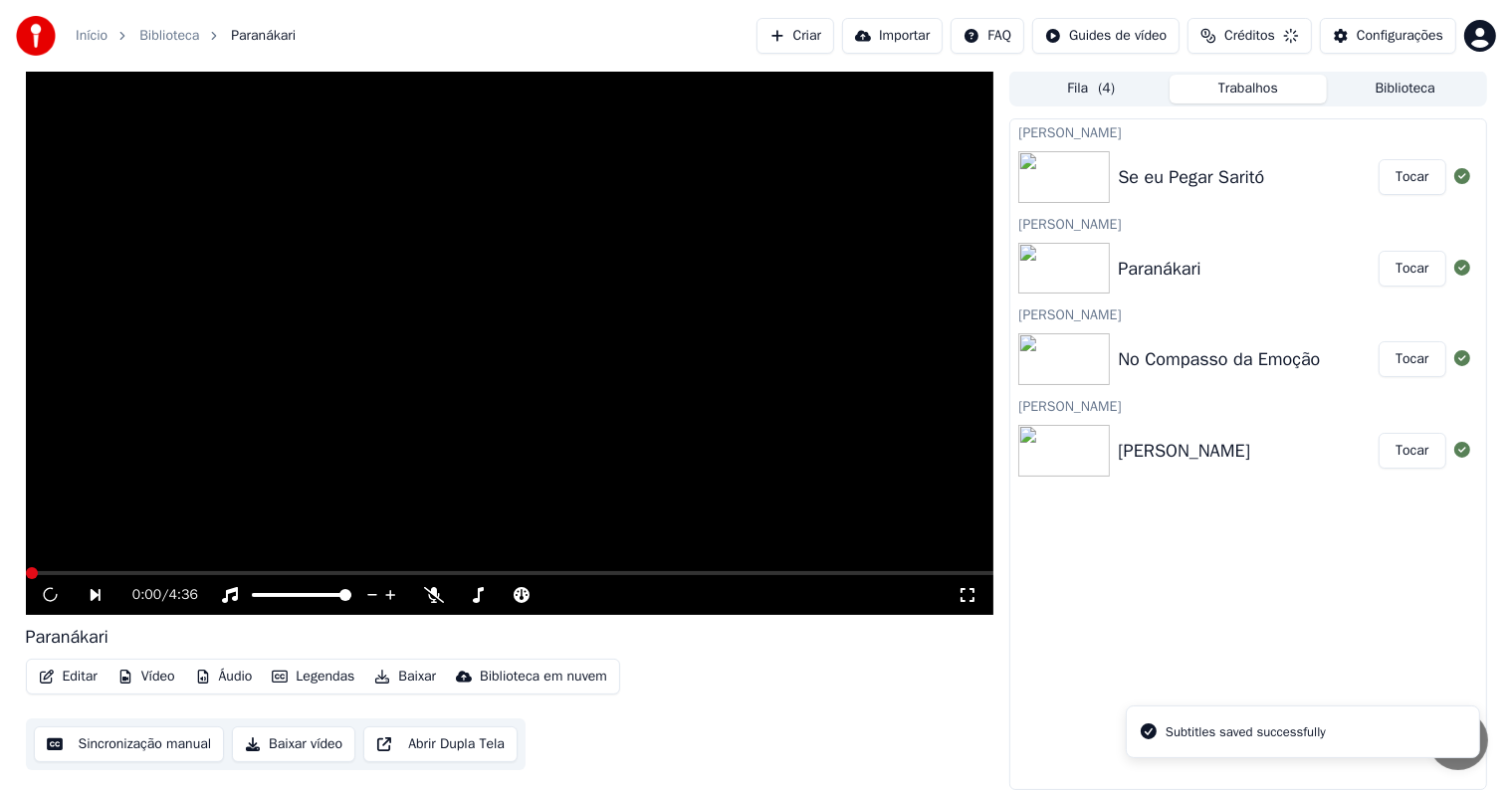 scroll, scrollTop: 0, scrollLeft: 0, axis: both 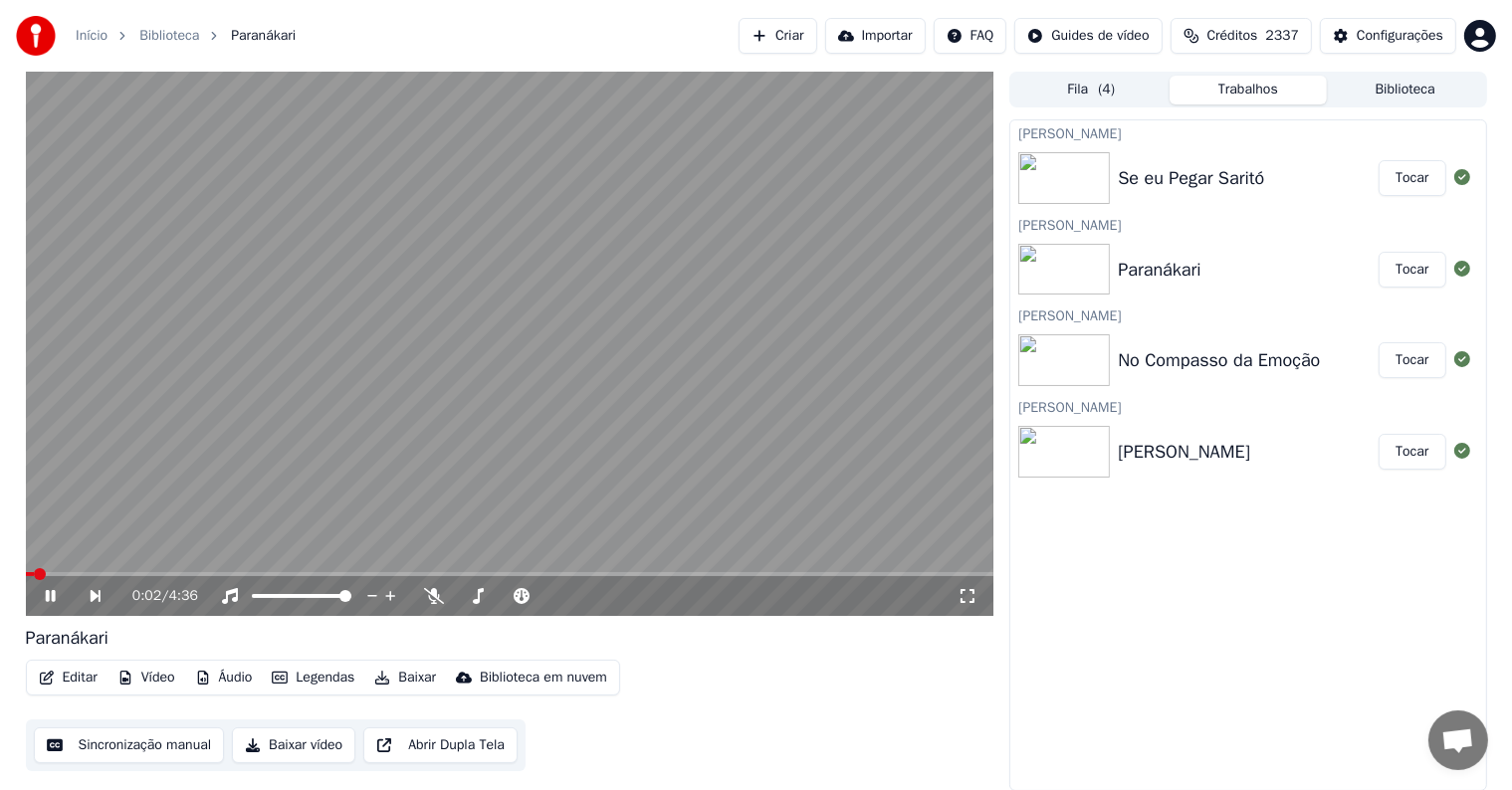 click at bounding box center (510, 343) 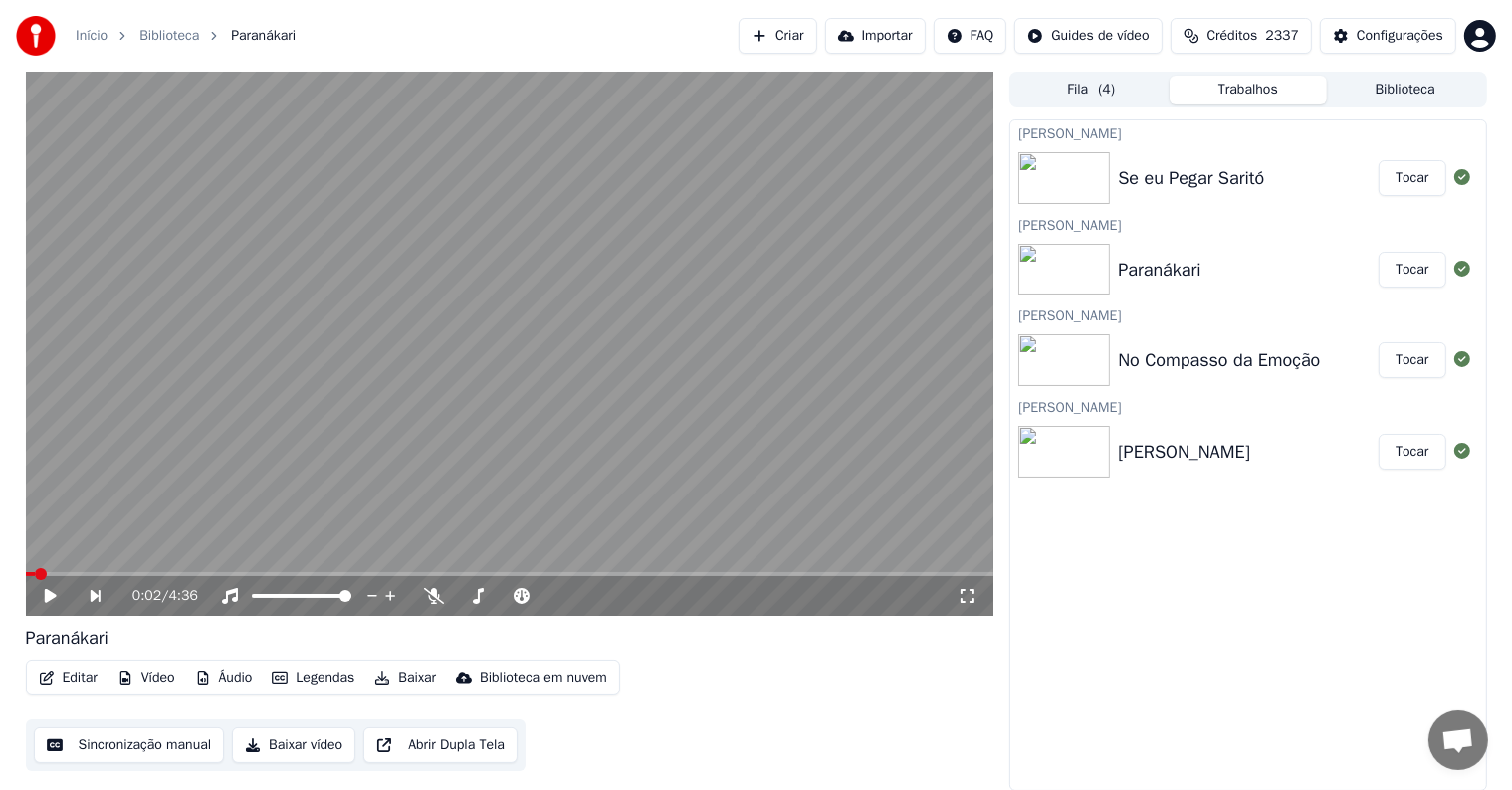 click on "Tocar" at bounding box center (1411, 178) 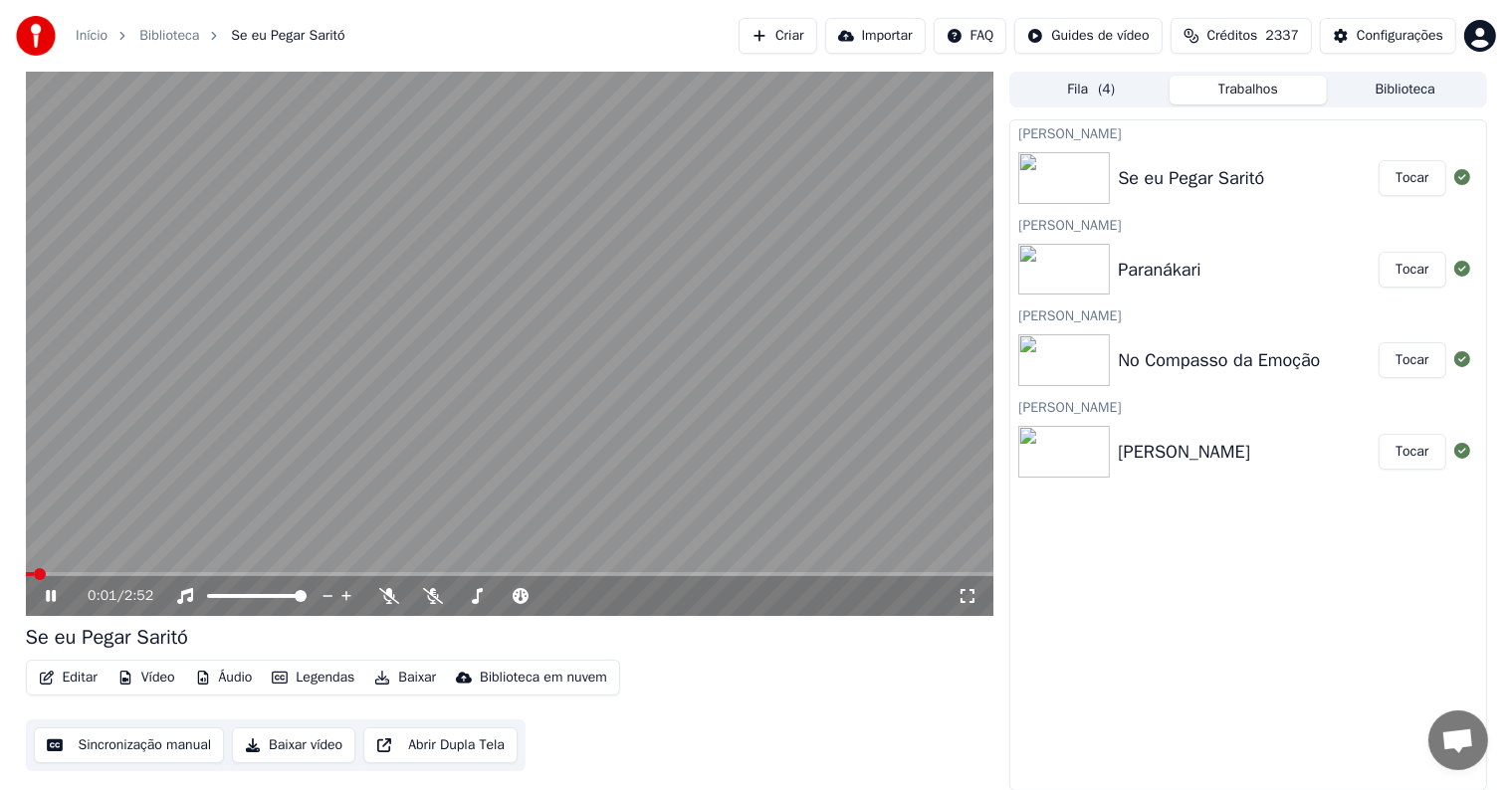 click at bounding box center (510, 343) 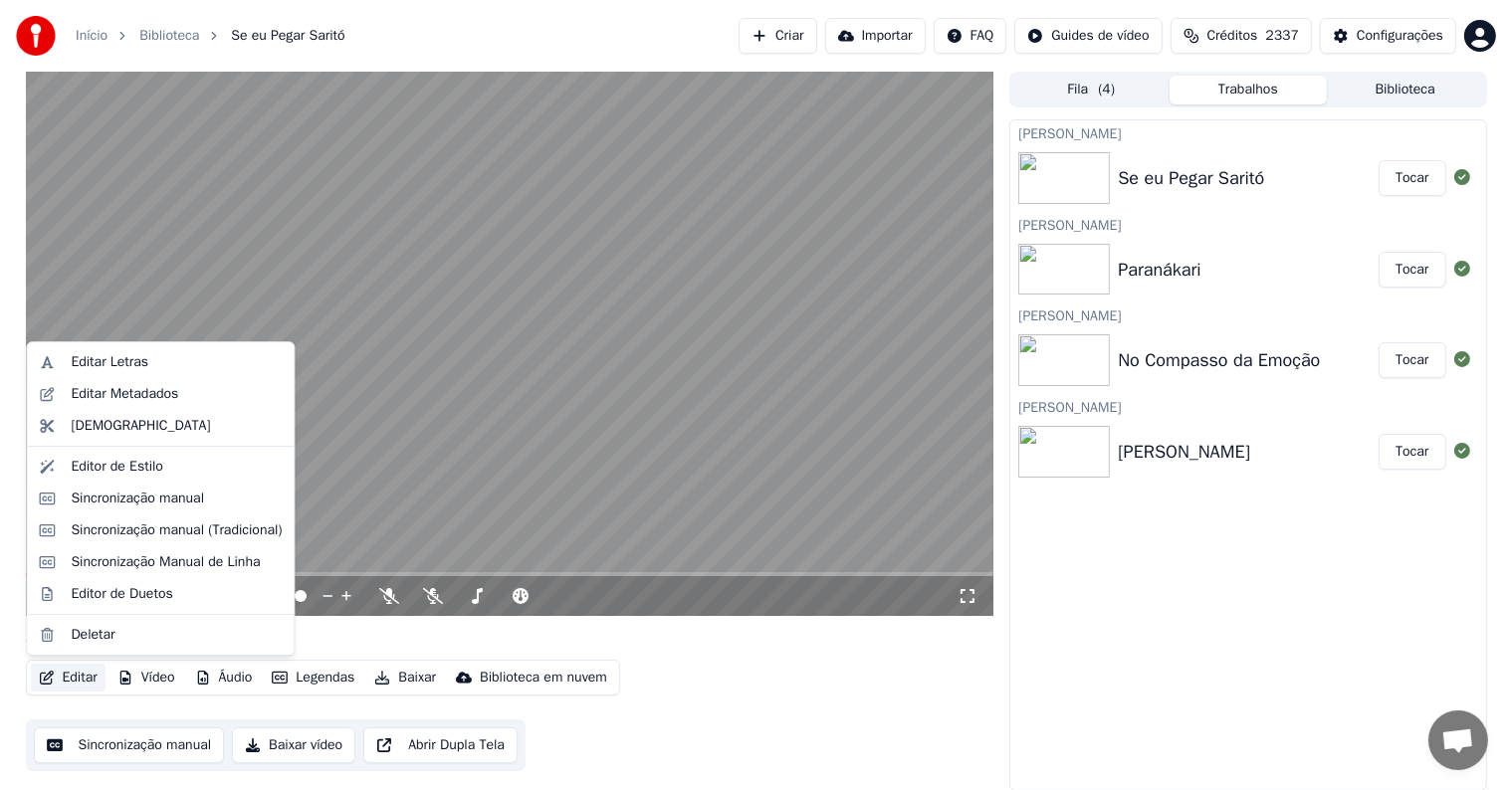 click on "Editar" at bounding box center (68, 678) 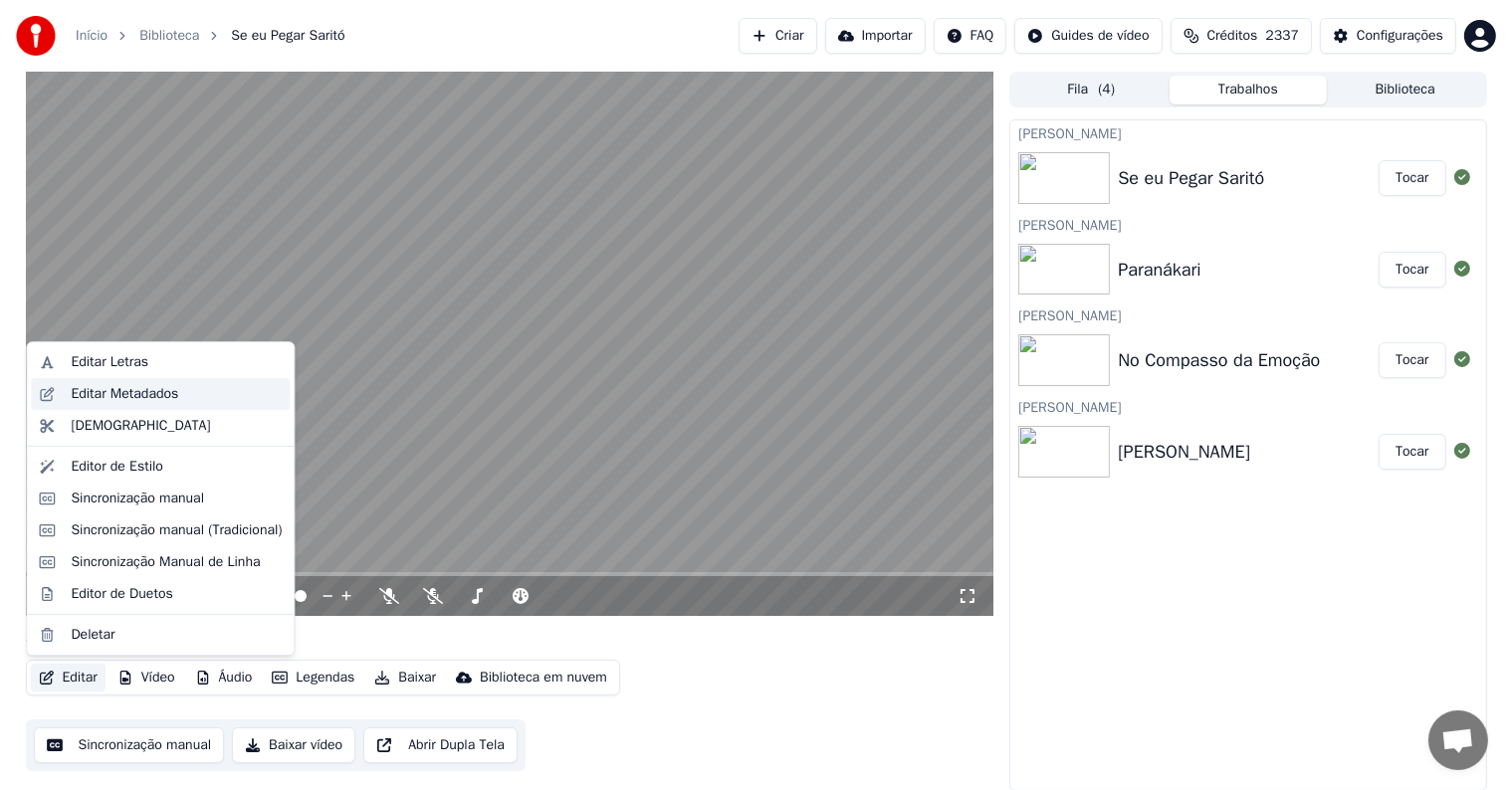 click on "Editar Metadados" at bounding box center [124, 394] 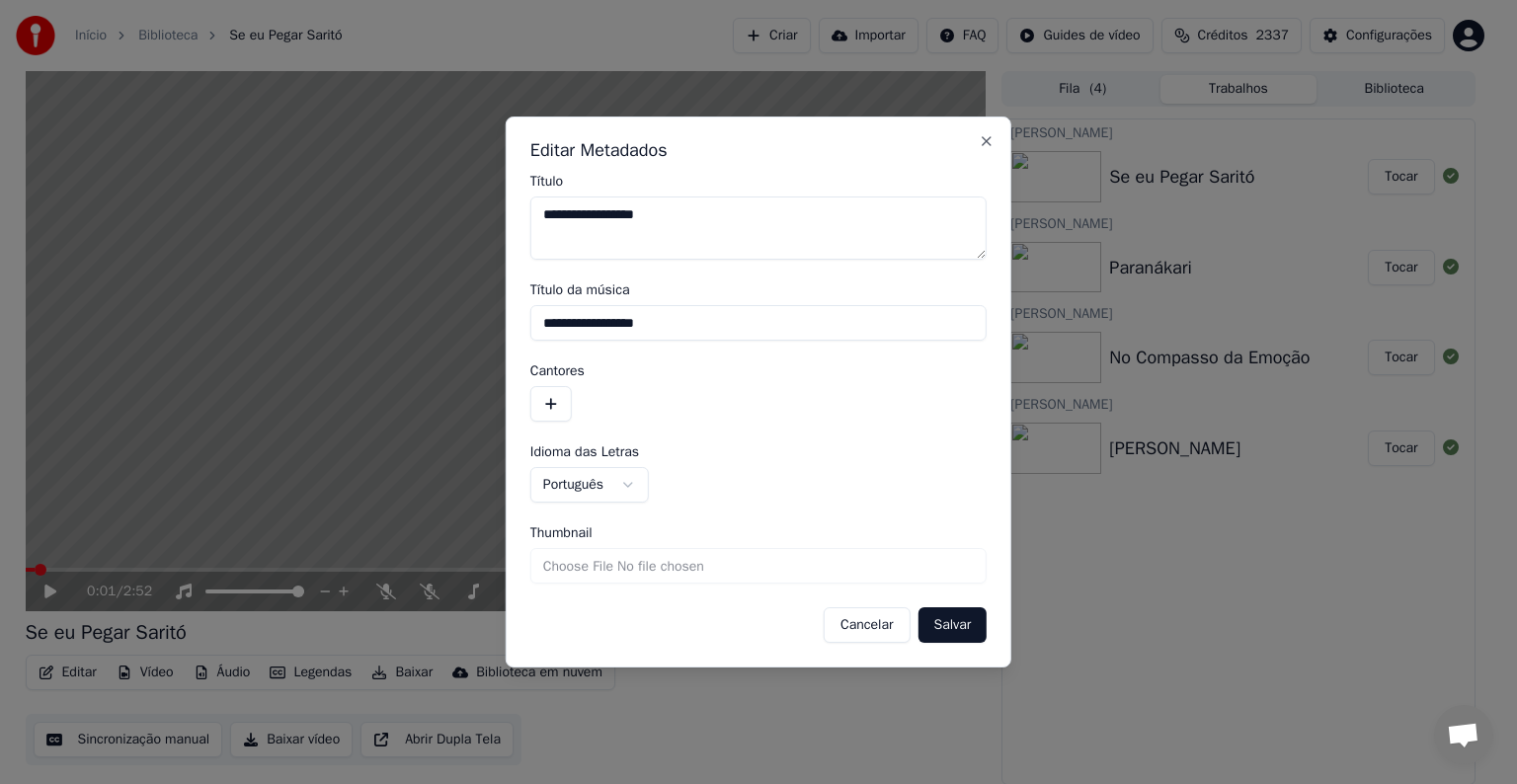drag, startPoint x: 675, startPoint y: 328, endPoint x: 508, endPoint y: 310, distance: 167.96726 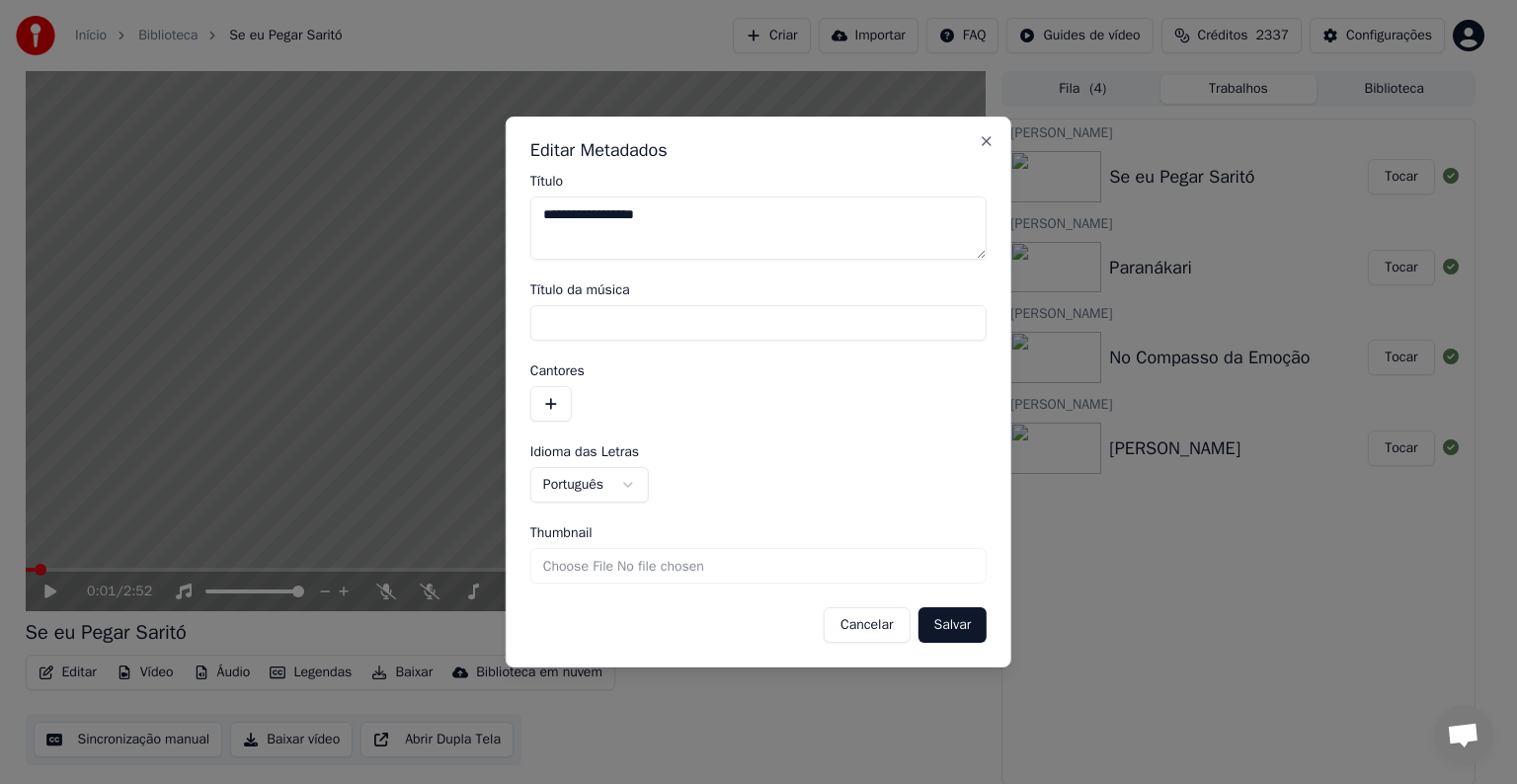 type 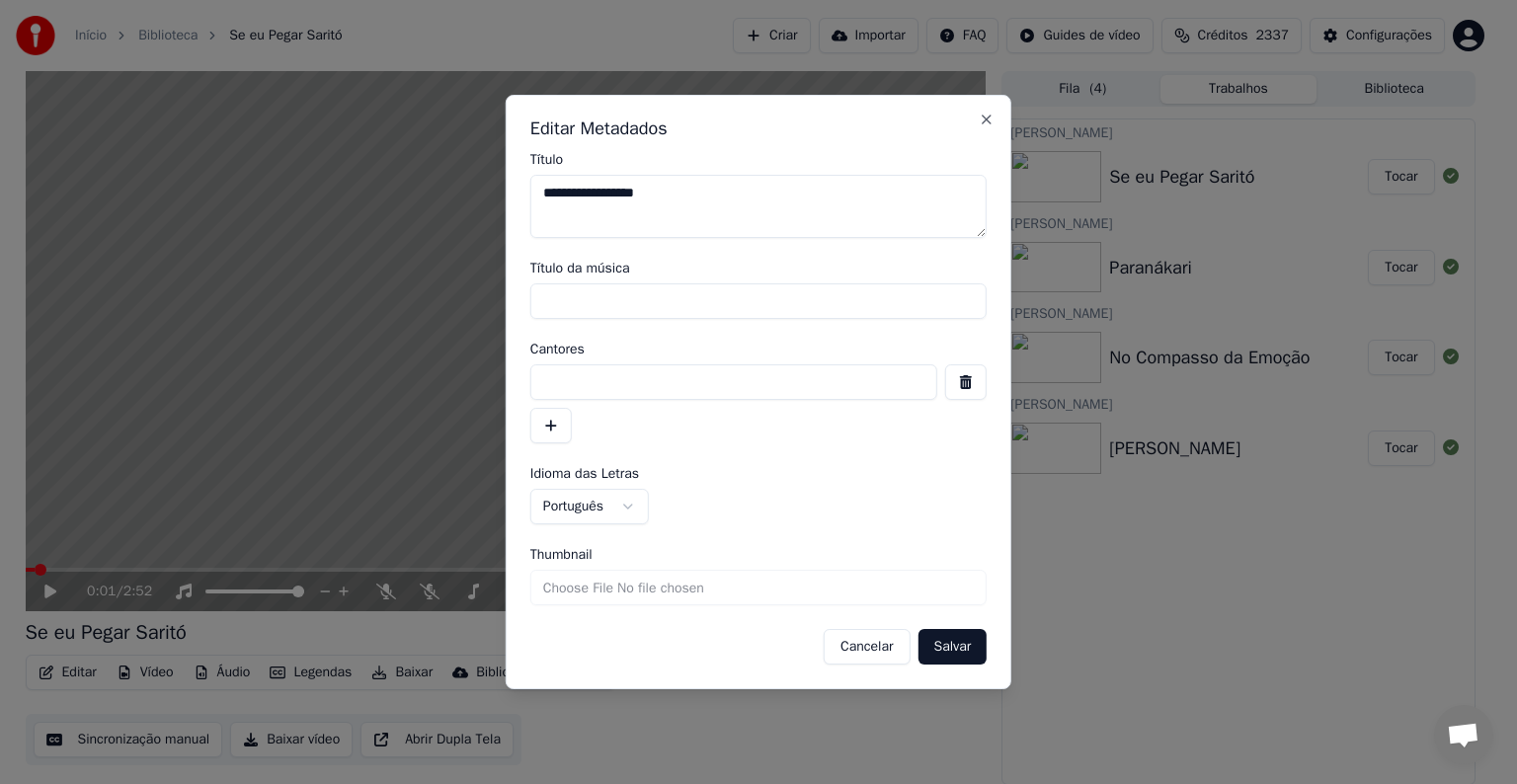 click at bounding box center (734, 382) 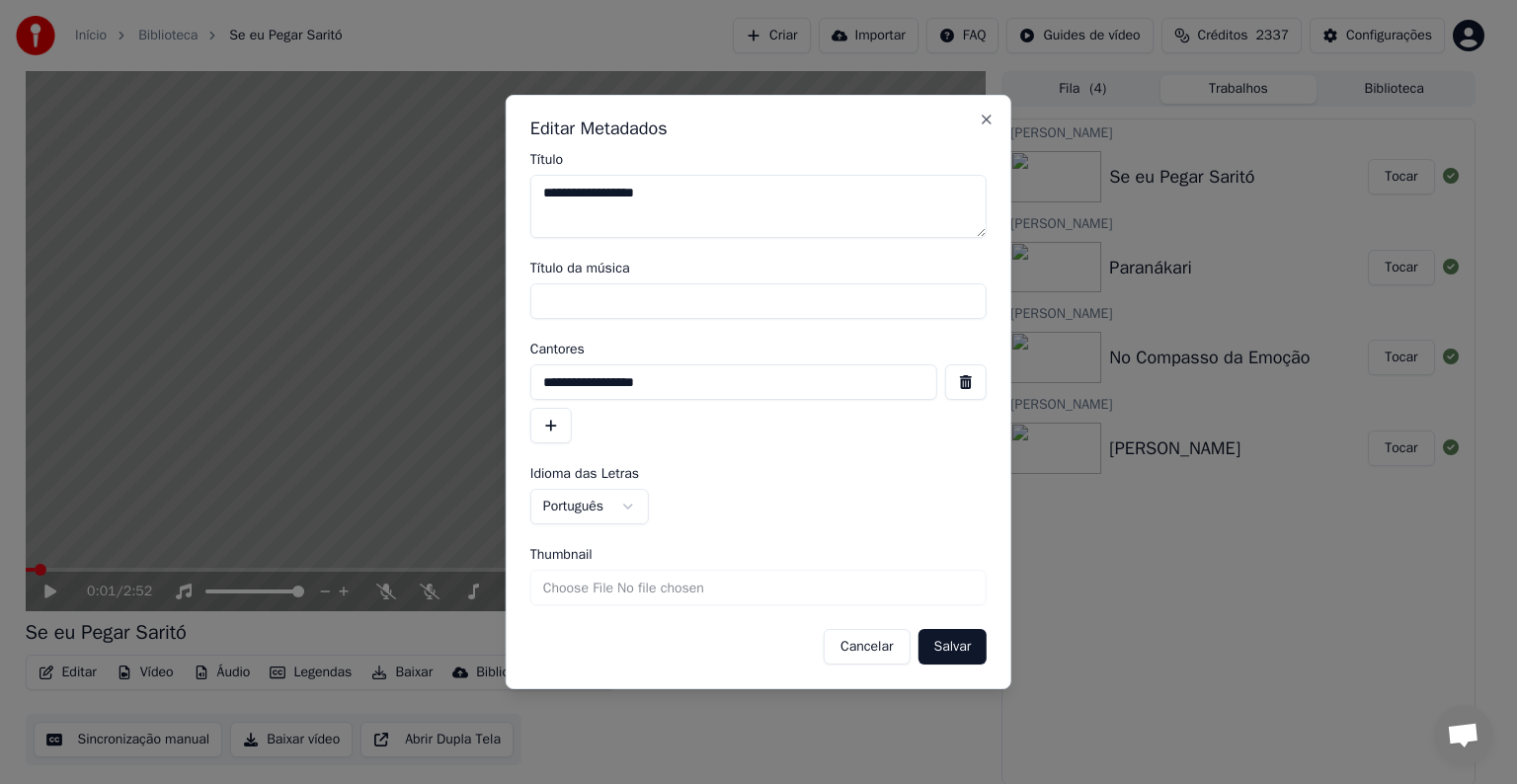 type on "**********" 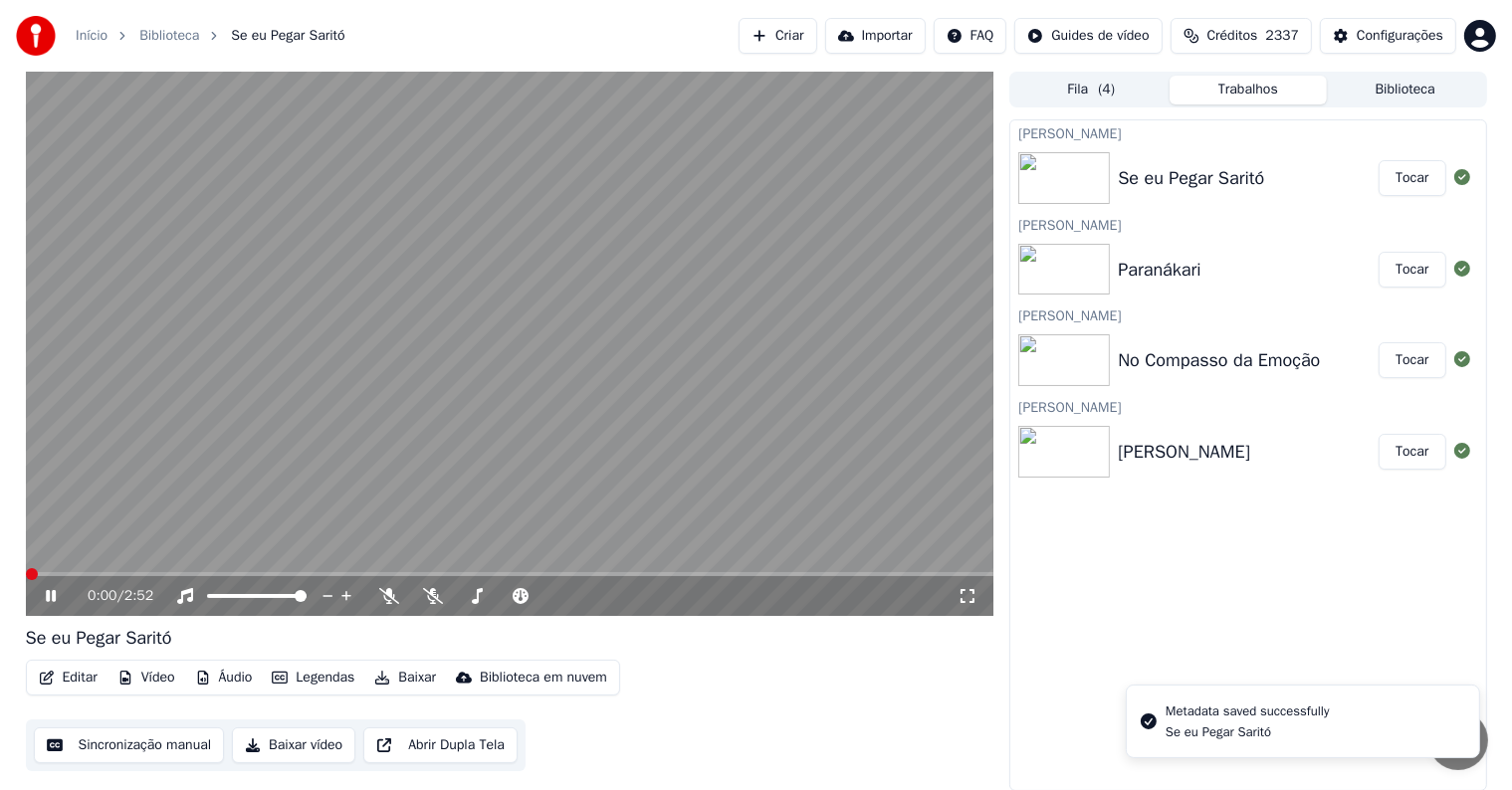 click at bounding box center [510, 343] 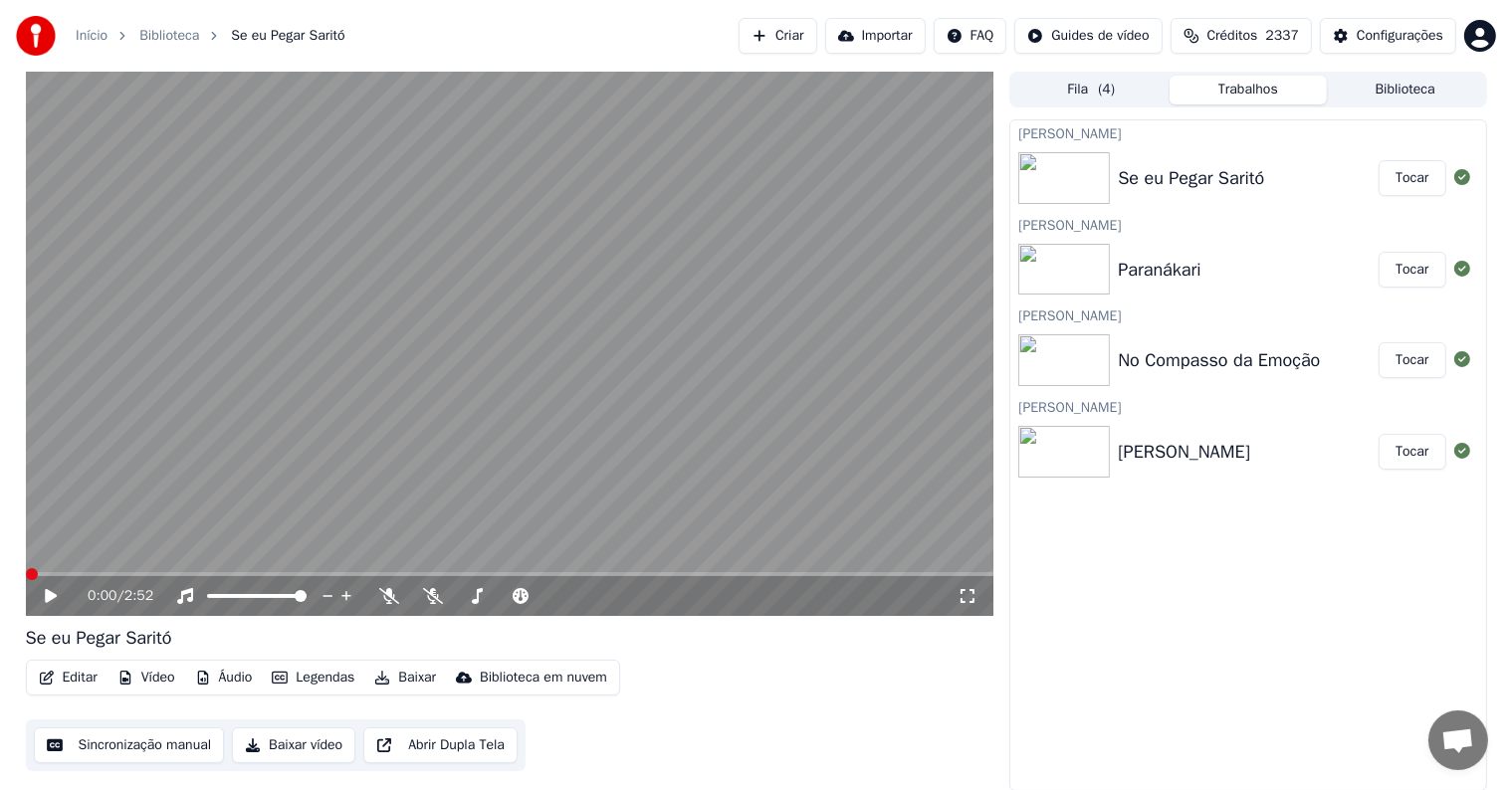 click on "Sincronização manual" at bounding box center (129, 745) 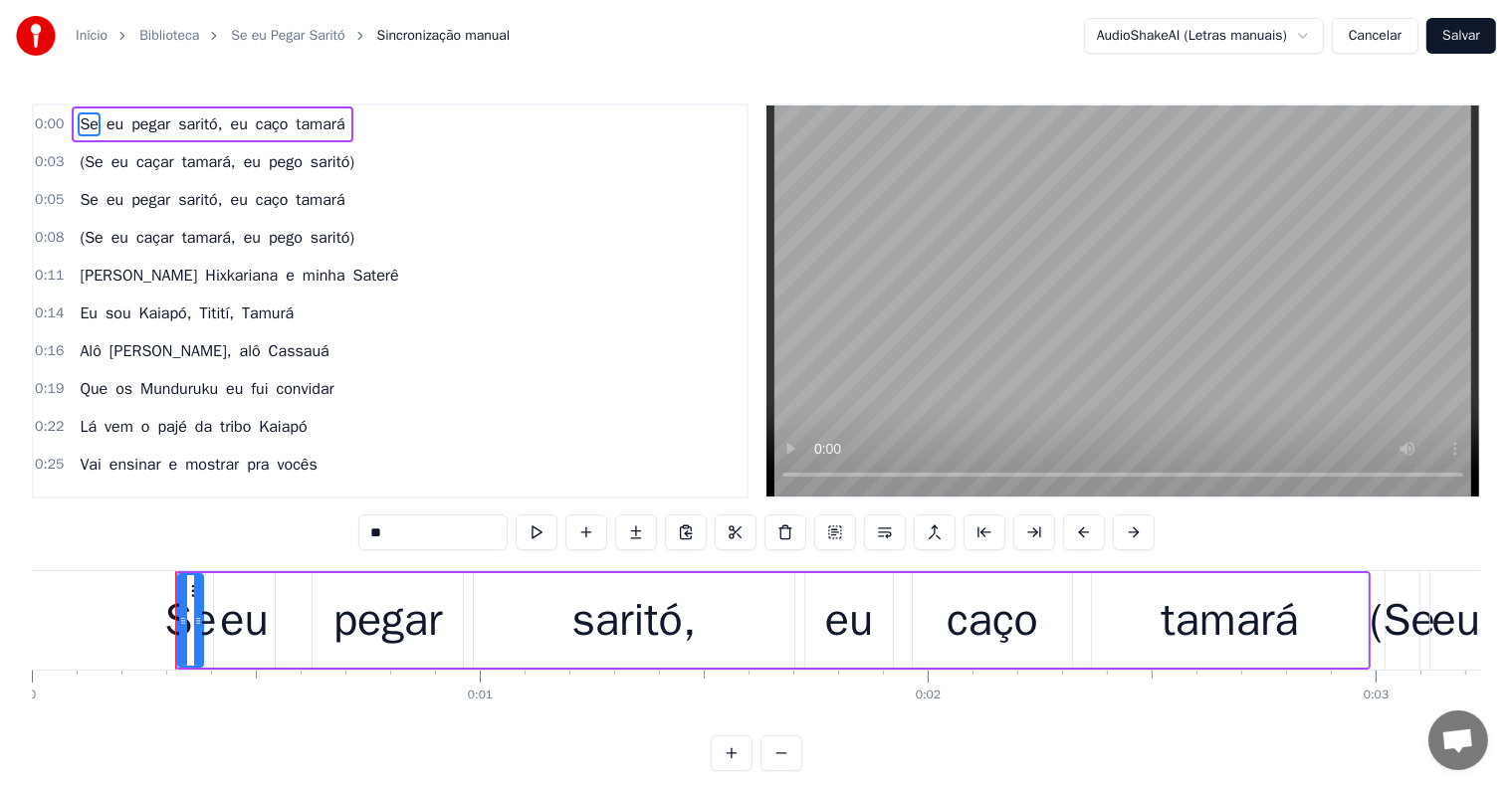 type 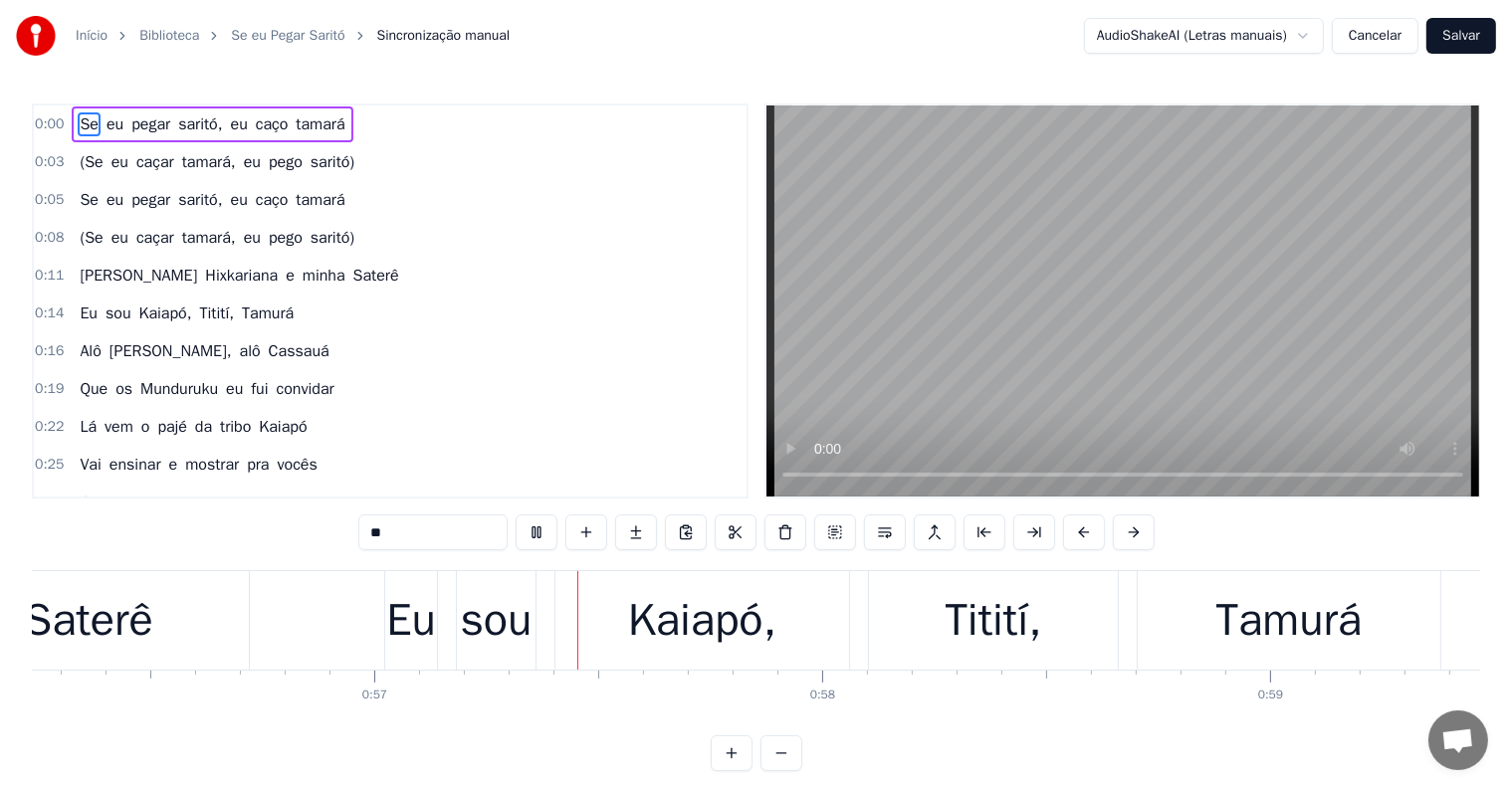 scroll, scrollTop: 0, scrollLeft: 25197, axis: horizontal 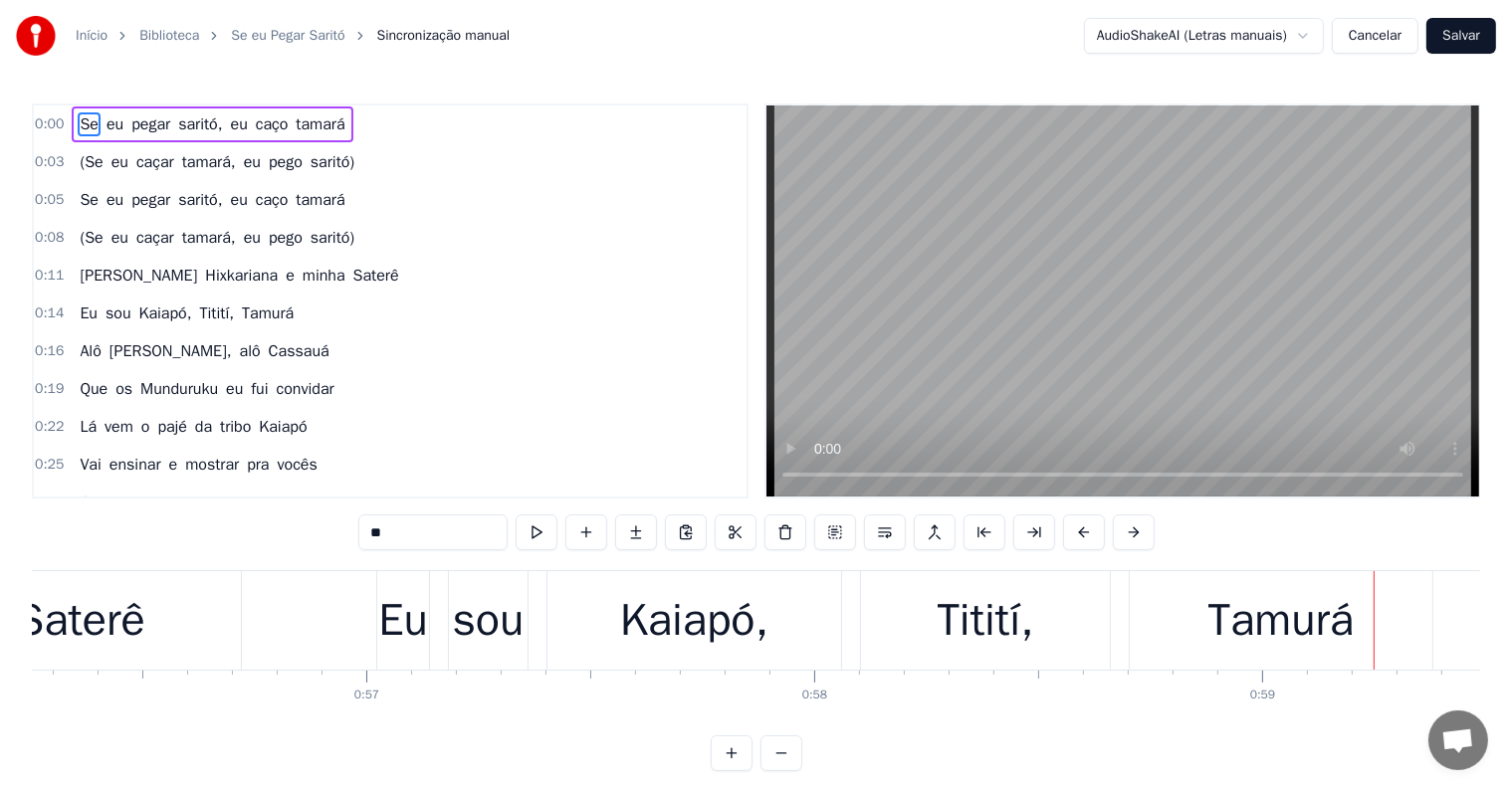 click on "Titití," at bounding box center [985, 621] 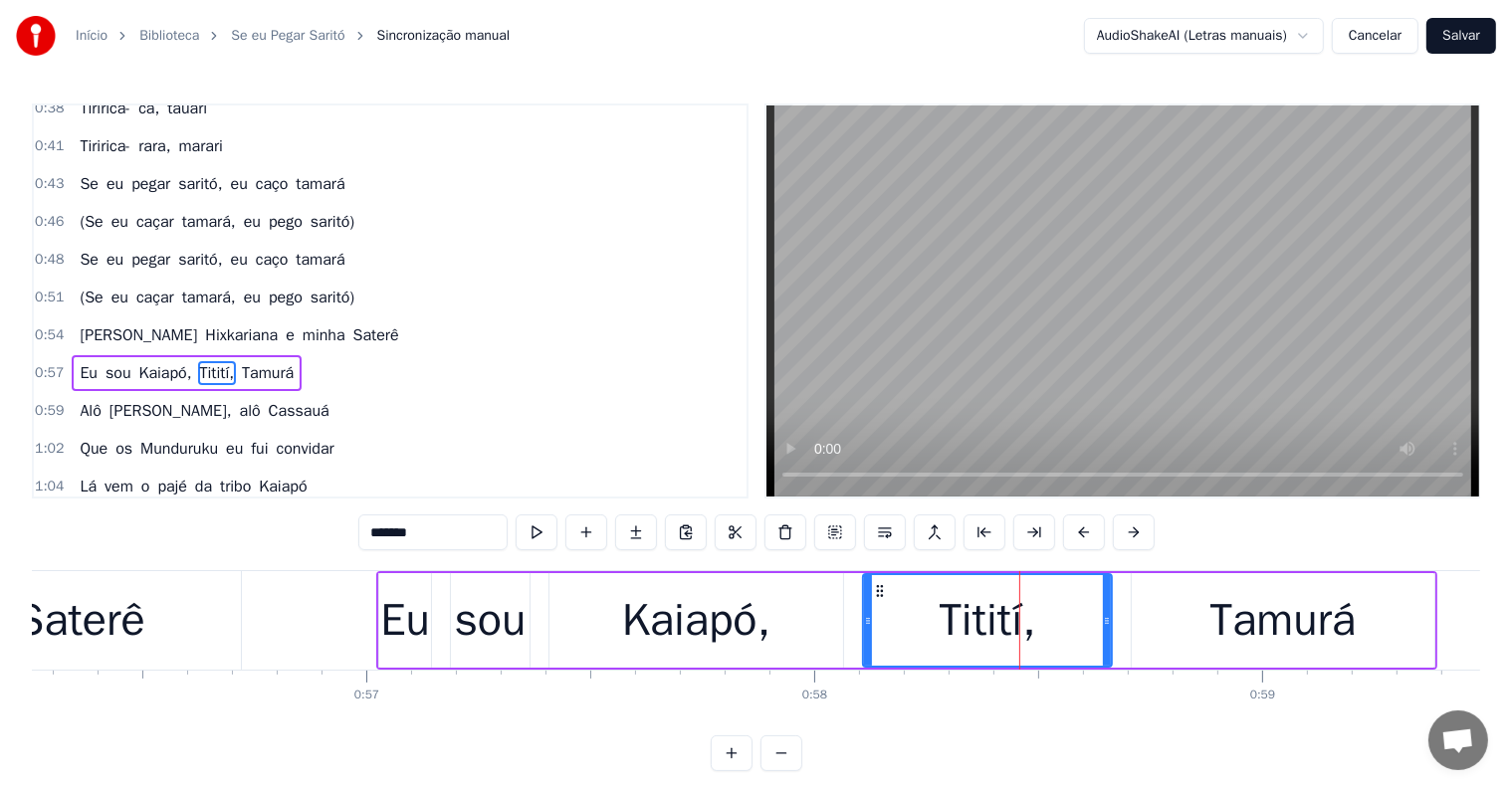scroll, scrollTop: 591, scrollLeft: 0, axis: vertical 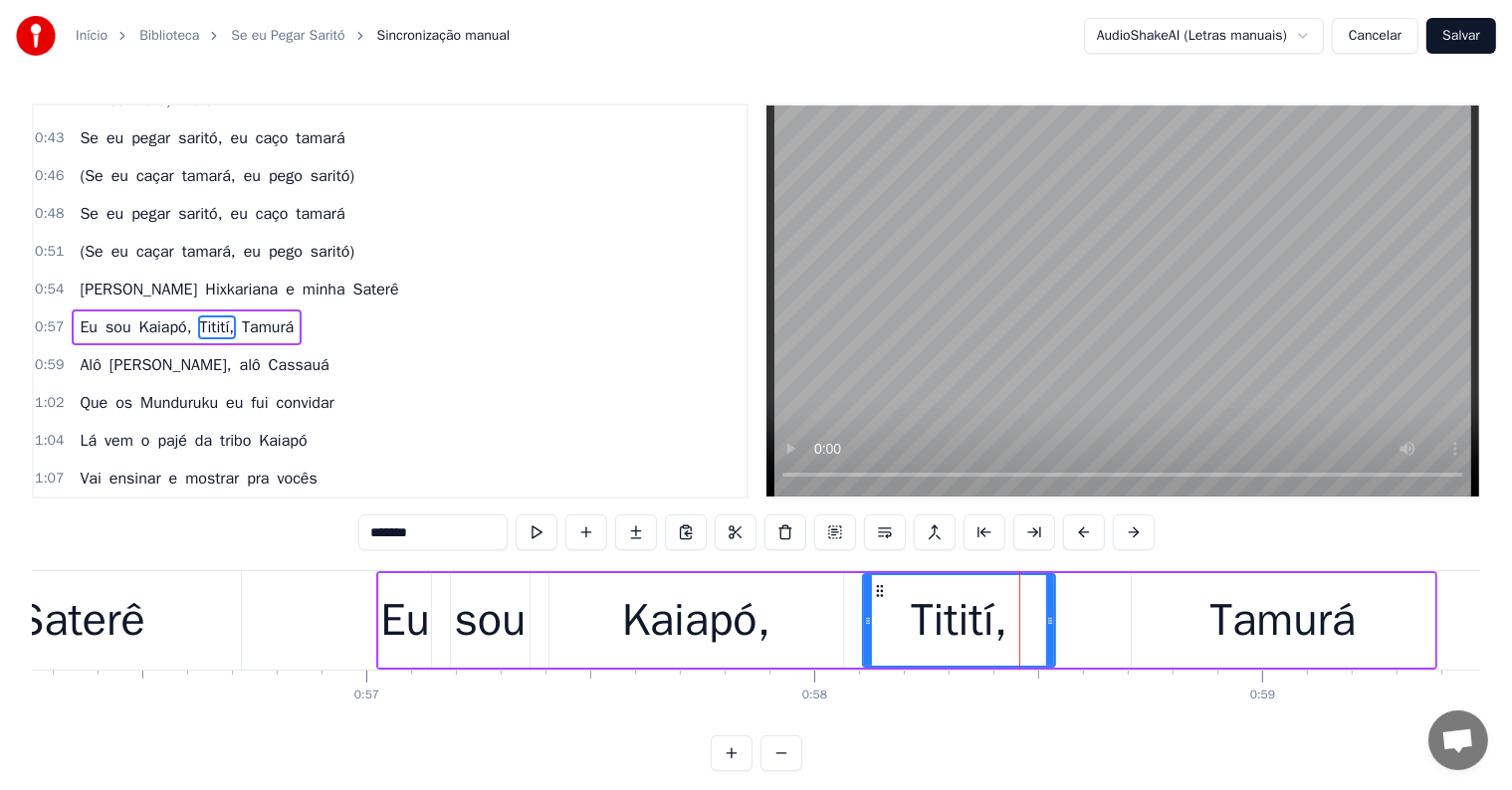 drag, startPoint x: 1107, startPoint y: 619, endPoint x: 1050, endPoint y: 618, distance: 57.00877 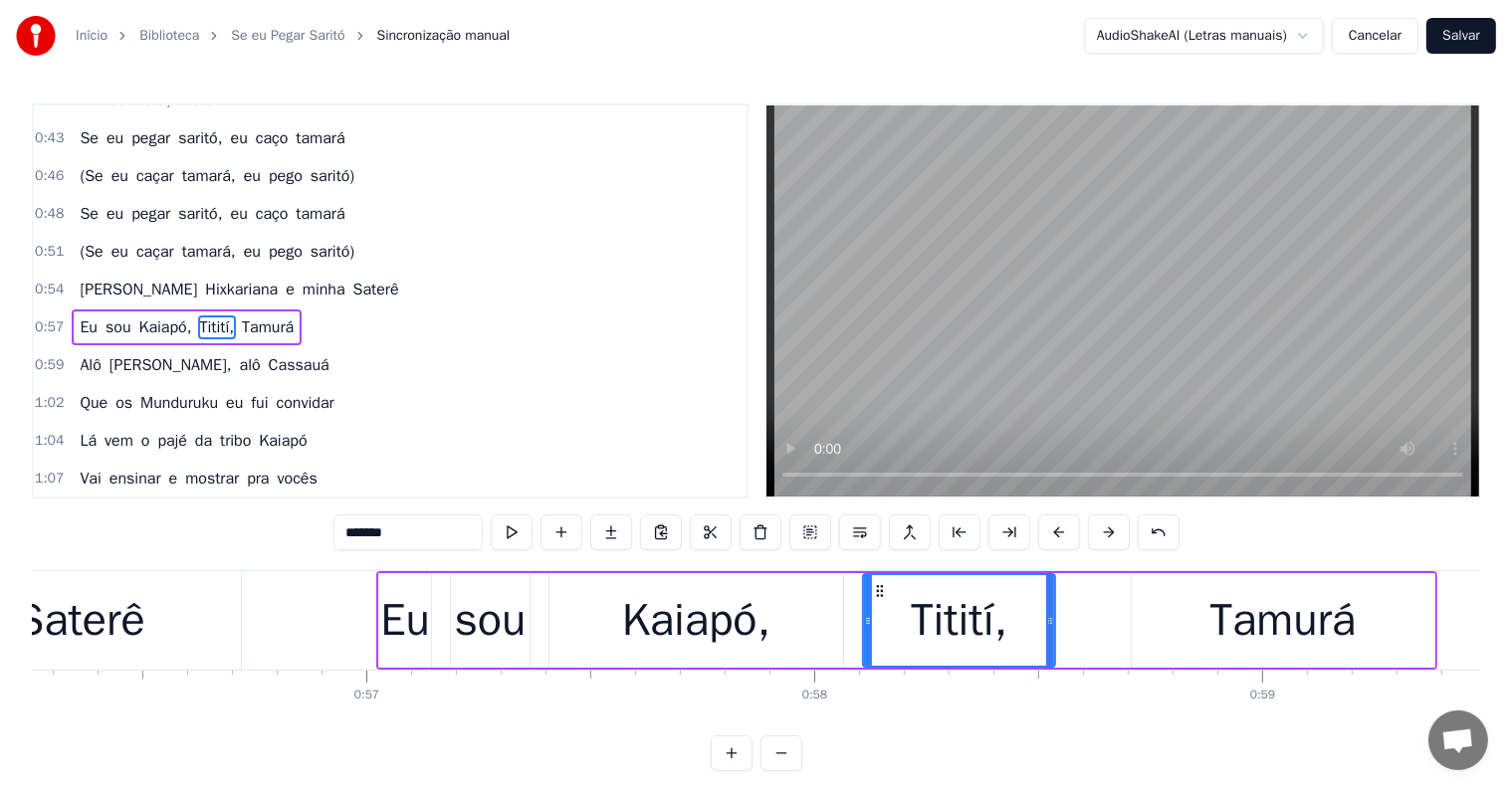 click on "Tamurá" at bounding box center [1283, 620] 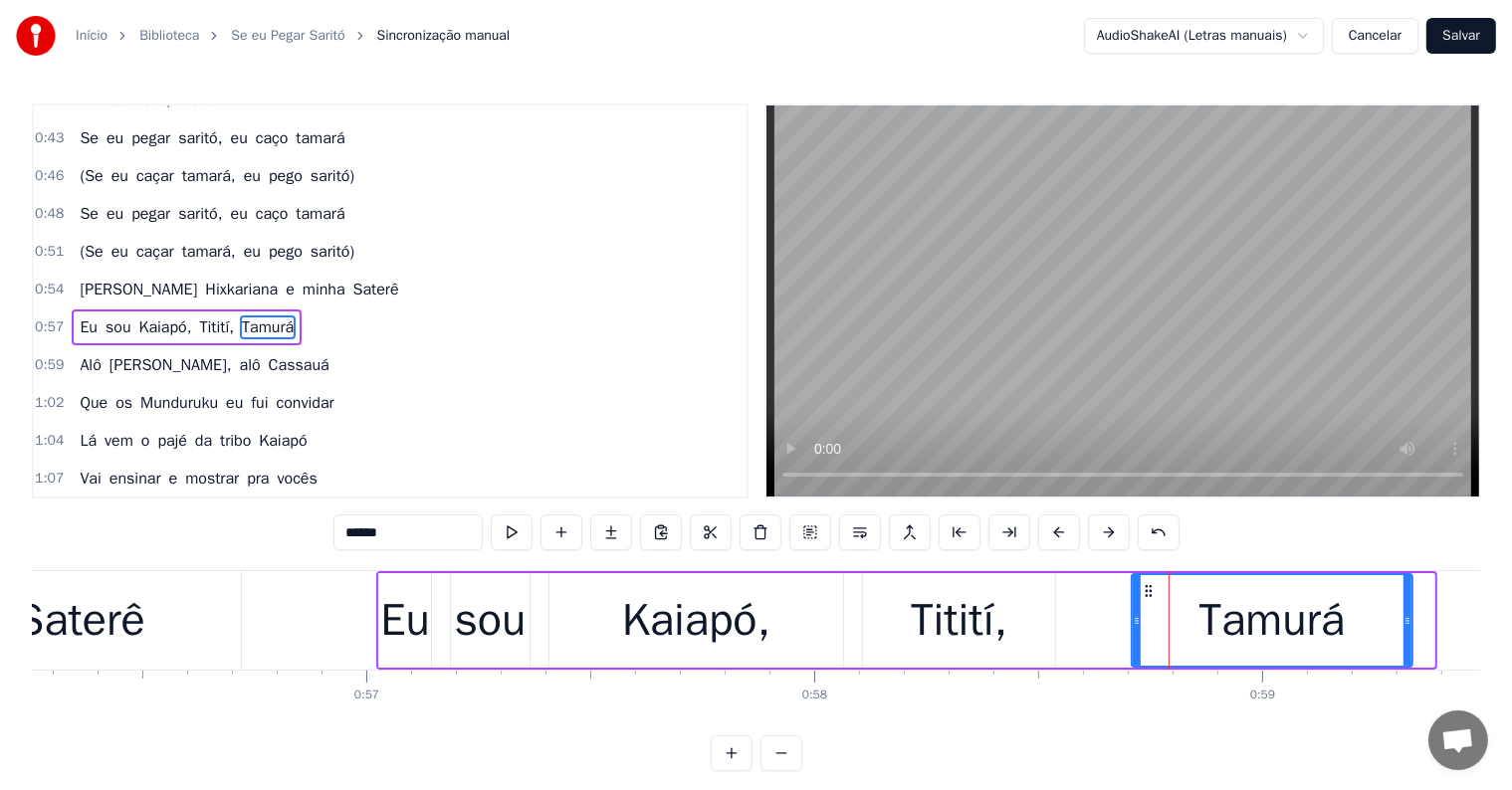 drag, startPoint x: 1427, startPoint y: 621, endPoint x: 1405, endPoint y: 623, distance: 22.090722 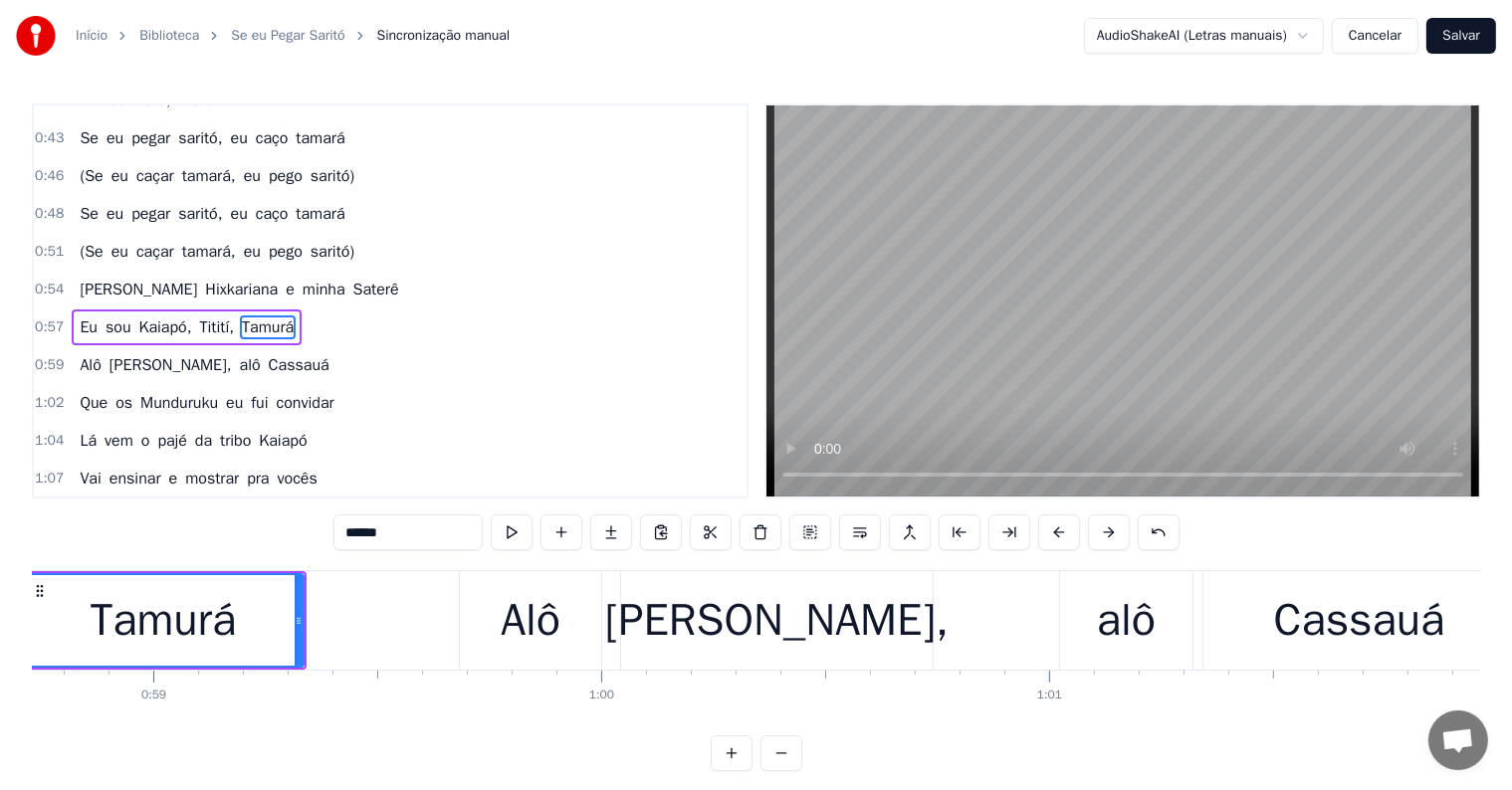 scroll, scrollTop: 0, scrollLeft: 26469, axis: horizontal 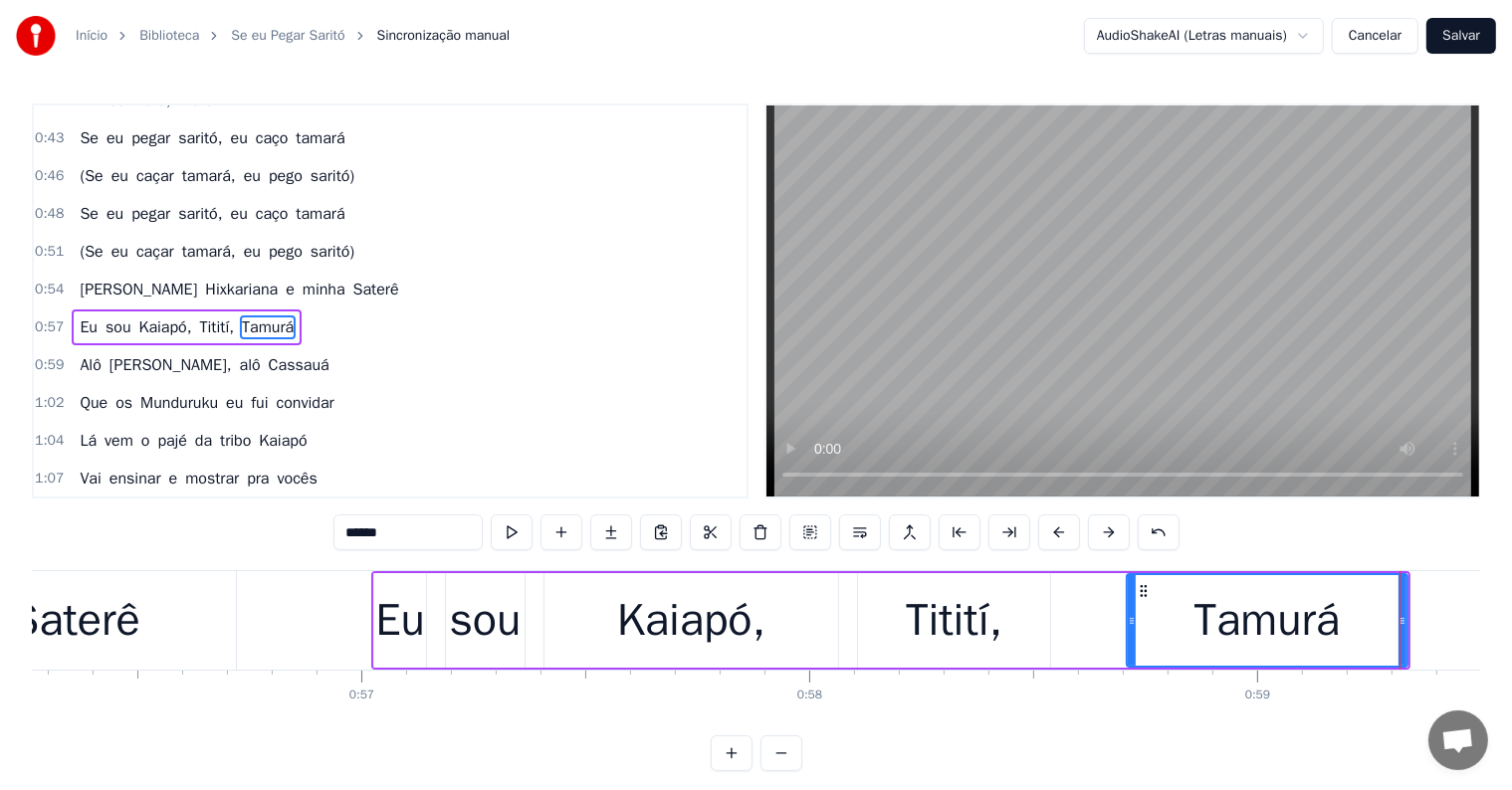 click on "Saterê" at bounding box center (76, 620) 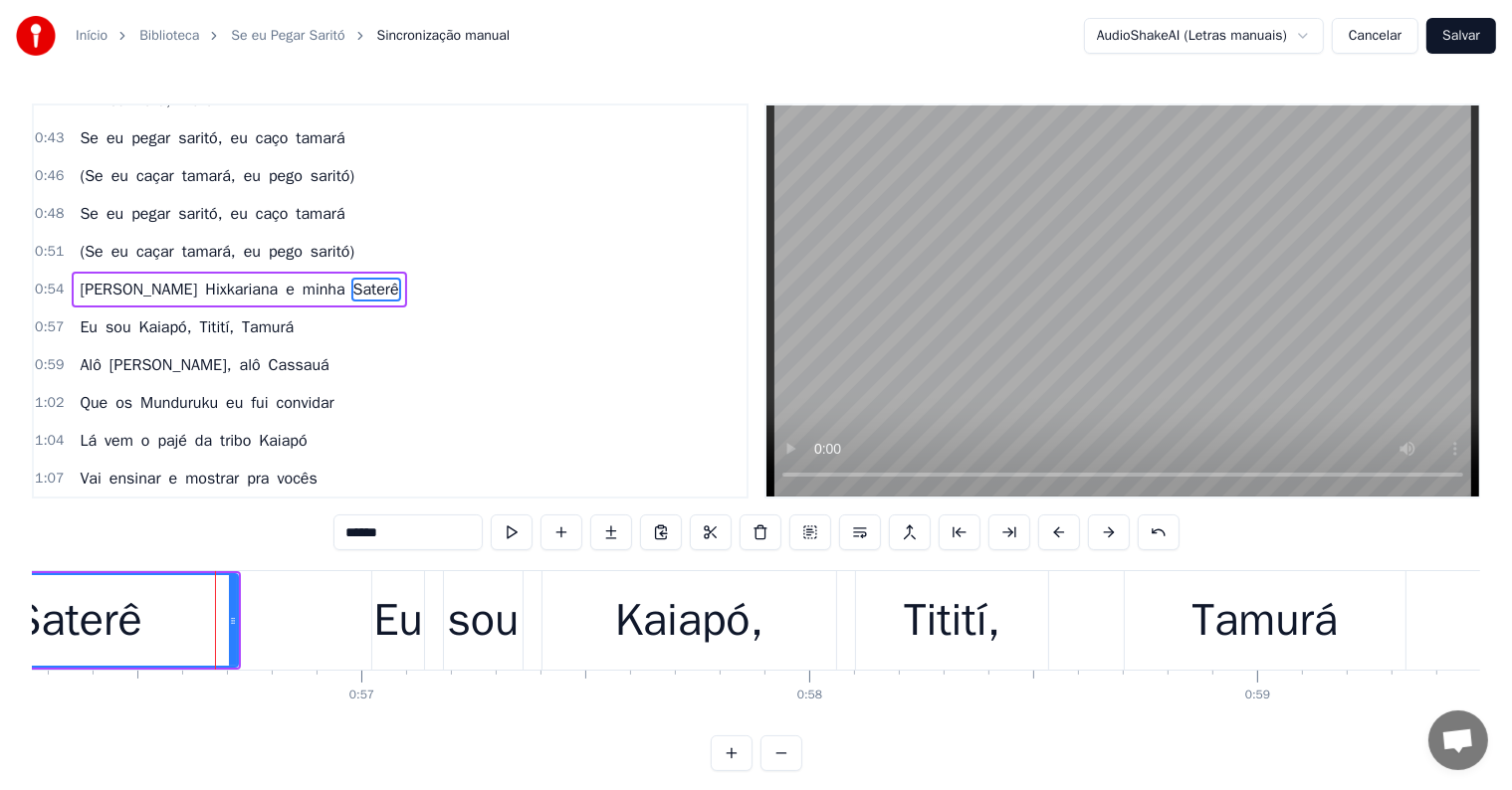 scroll, scrollTop: 554, scrollLeft: 0, axis: vertical 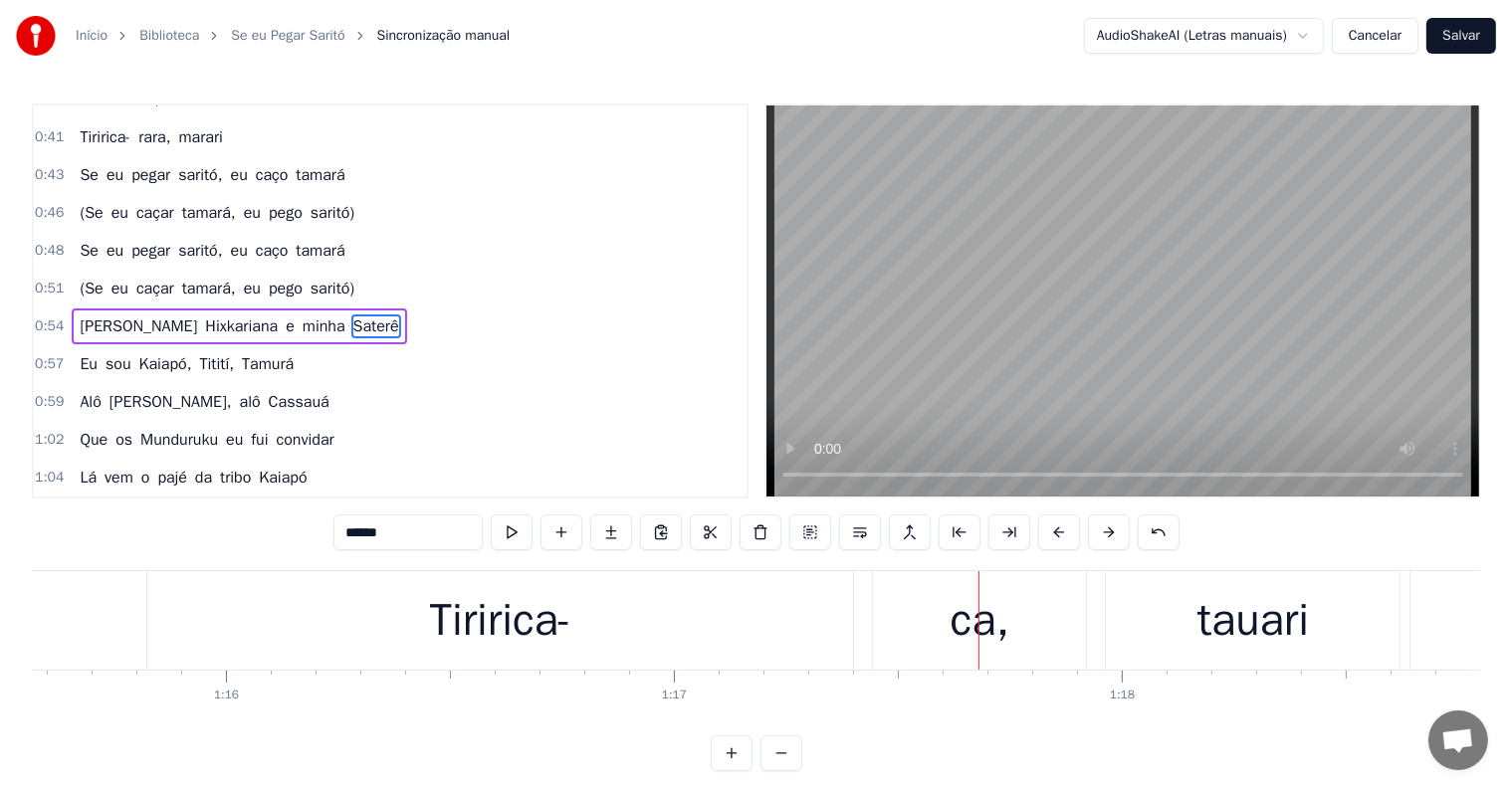 click on "ca," at bounding box center (979, 620) 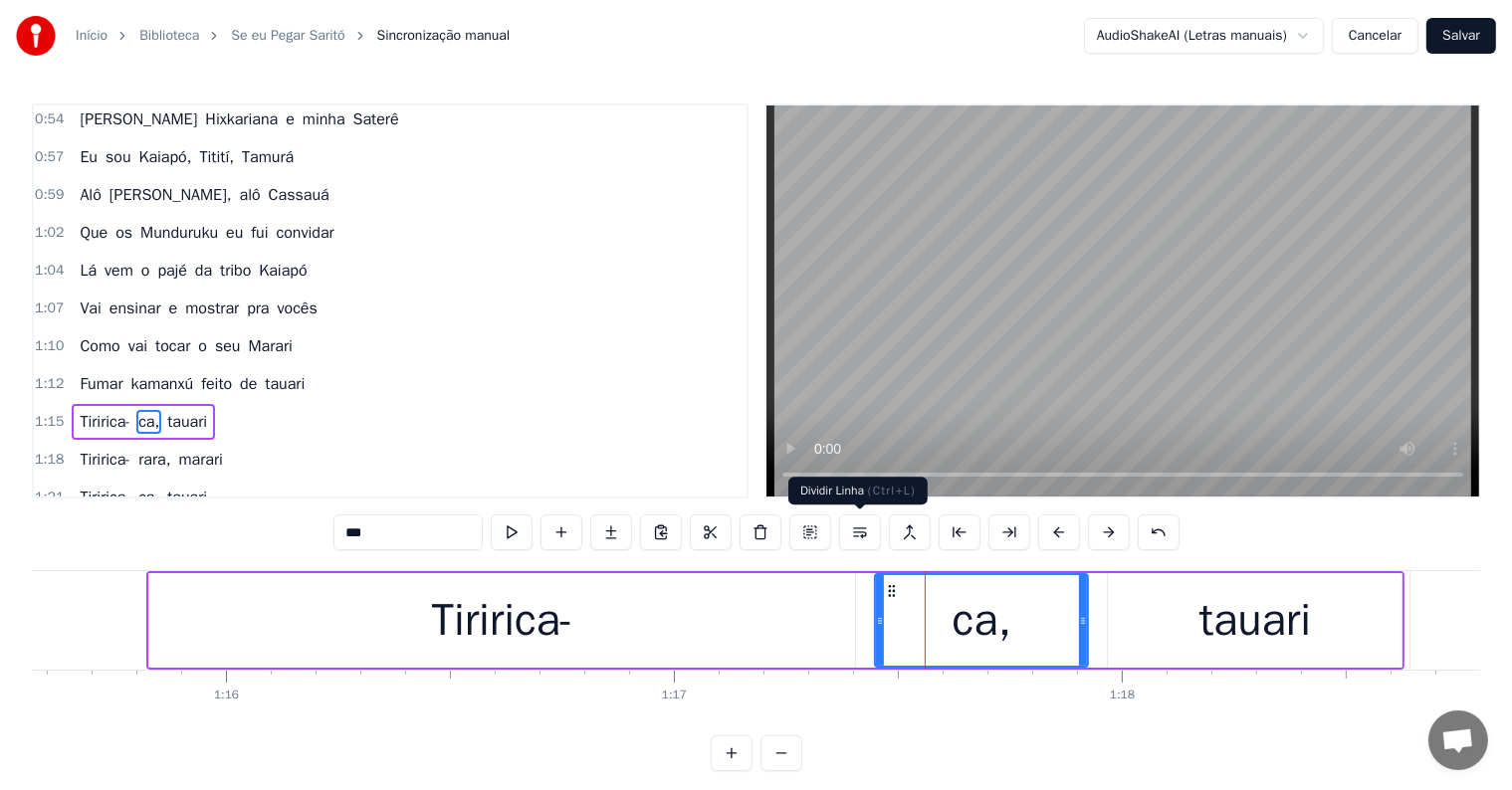 scroll, scrollTop: 848, scrollLeft: 0, axis: vertical 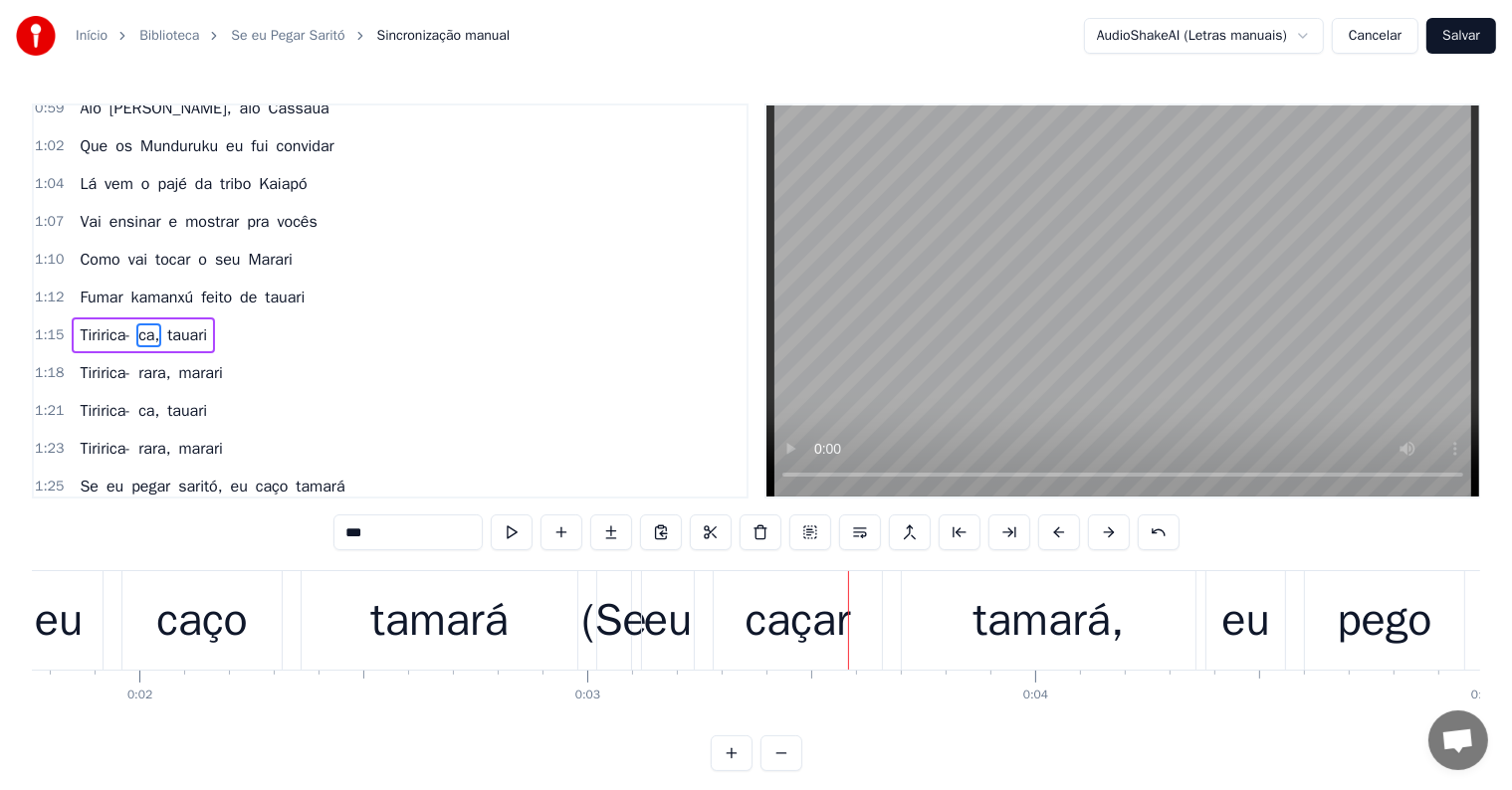 click on "(Se" at bounding box center (614, 621) 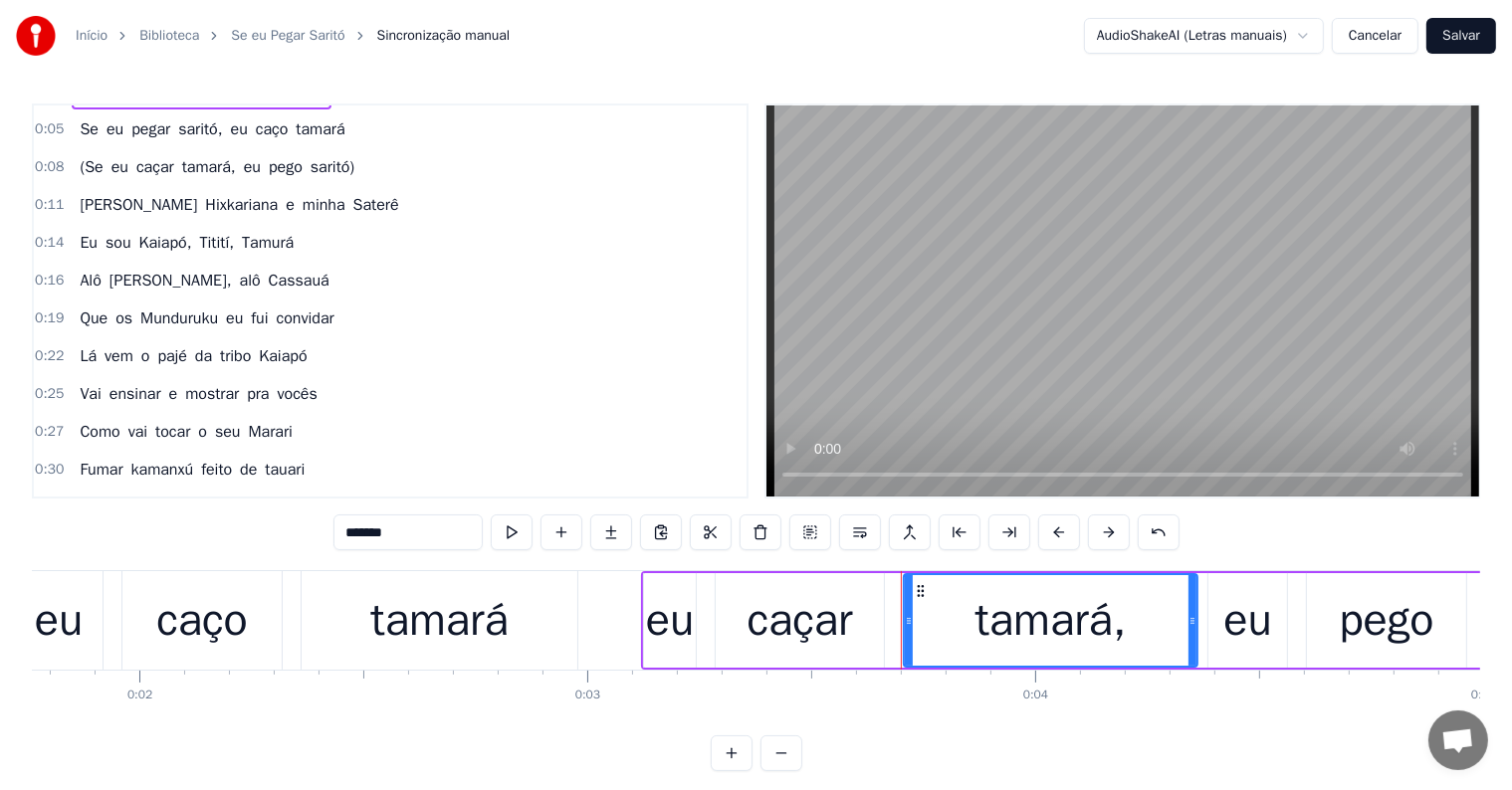 scroll, scrollTop: 0, scrollLeft: 0, axis: both 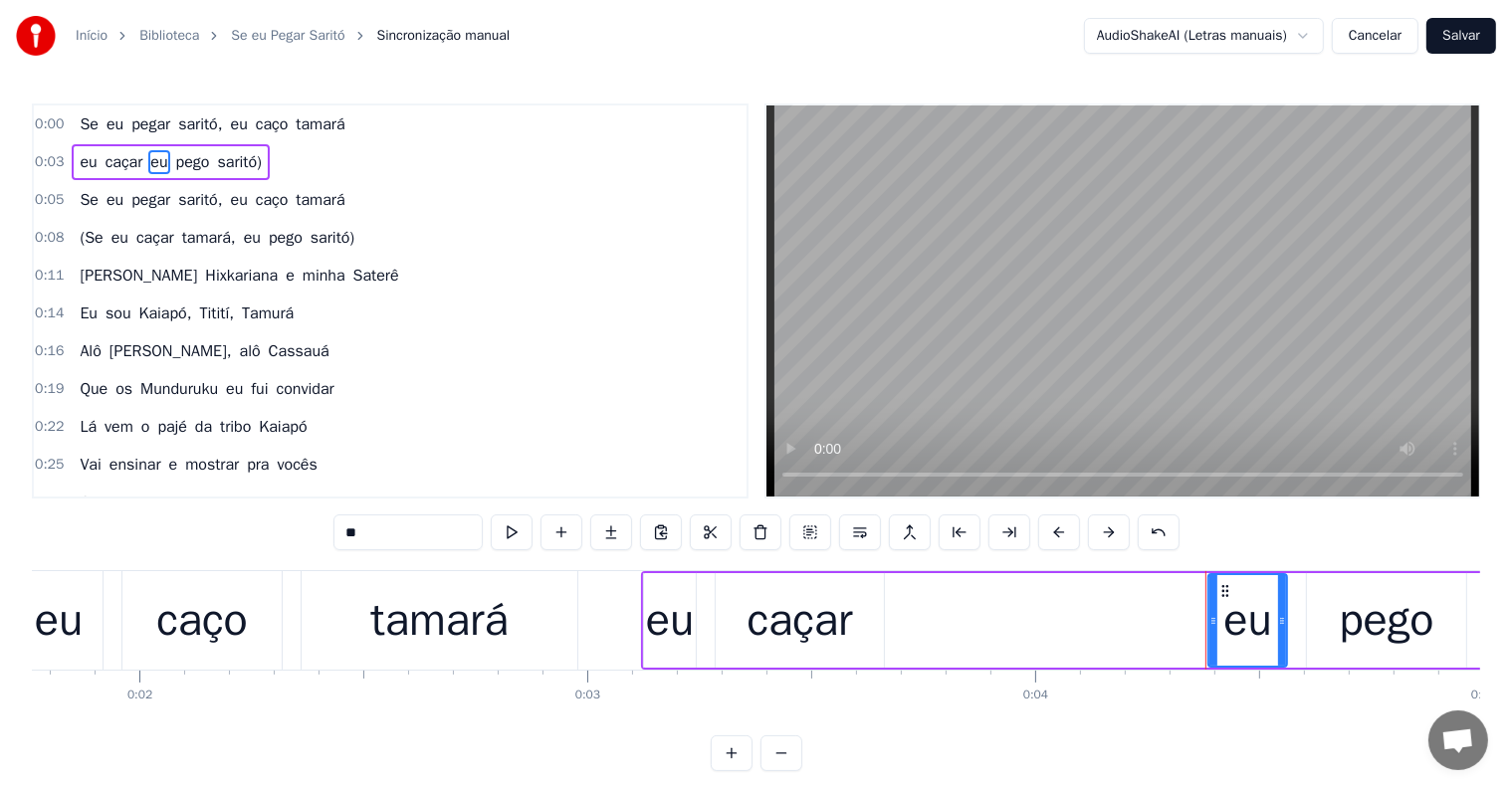 click on "eu" at bounding box center (670, 621) 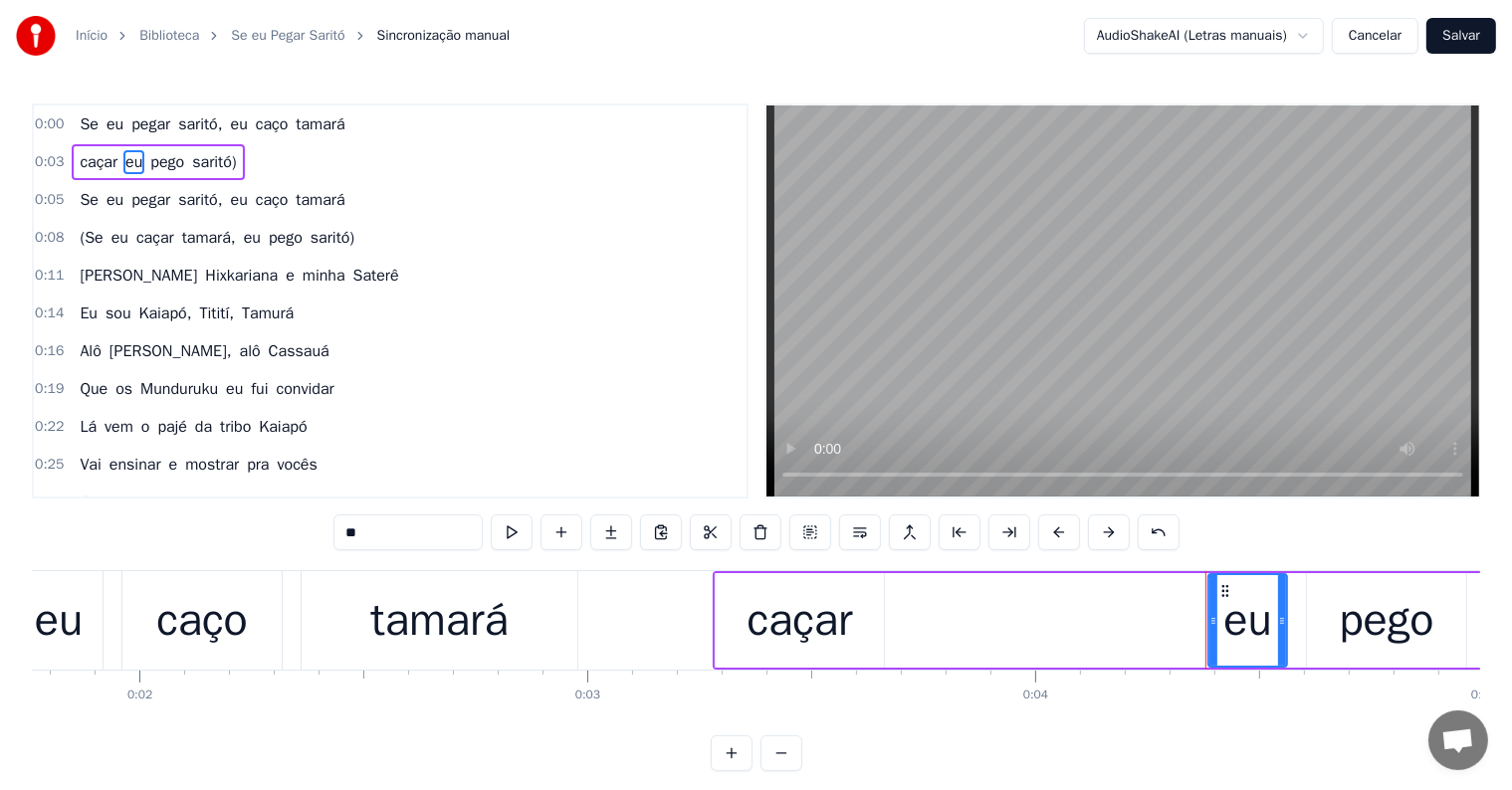 click on "caçar" at bounding box center (800, 621) 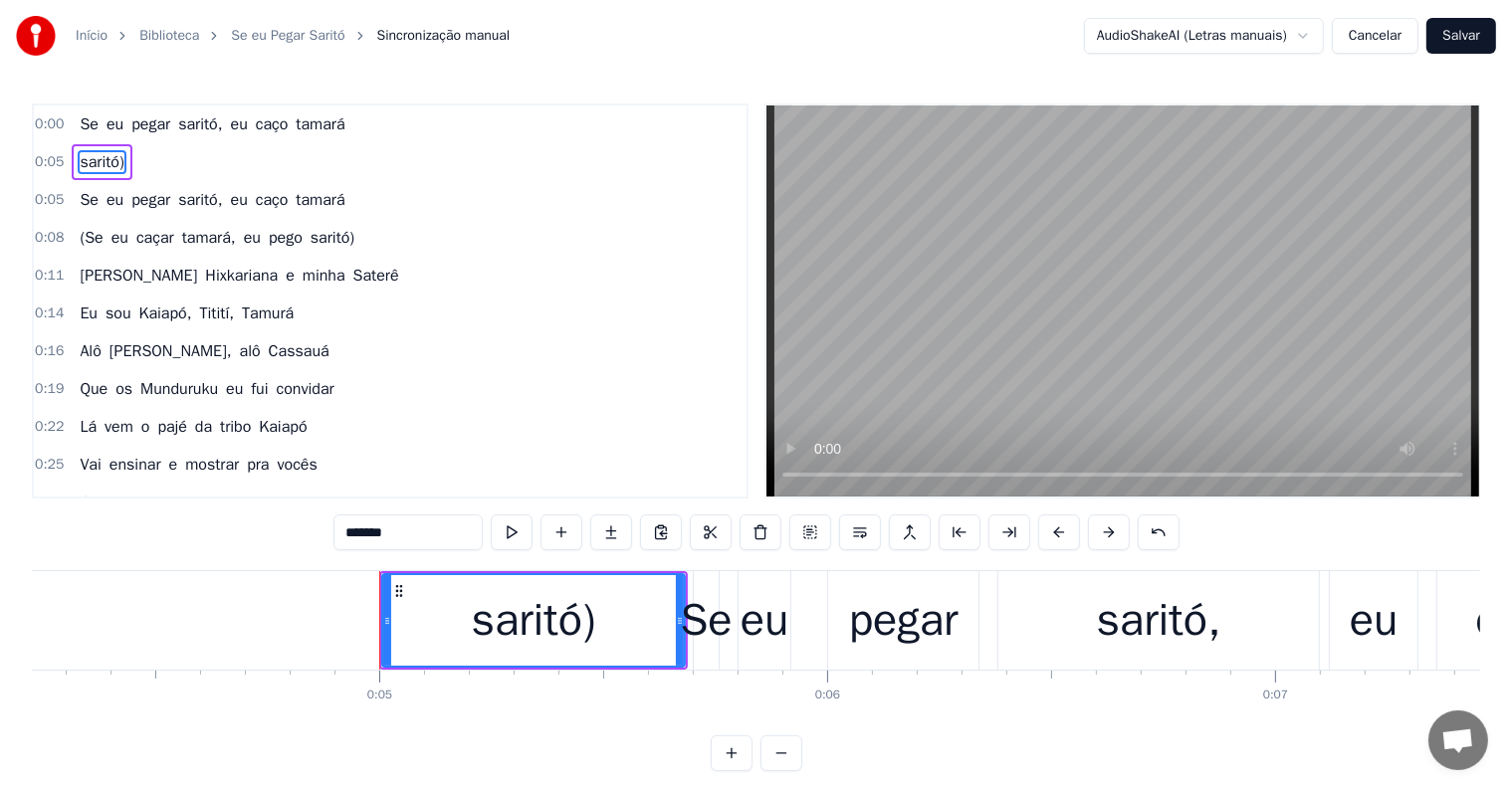 scroll, scrollTop: 0, scrollLeft: 2139, axis: horizontal 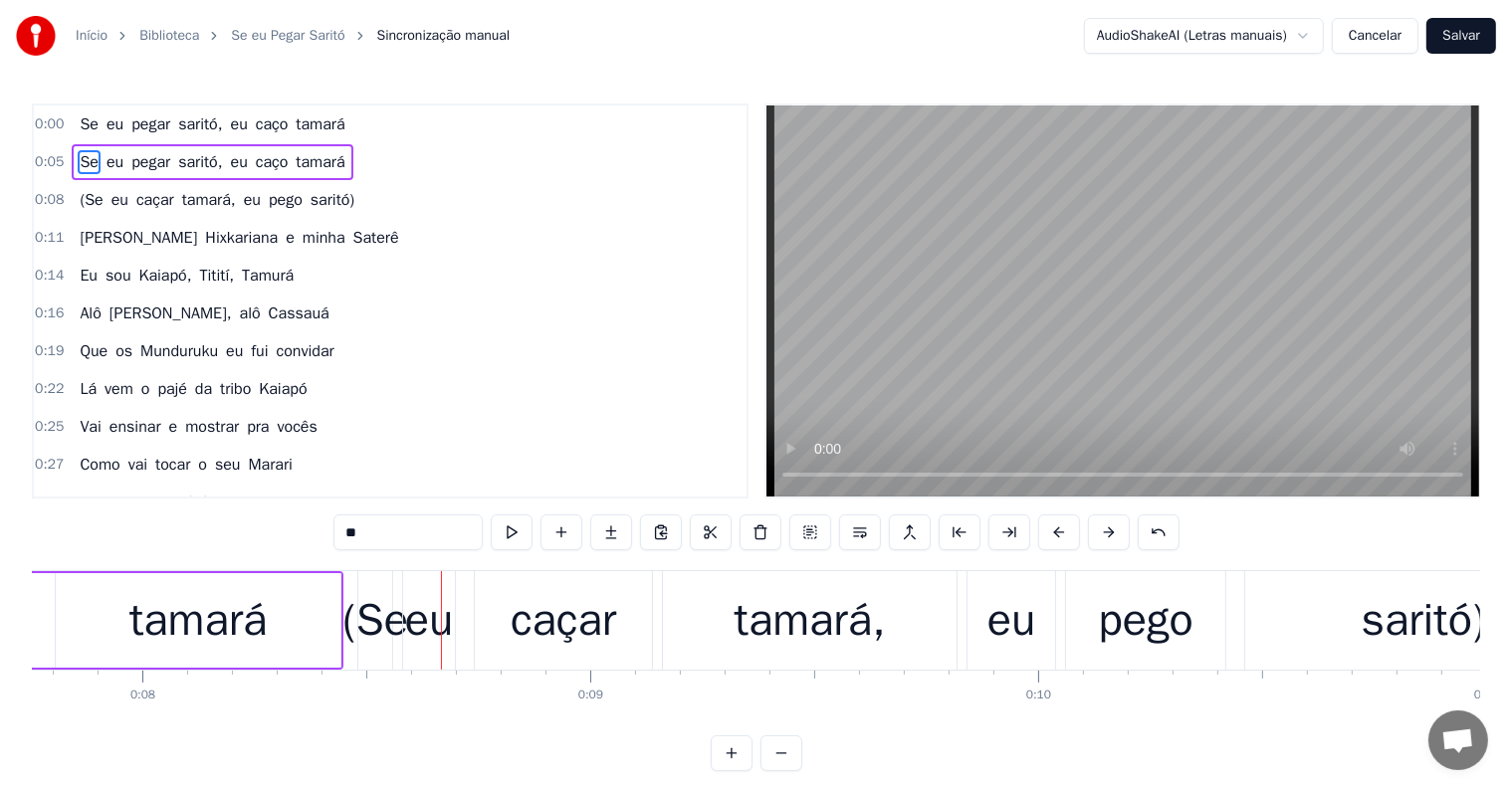 click on "(Se" at bounding box center (375, 621) 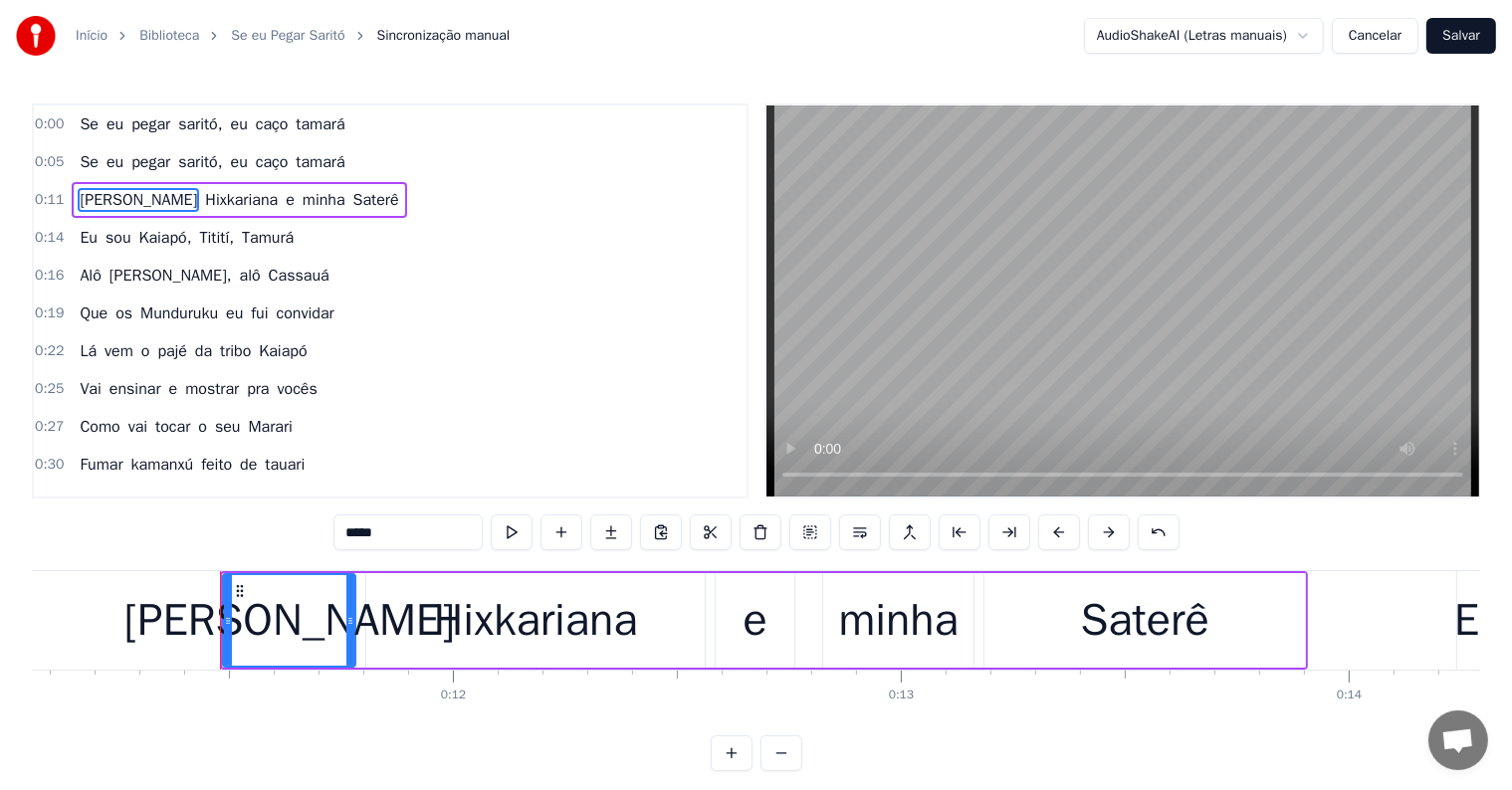 scroll, scrollTop: 0, scrollLeft: 5042, axis: horizontal 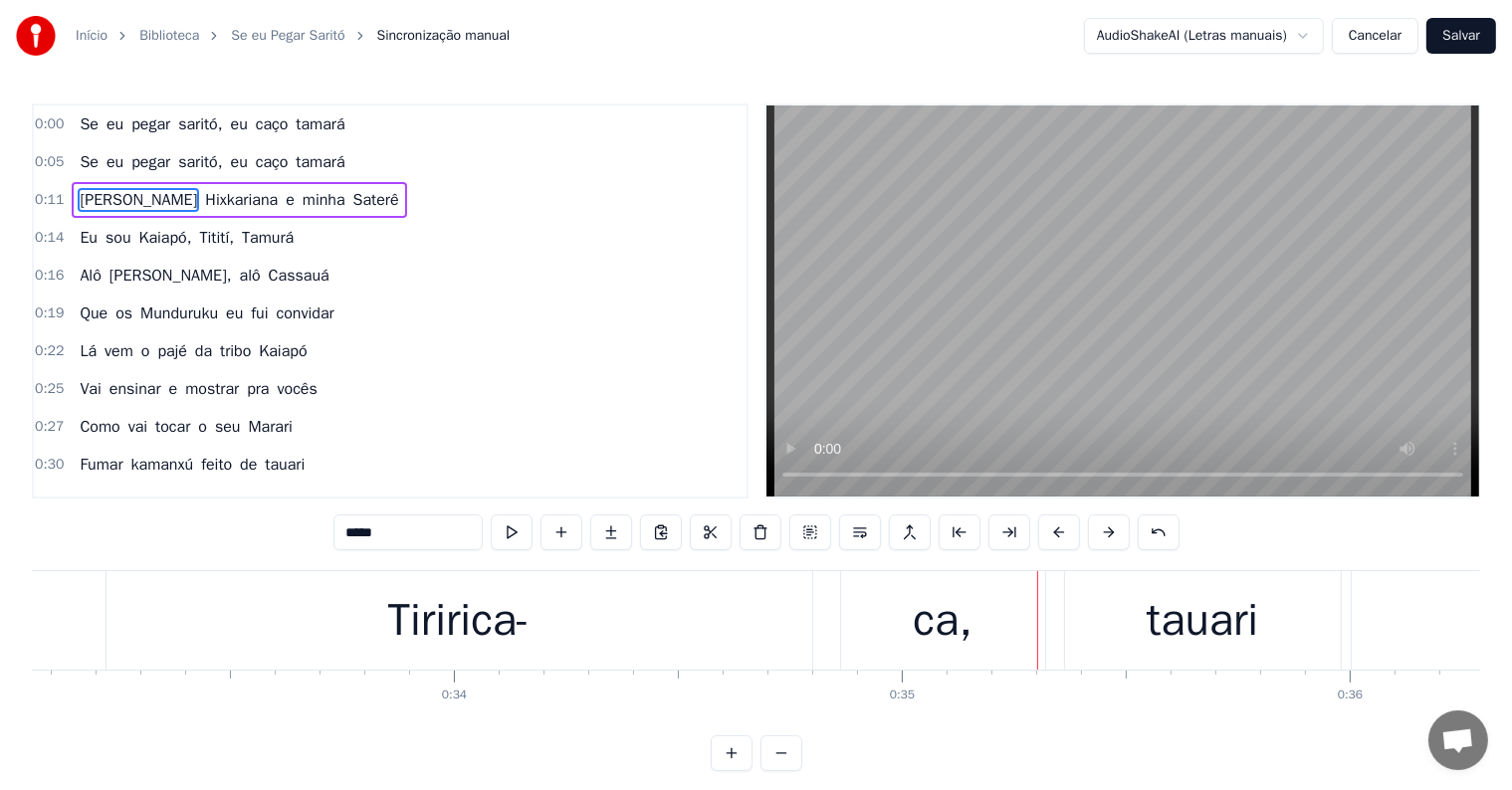 click on "Tiririca-" at bounding box center (459, 621) 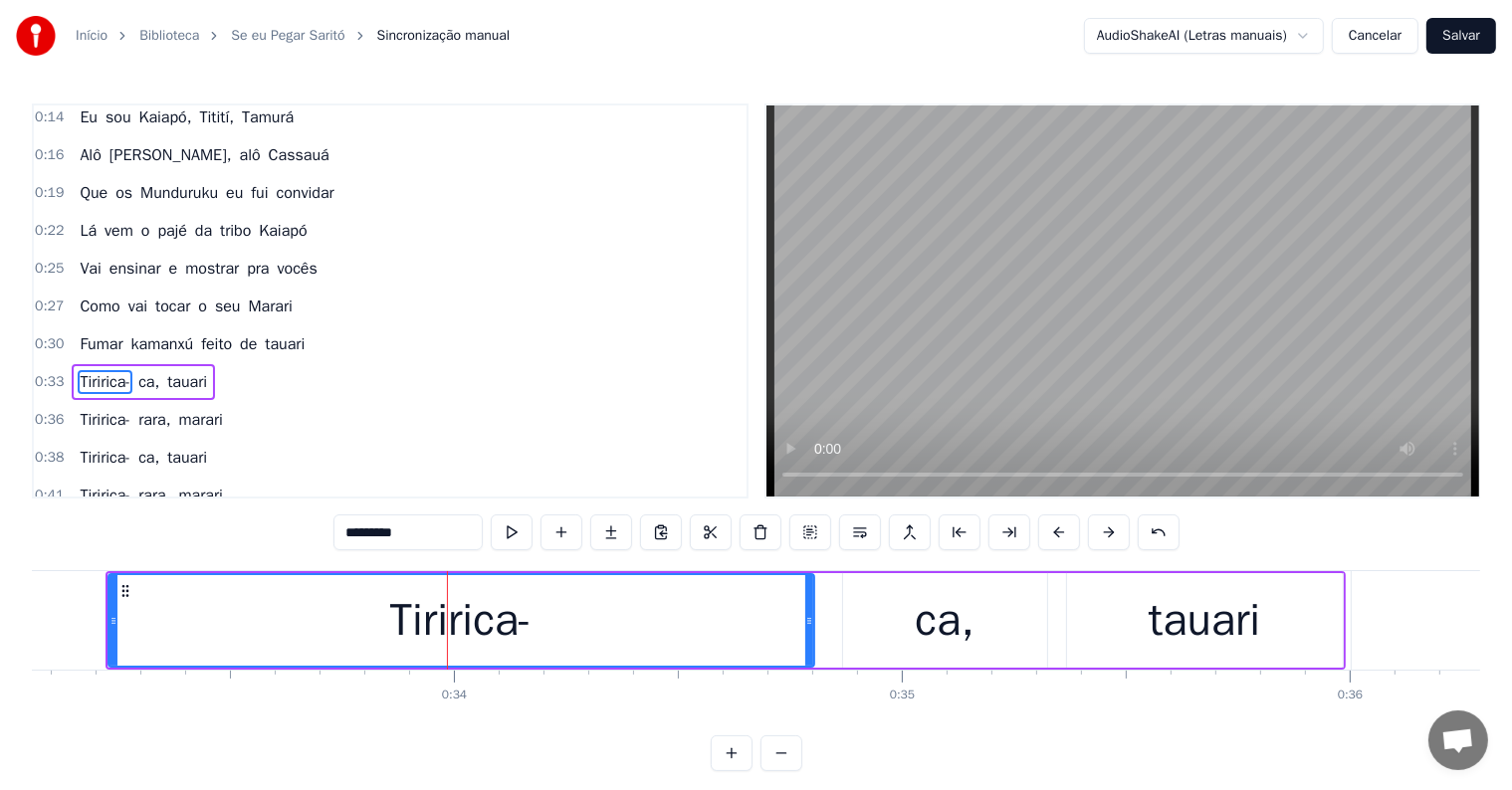 scroll, scrollTop: 188, scrollLeft: 0, axis: vertical 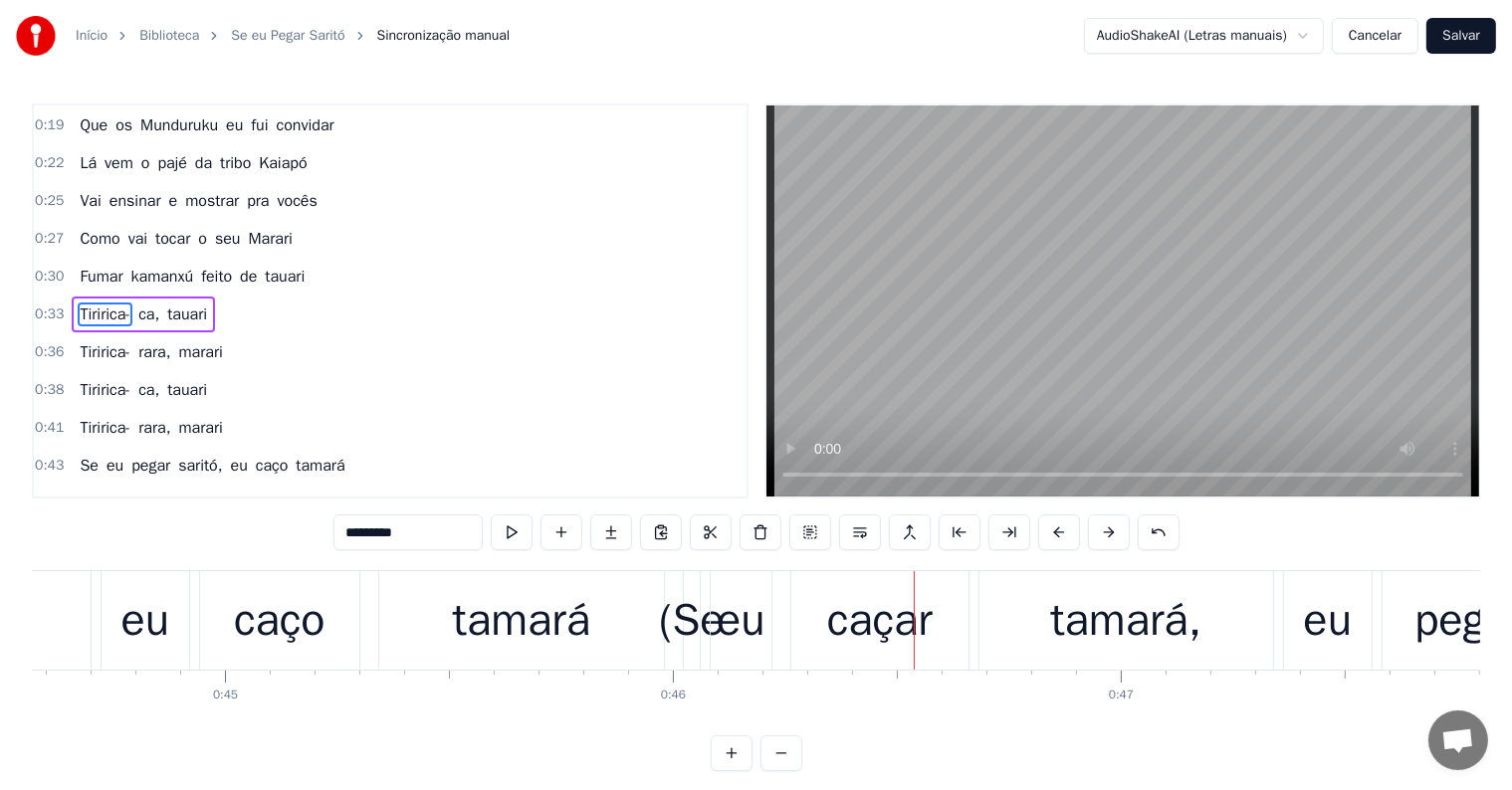 click on "(Se" at bounding box center [692, 621] 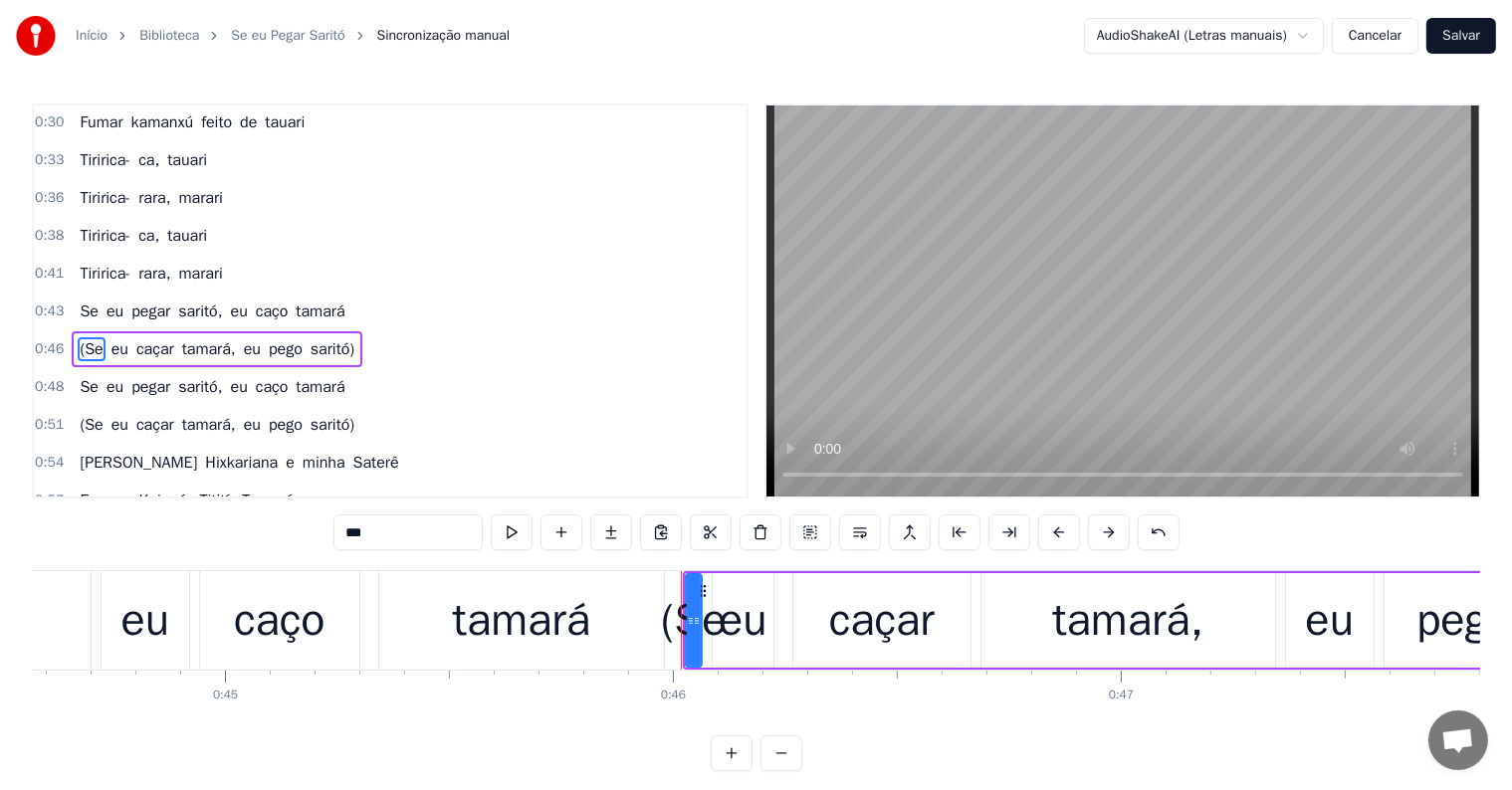 scroll, scrollTop: 371, scrollLeft: 0, axis: vertical 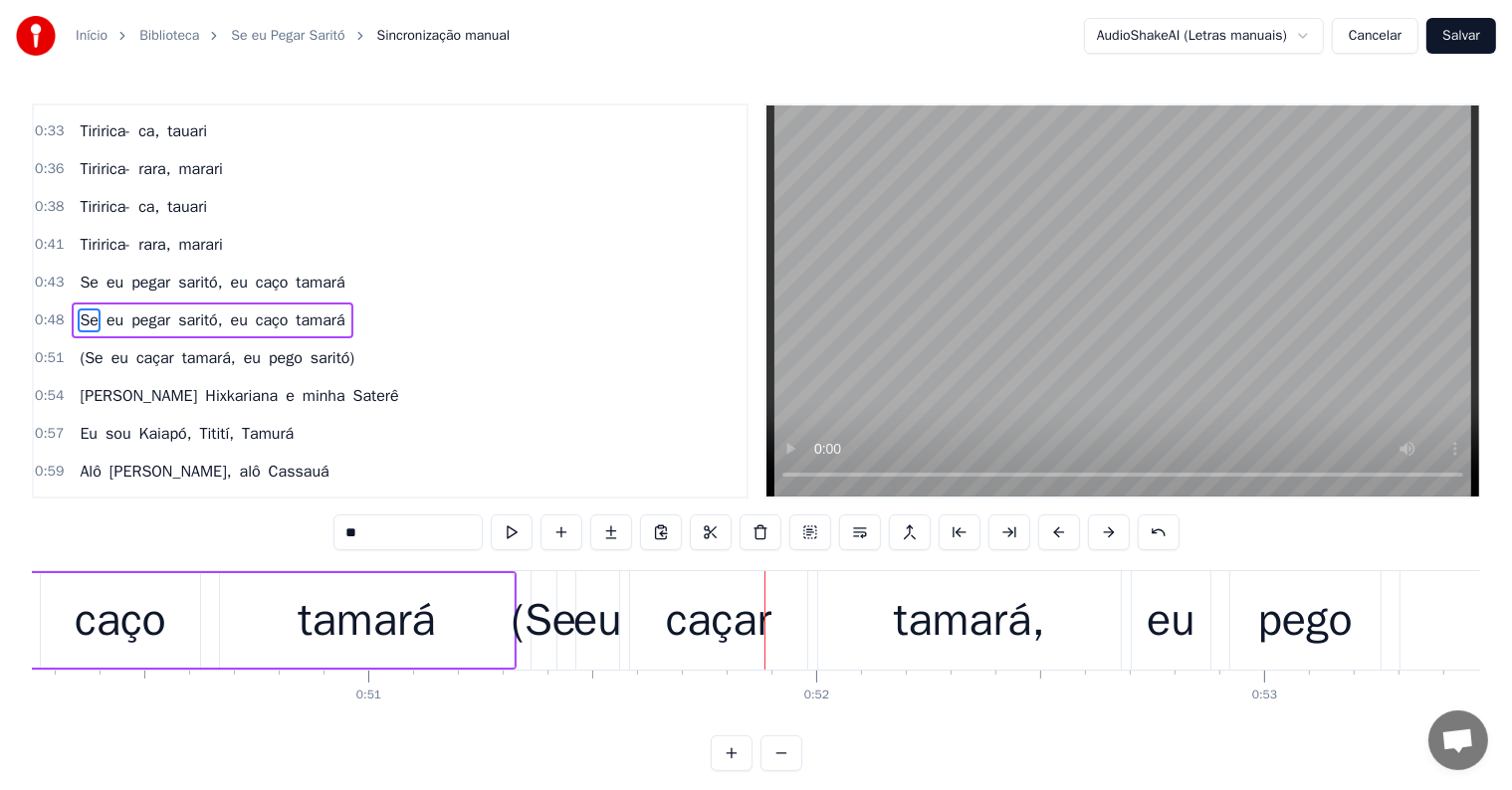click on "(Se" at bounding box center (544, 621) 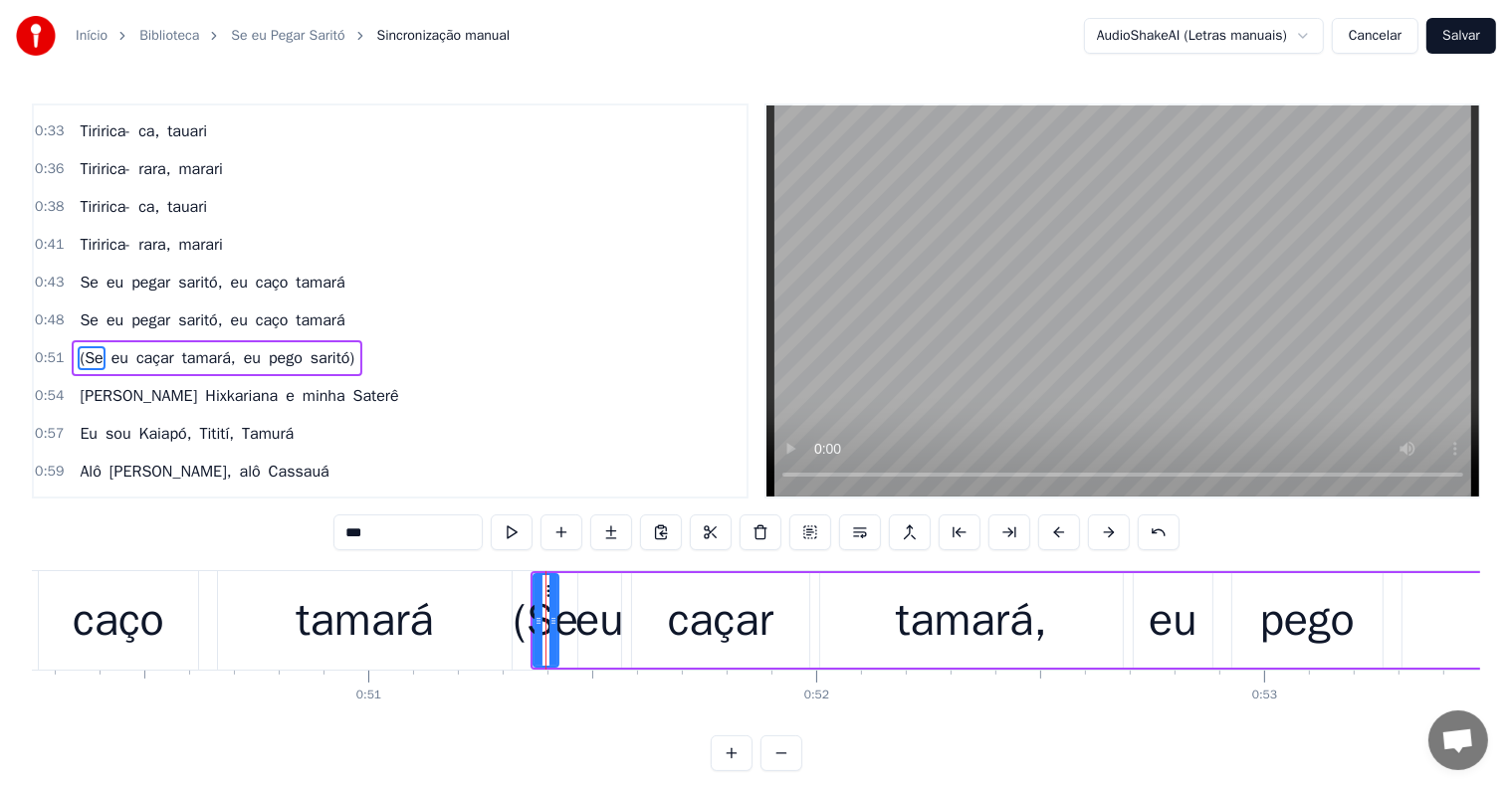 scroll, scrollTop: 408, scrollLeft: 0, axis: vertical 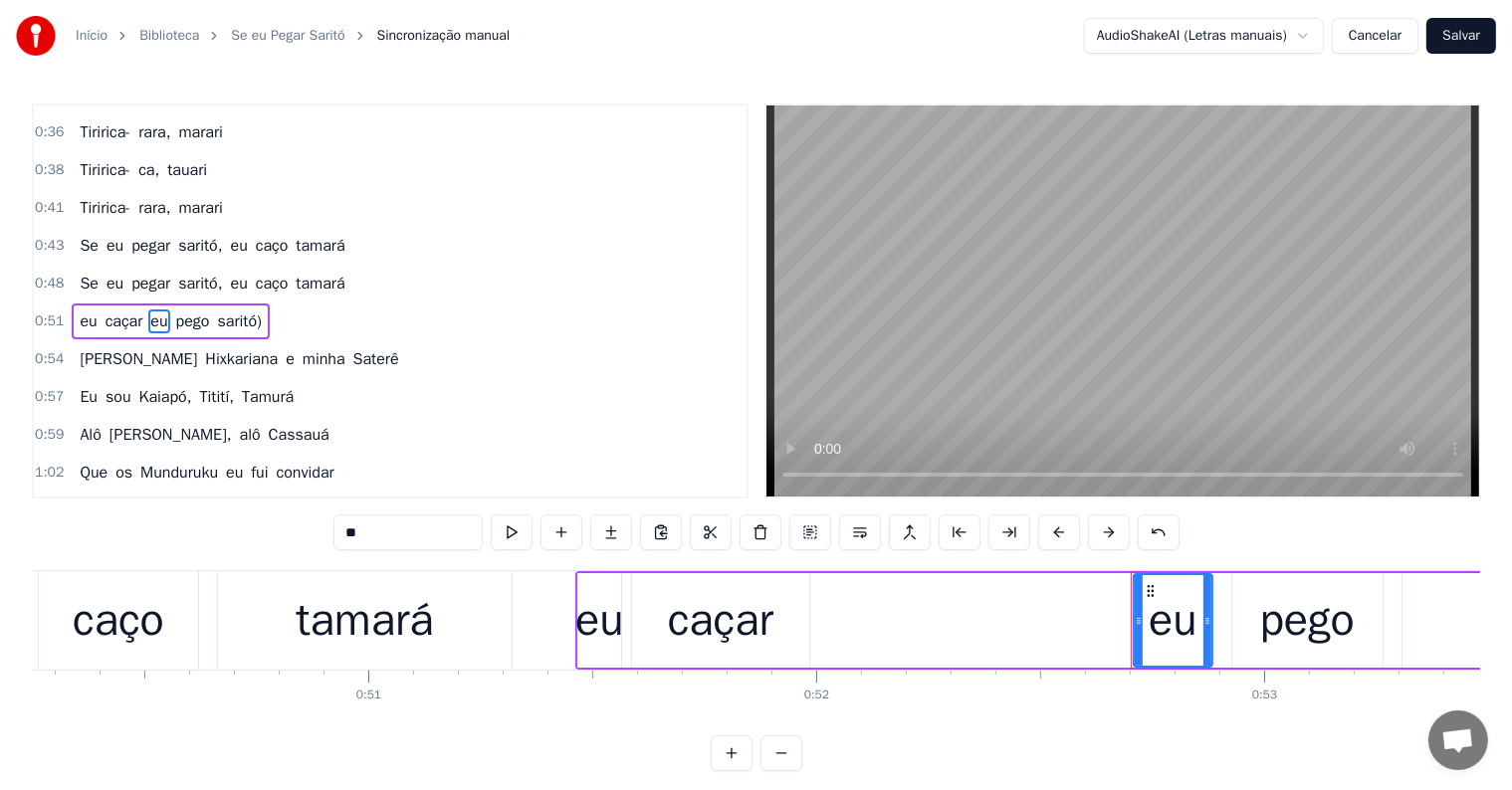 click on "eu" at bounding box center [599, 621] 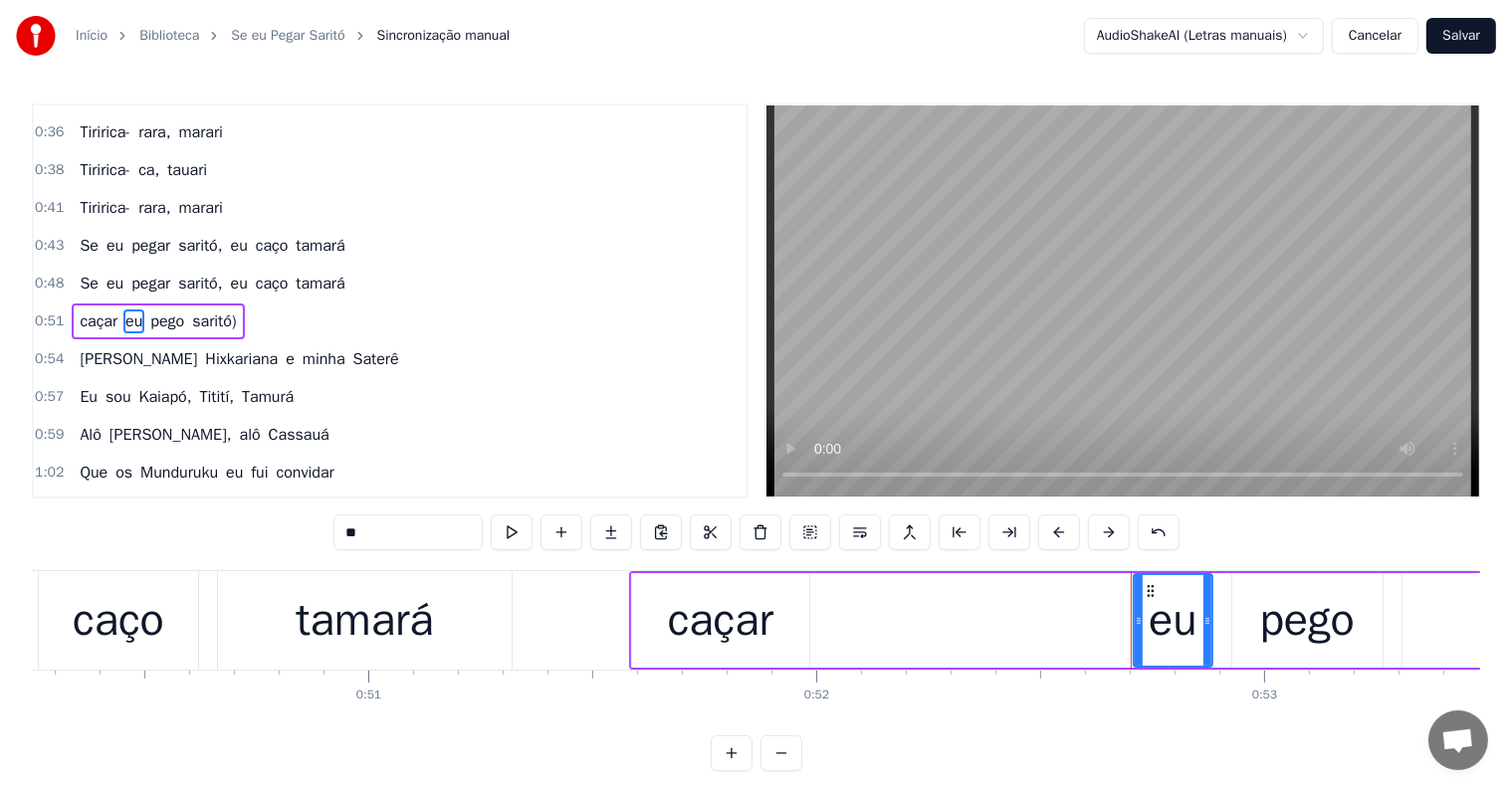 click on "caçar" at bounding box center (721, 621) 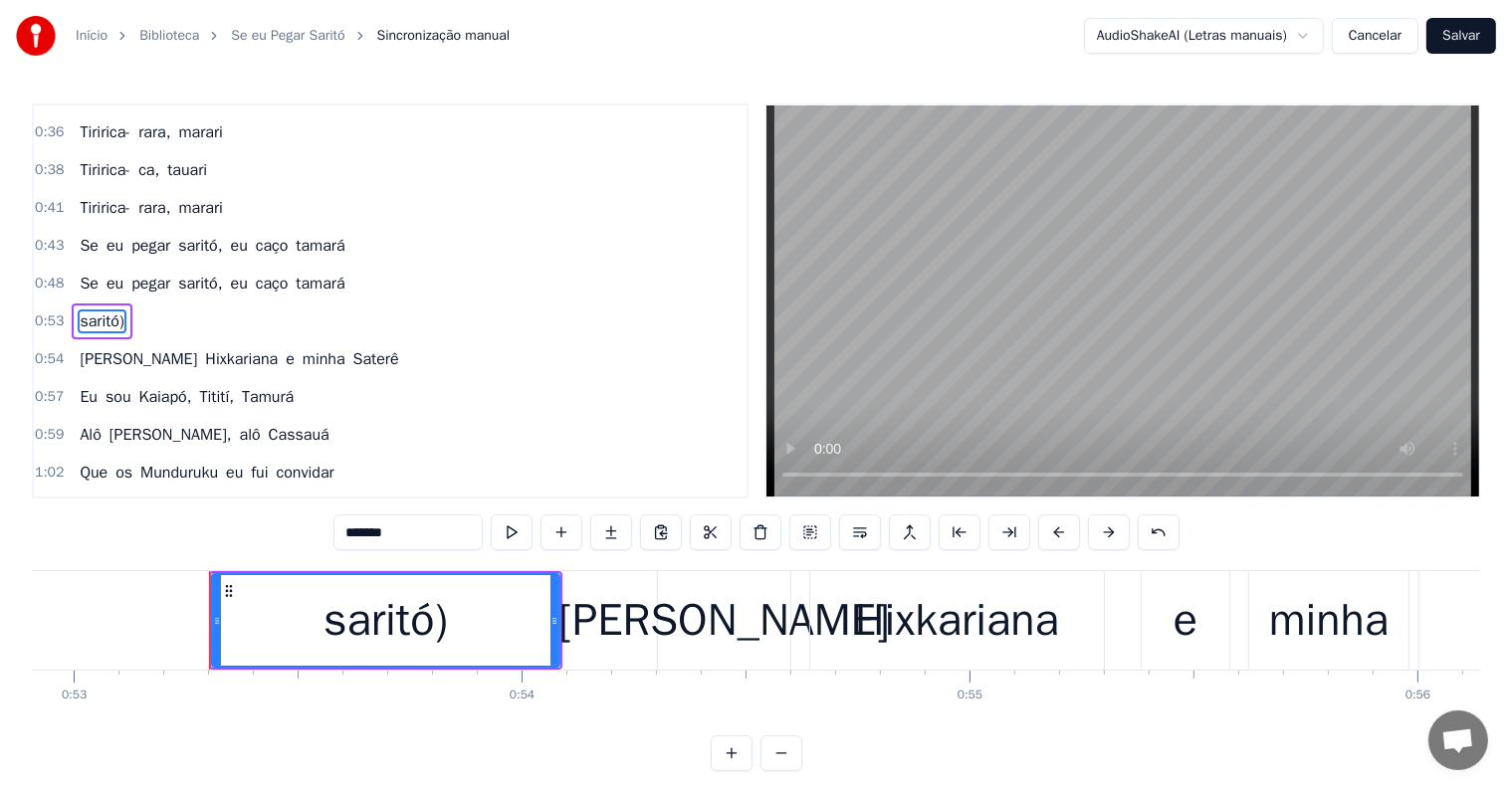 scroll, scrollTop: 0, scrollLeft: 23775, axis: horizontal 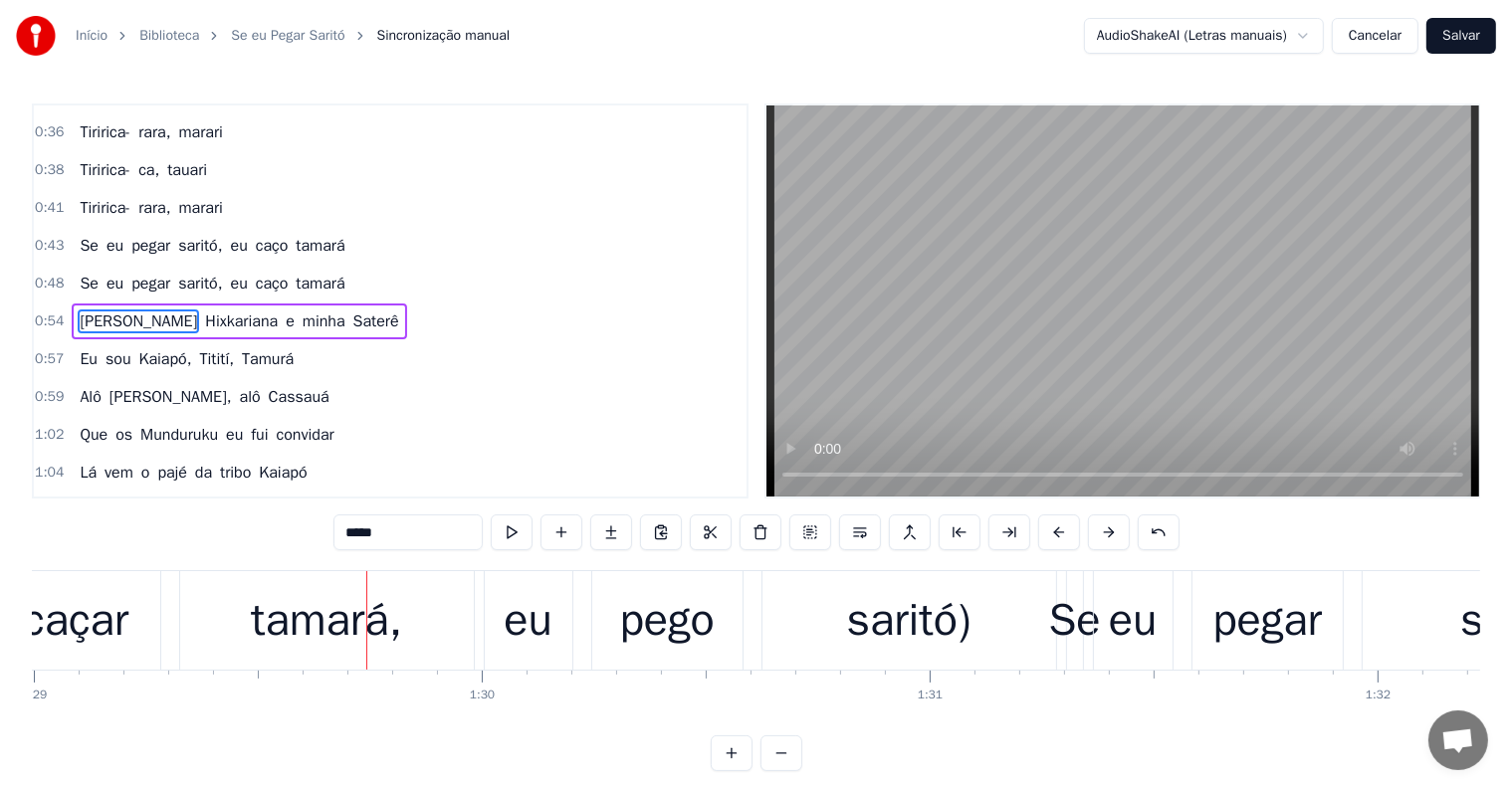 click on "Início Biblioteca Se eu Pegar [PERSON_NAME] manual AudioShakeAI (Letras manuais) Cancelar Salvar 0:00 Se eu pegar saritó, eu caço tamará 0:05 Se eu pegar saritó, eu caço tamará 0:11 [PERSON_NAME] e minha Saterê 0:14 Eu sou Kaiapó, Titití, Tamurá 0:16 [PERSON_NAME], alô Cassauá 0:19 Que os Munduruku eu fui convidar 0:22 Lá vem o pajé da tribo Kaiapó 0:25 Vai ensinar e mostrar pra vocês 0:27 Como vai tocar o seu Marari 0:30 Fumar kamanxú feito de tauari 0:33 Tiririca- ca, tauari 0:36 Tiririca- rara, marari 0:38 Tiririca- ca, tauari 0:41 Tiririca- rara, marari 0:43 Se eu pegar saritó, eu caço tamará 0:48 Se eu pegar saritó, eu caço tamará 0:54 [PERSON_NAME] e minha Saterê 0:57 Eu sou Kaiapó, [PERSON_NAME], Tamurá 0:59 [PERSON_NAME], alô Cassauá 1:02 Que os Munduruku eu fui convidar 1:04 Lá vem o pajé da tribo Kaiapó 1:07 Vai ensinar e mostrar pra vocês 1:10 Como vai tocar o seu Marari 1:12 Fumar kamanxú feito de tauari 1:15 Tiririca- ca, tauari 1:18 Tiririca- rara, 1:21" at bounding box center (756, 385) 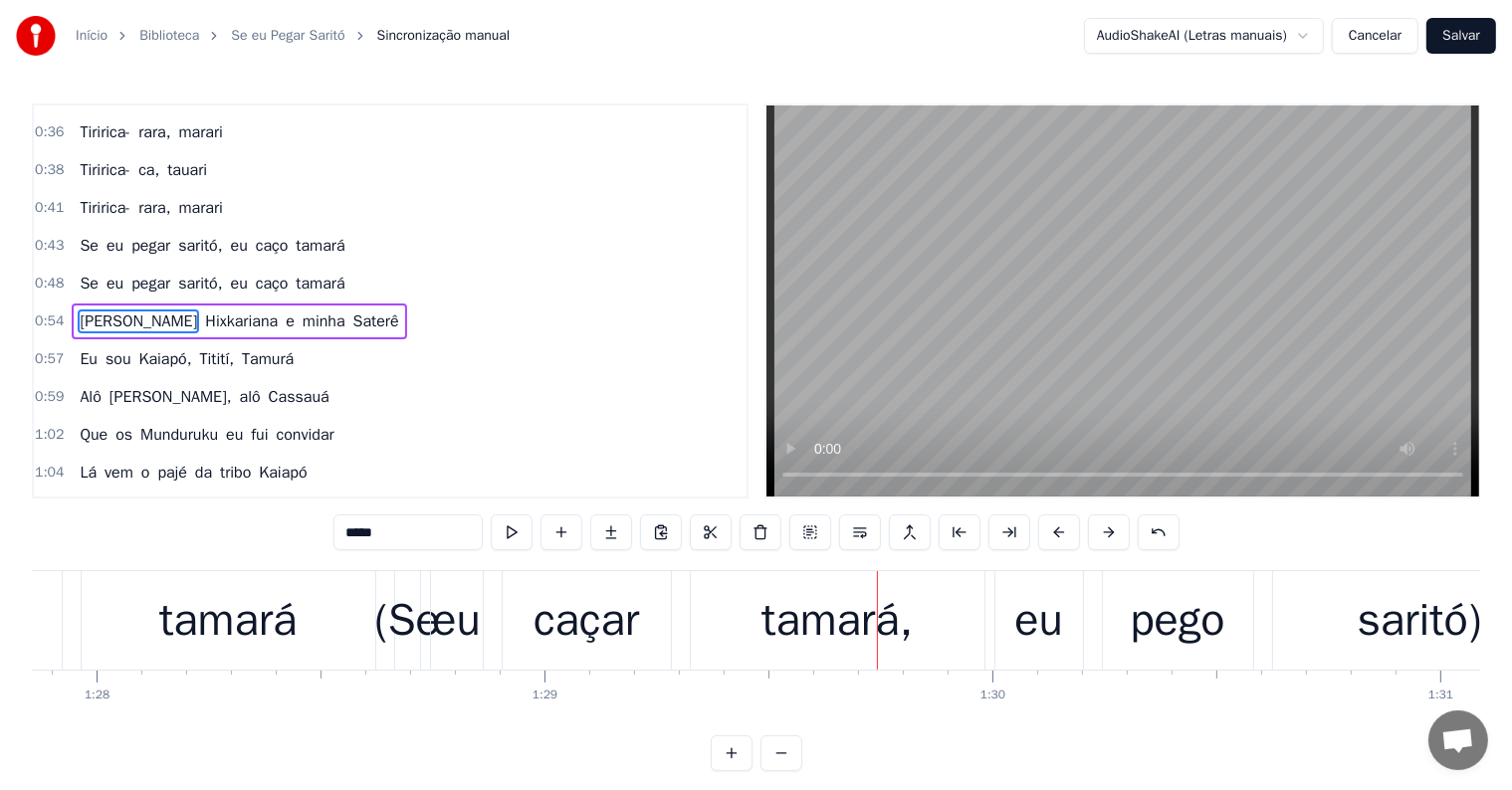 scroll, scrollTop: 0, scrollLeft: 39346, axis: horizontal 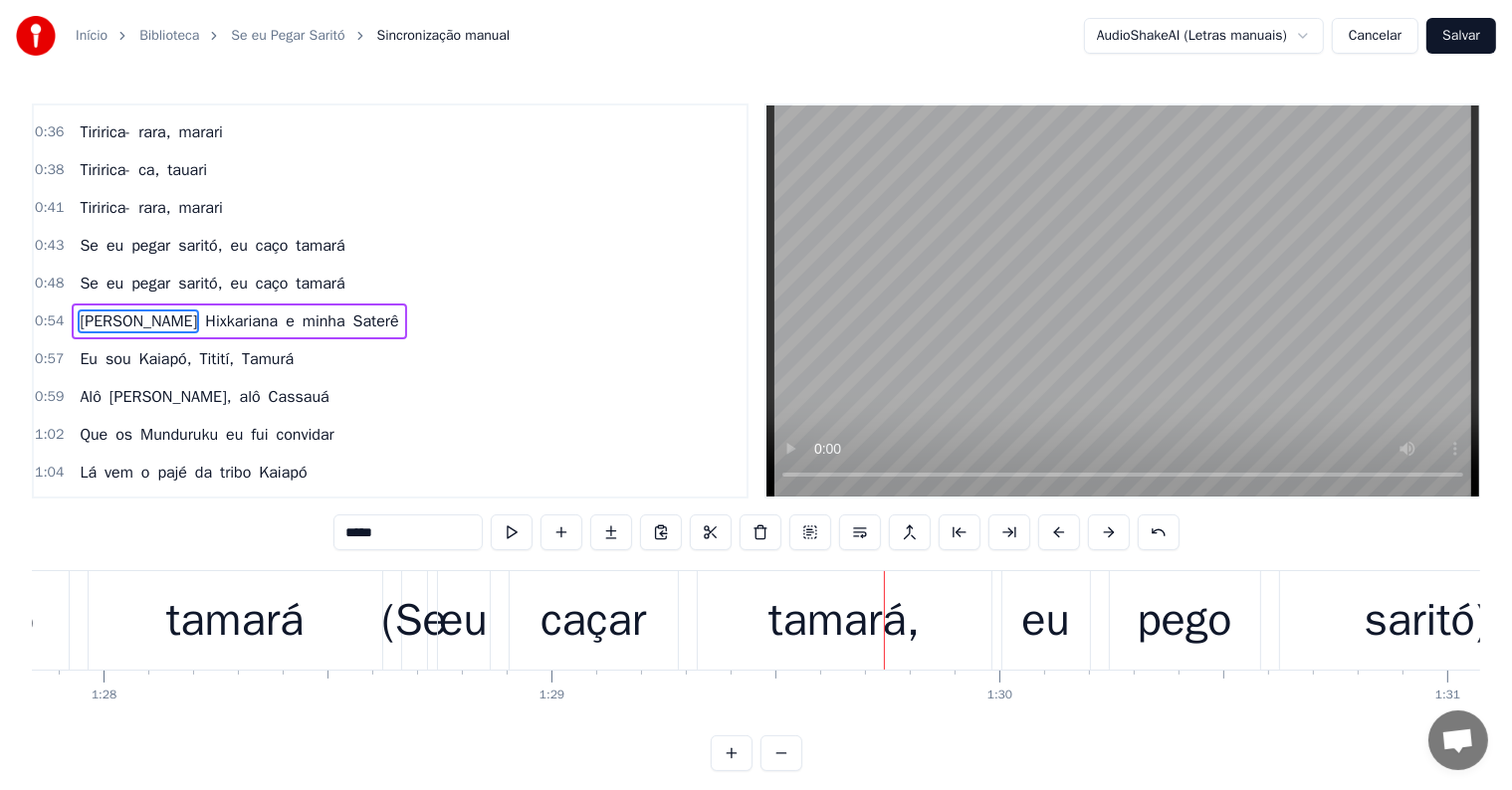 click on "(Se" at bounding box center [414, 621] 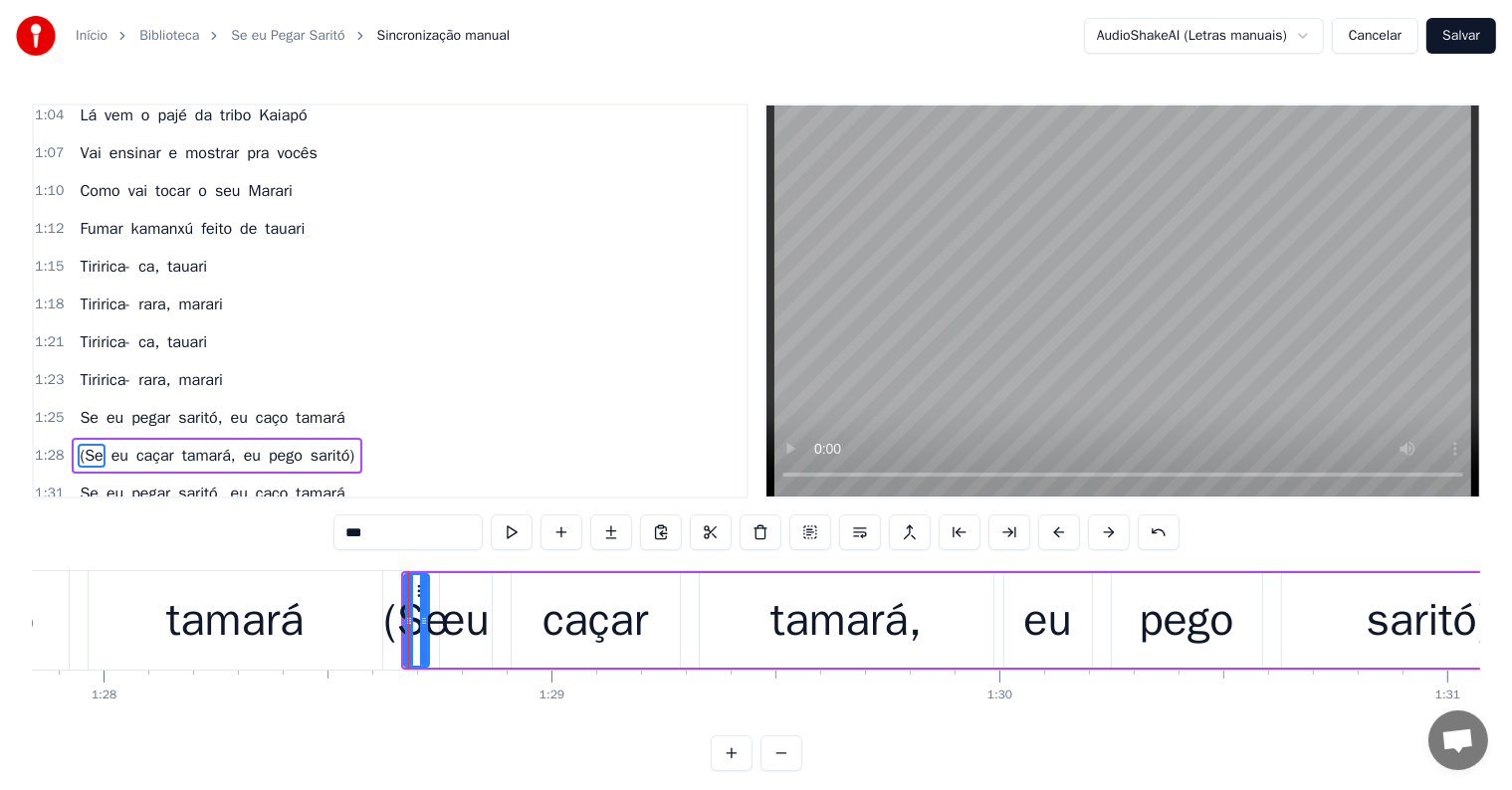scroll, scrollTop: 884, scrollLeft: 0, axis: vertical 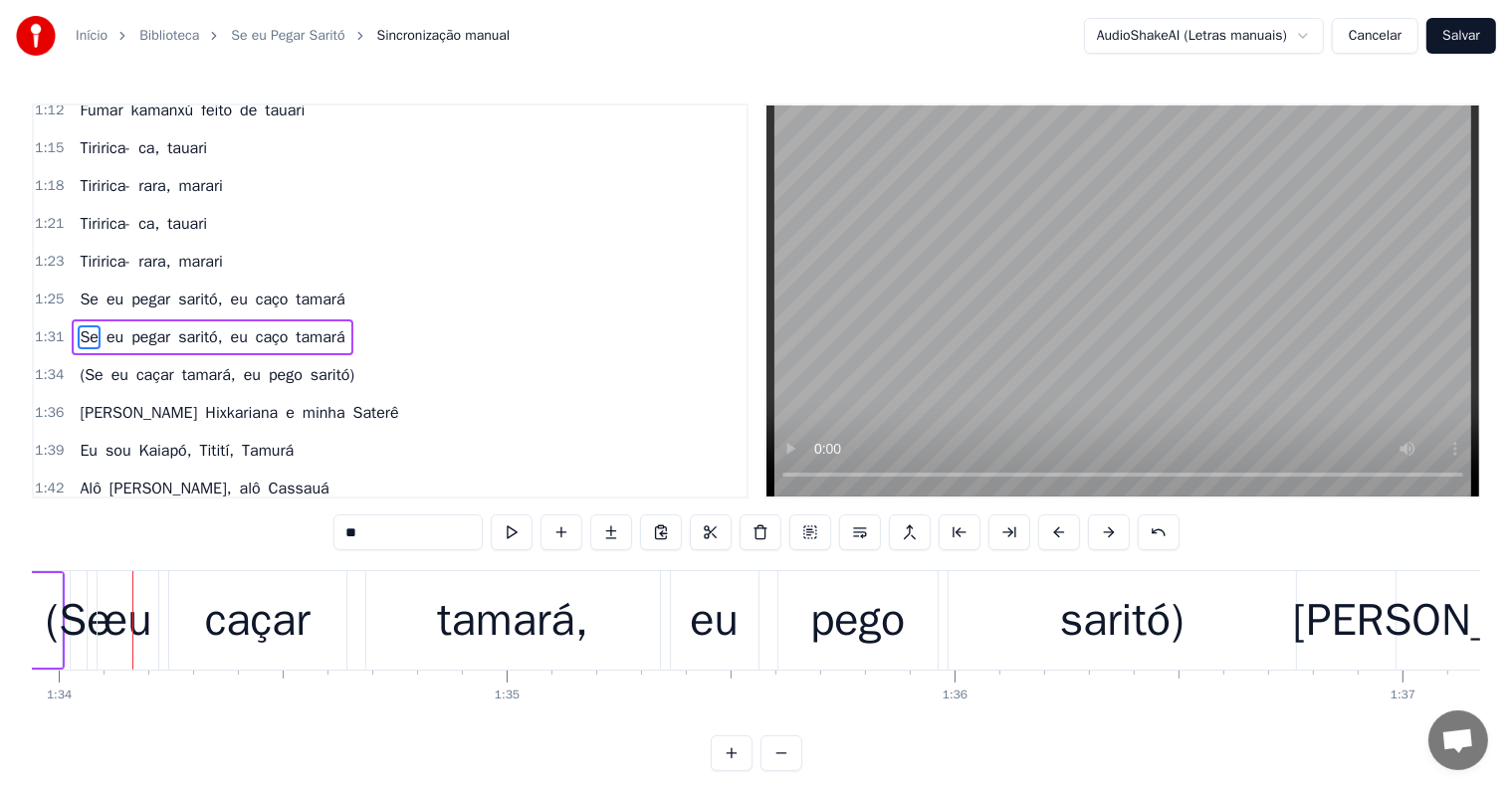 click on "(Se" at bounding box center [79, 621] 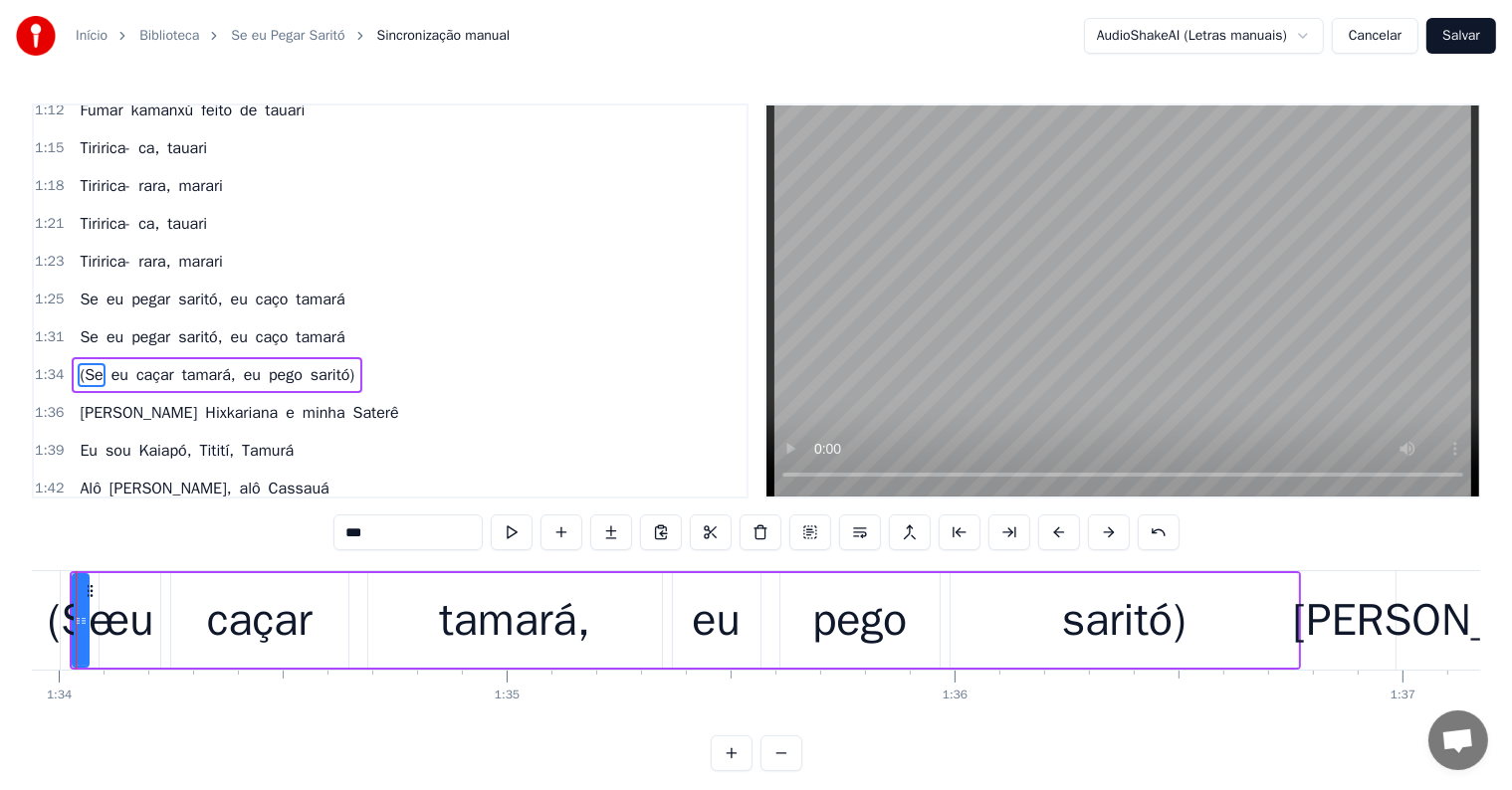 scroll, scrollTop: 920, scrollLeft: 0, axis: vertical 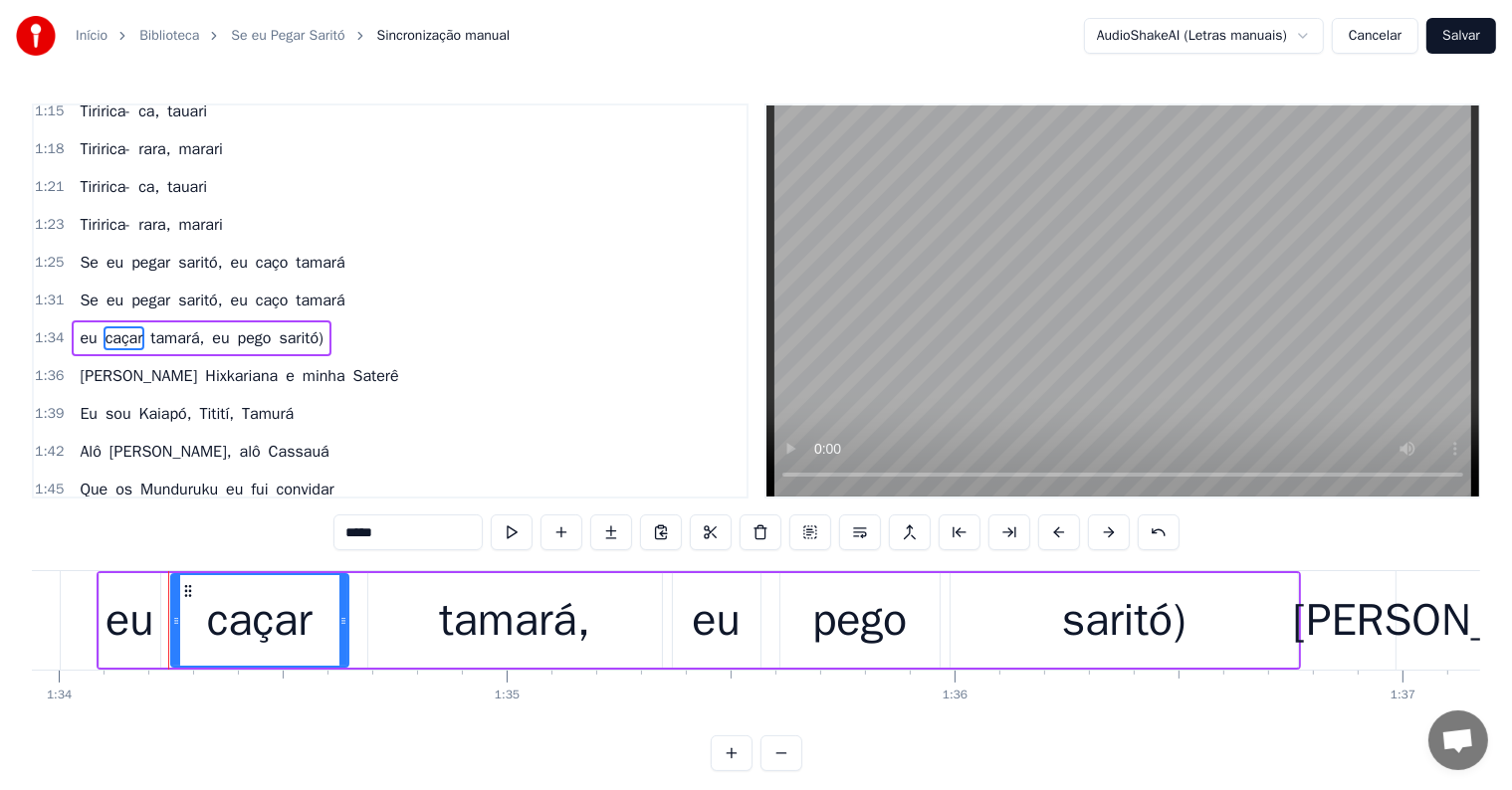 click on "eu" at bounding box center [129, 620] 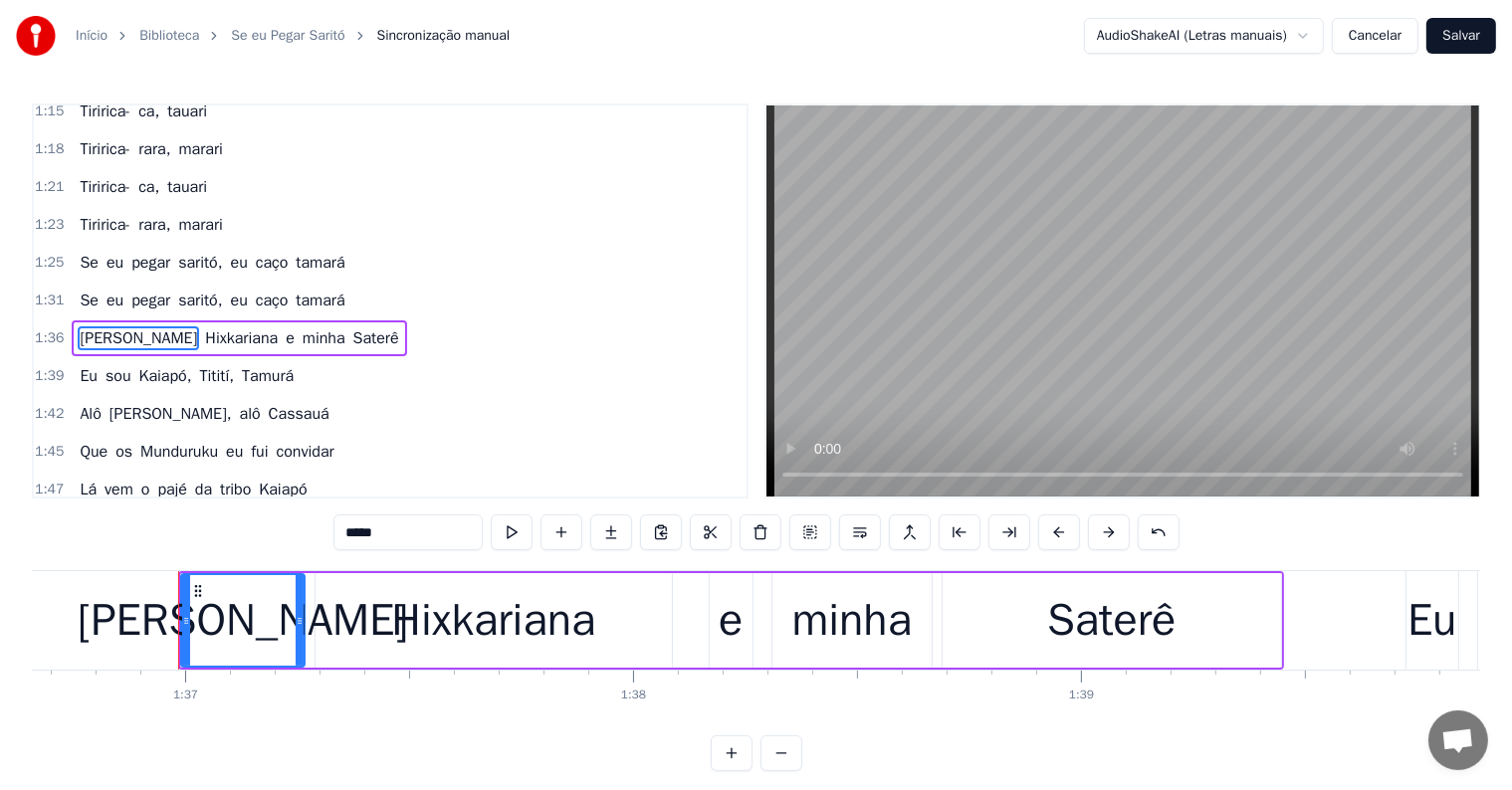 scroll, scrollTop: 0, scrollLeft: 43341, axis: horizontal 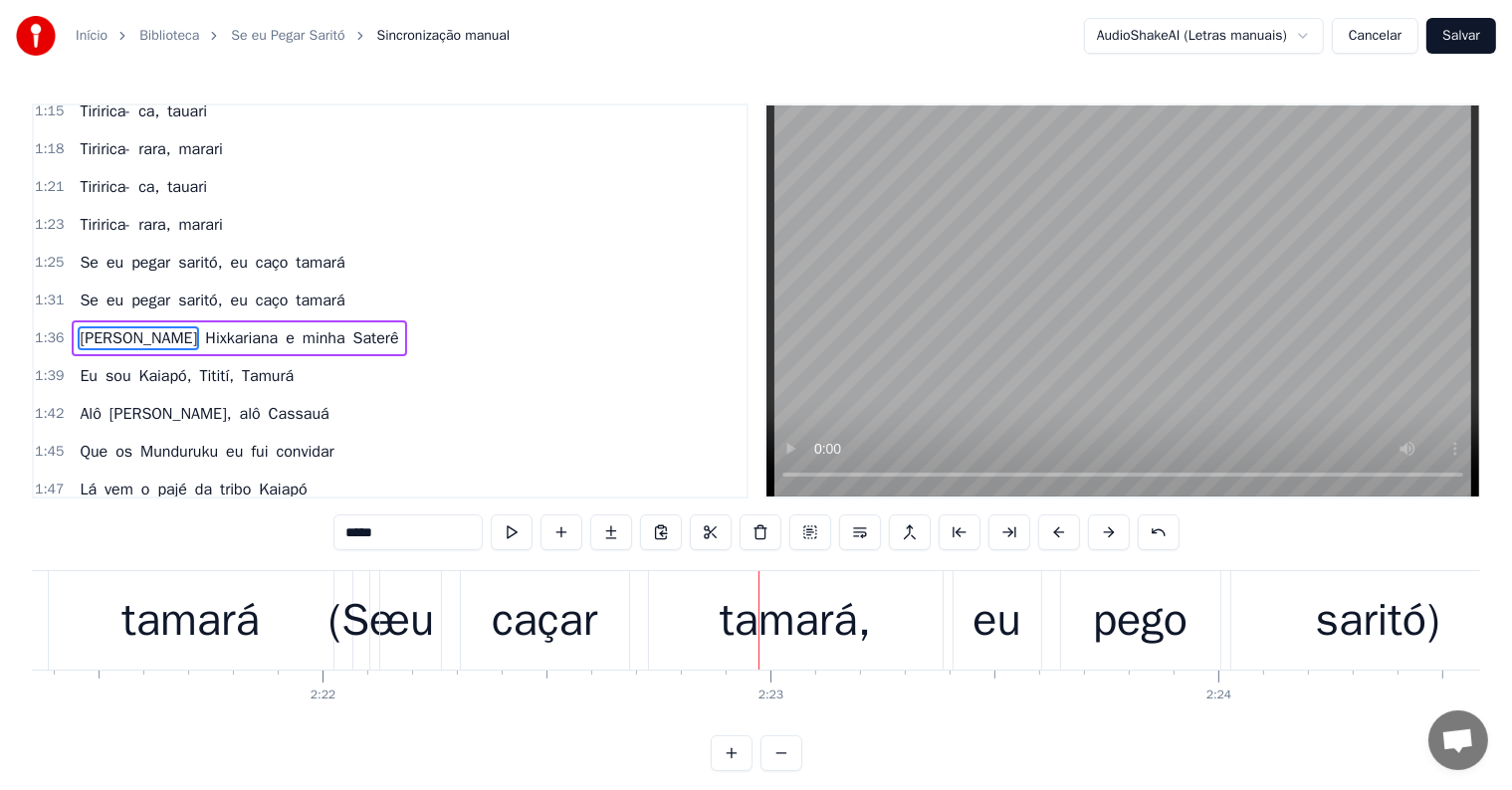 click on "(Se" at bounding box center (361, 621) 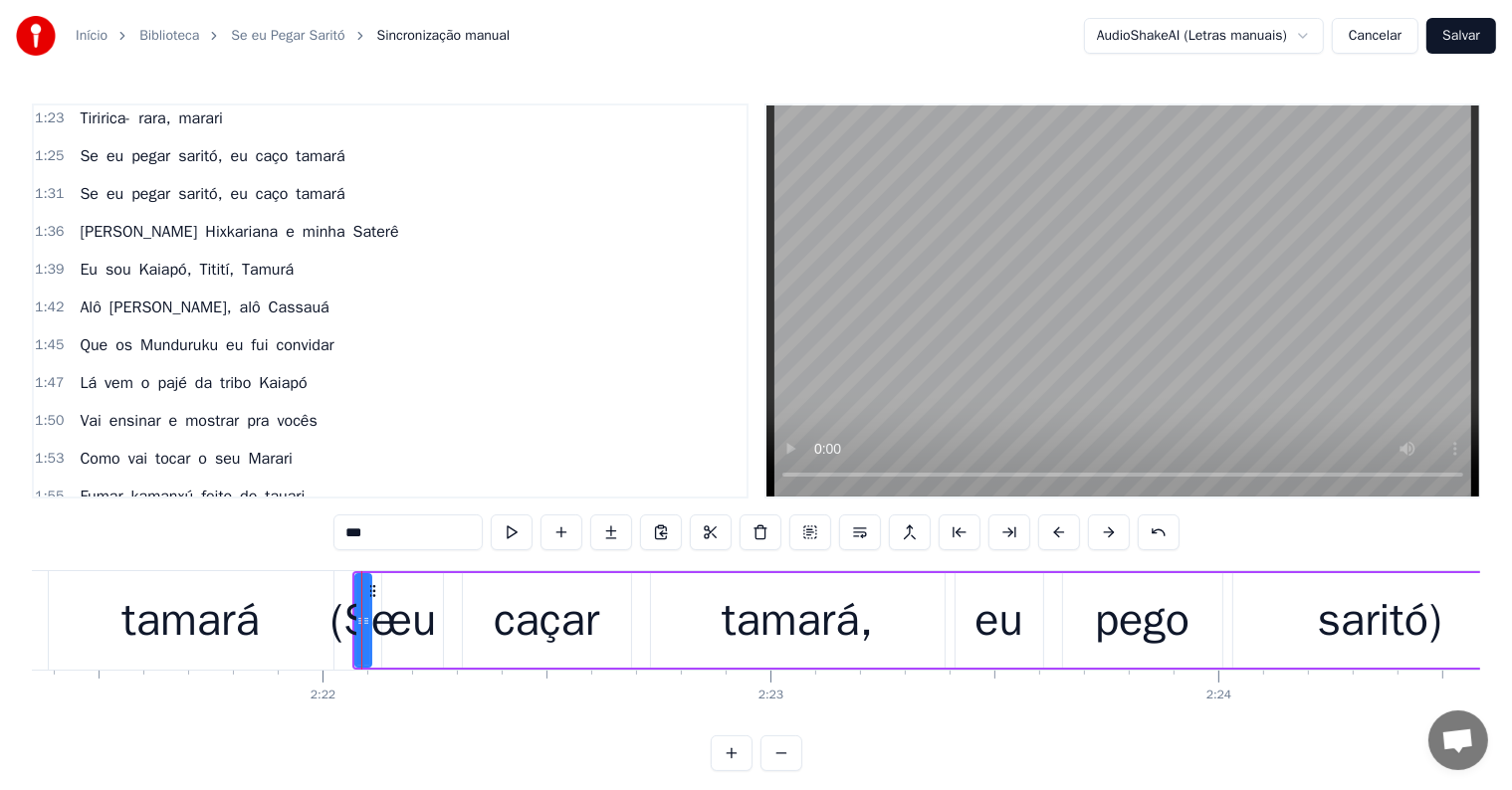 scroll, scrollTop: 1543, scrollLeft: 0, axis: vertical 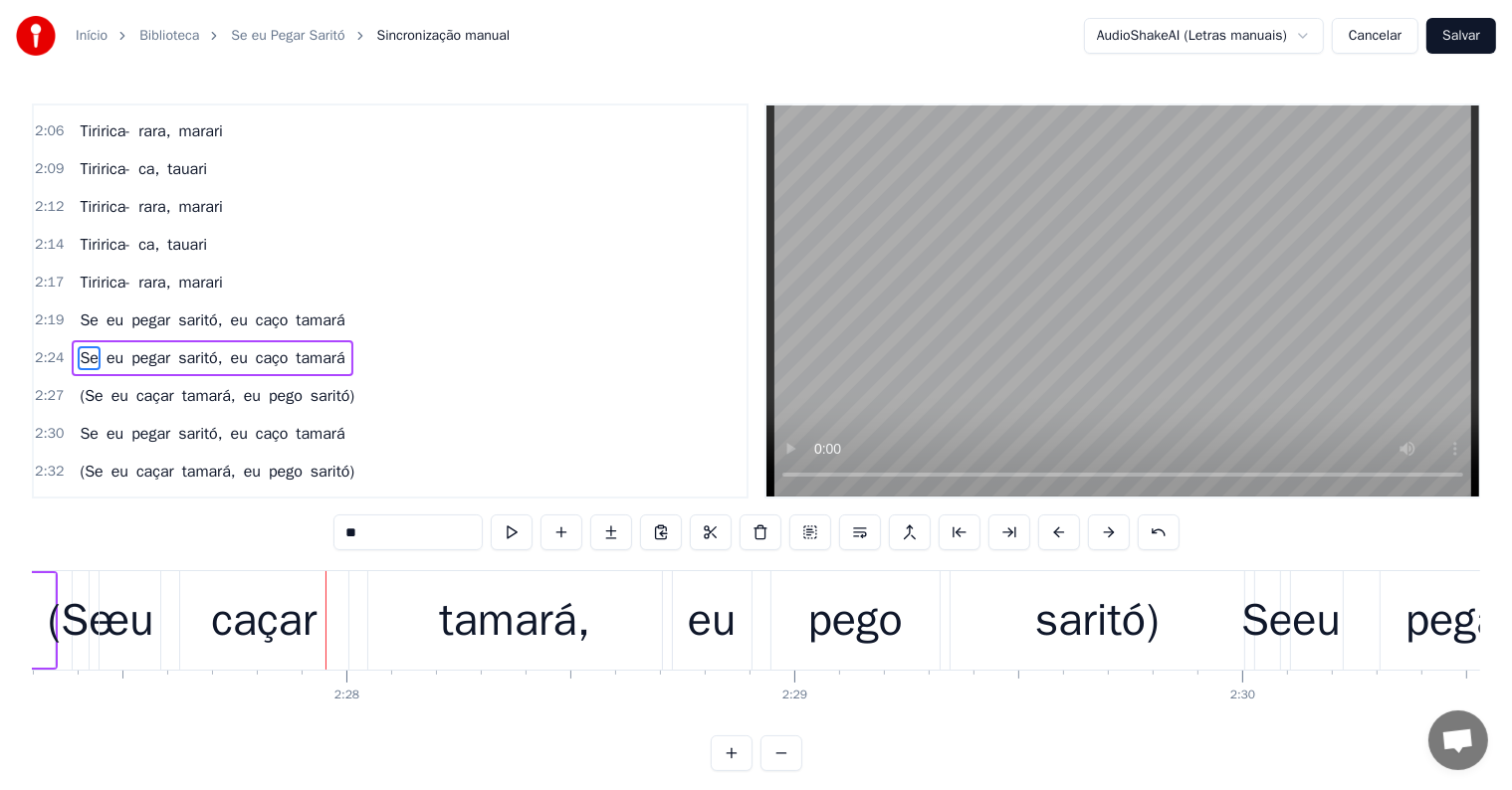 click on "(Se" at bounding box center [81, 621] 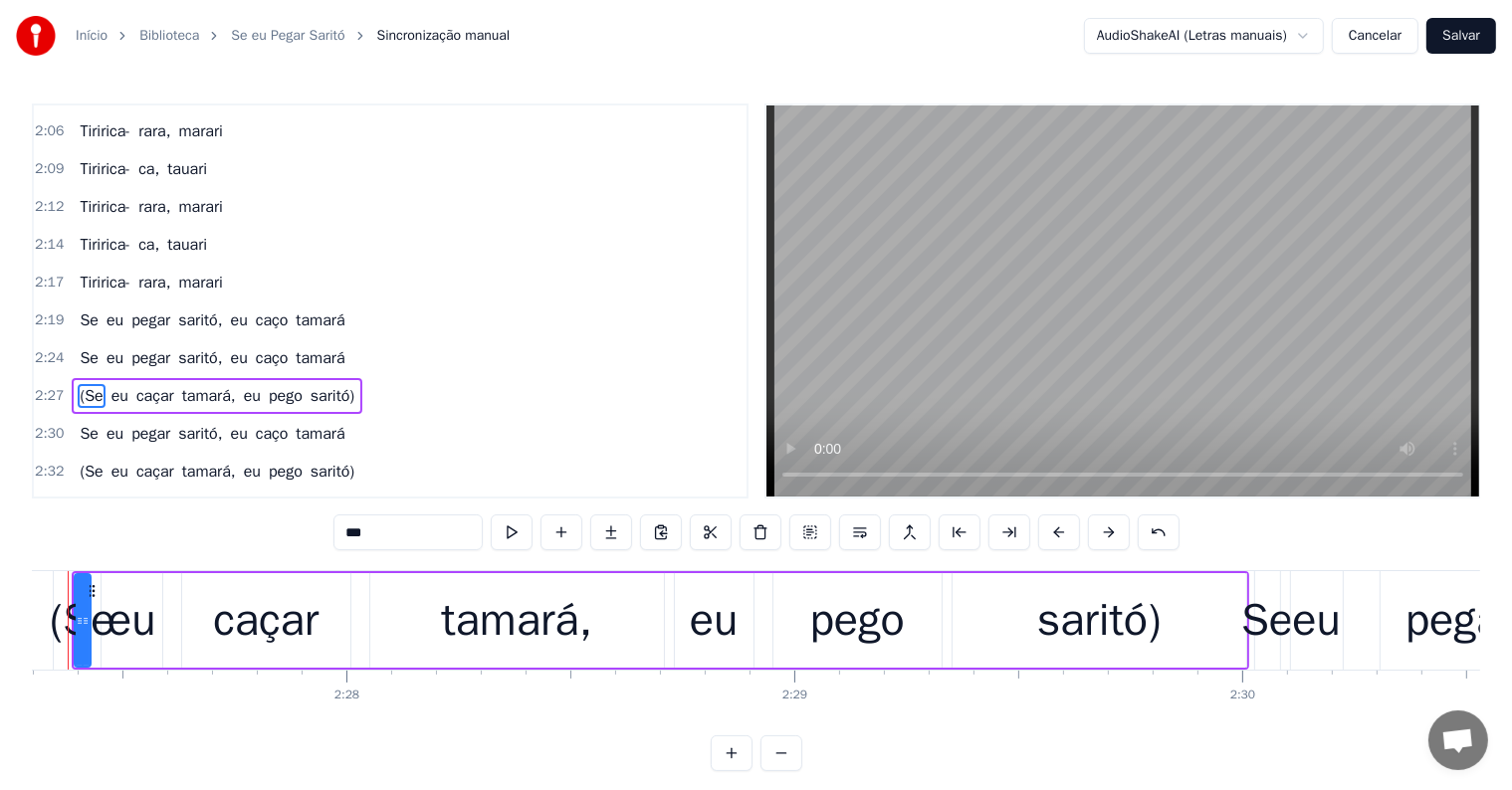 scroll, scrollTop: 1580, scrollLeft: 0, axis: vertical 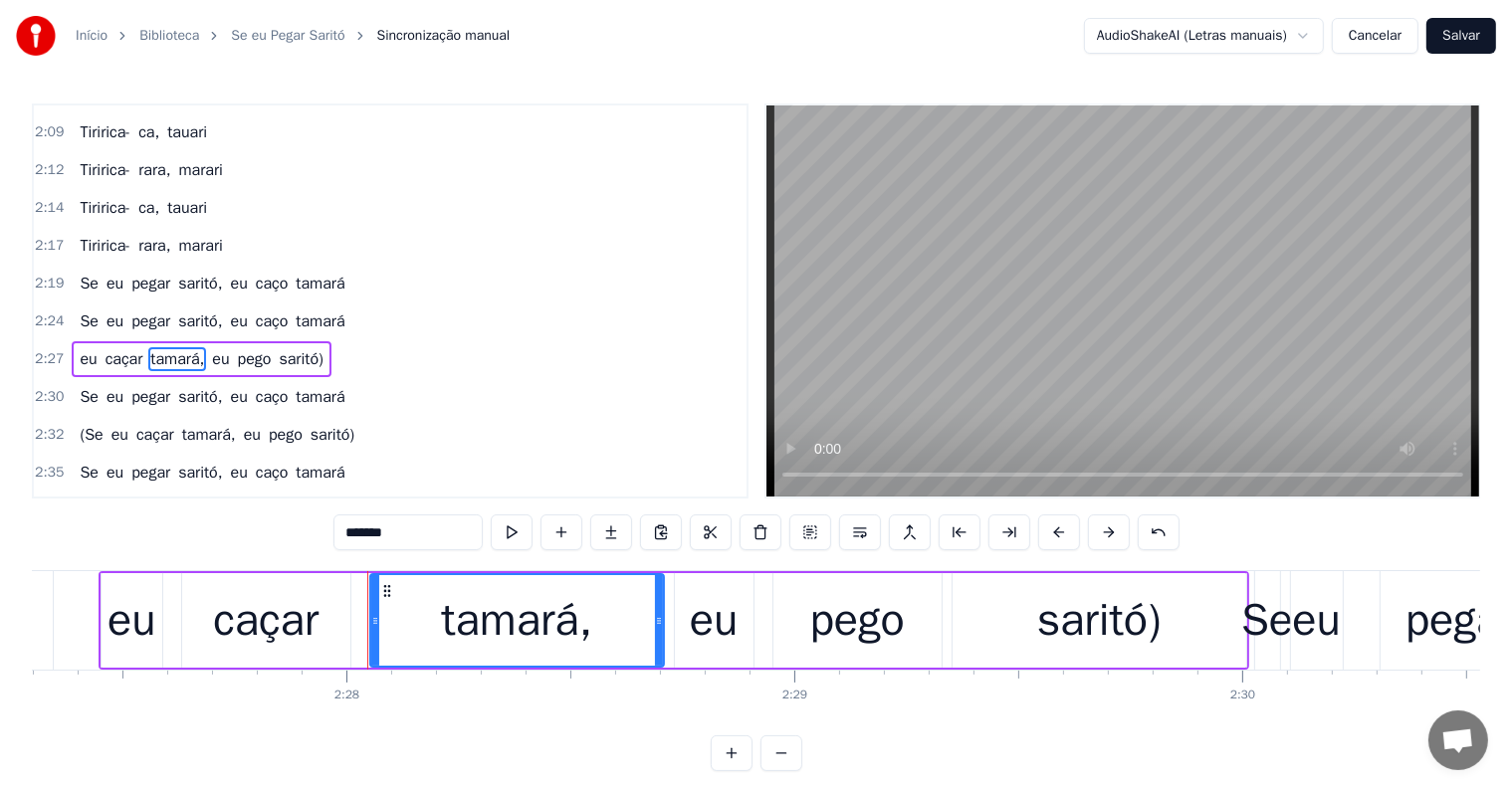 click on "eu" at bounding box center (131, 621) 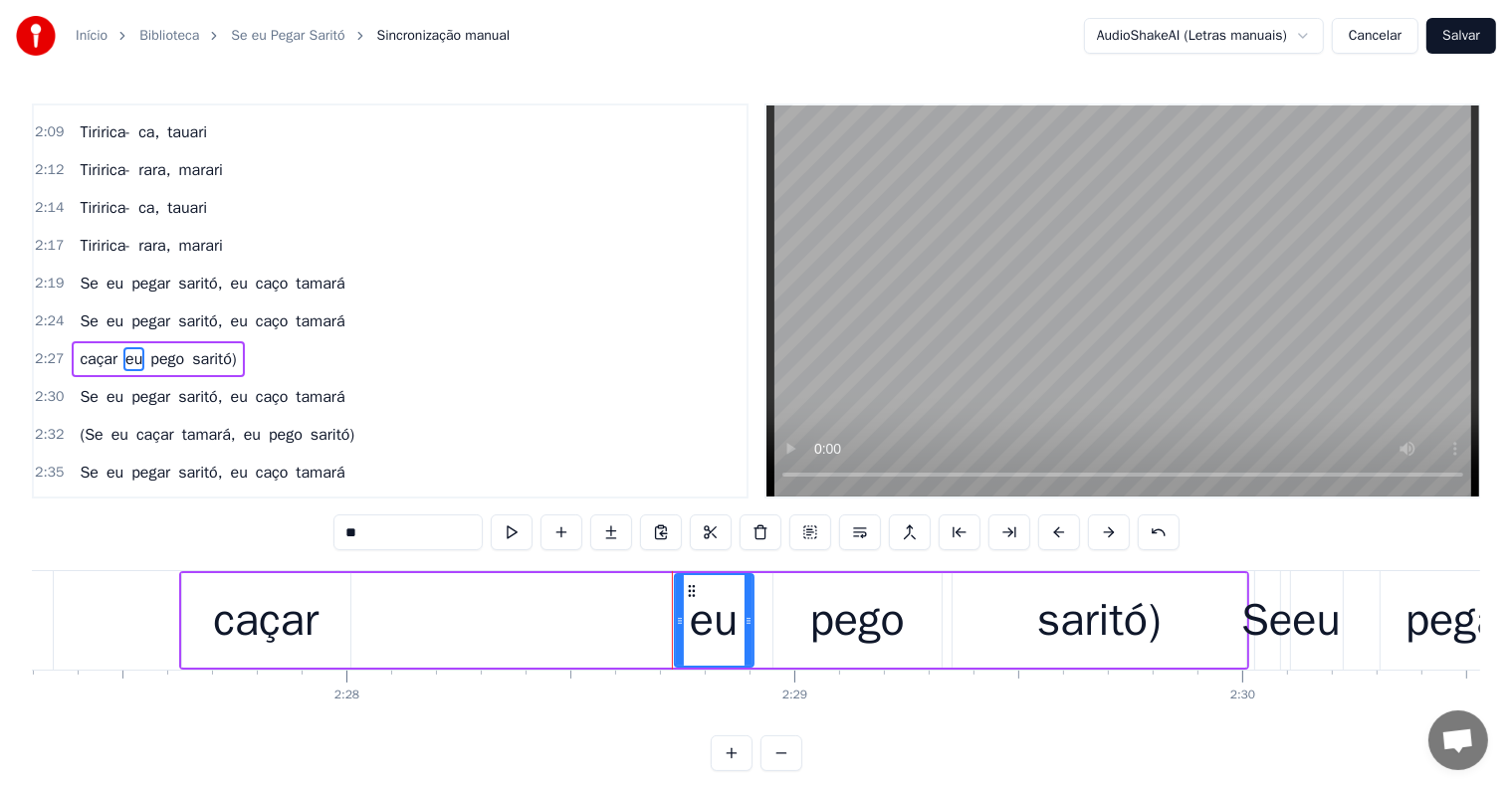 click on "caçar" at bounding box center (266, 621) 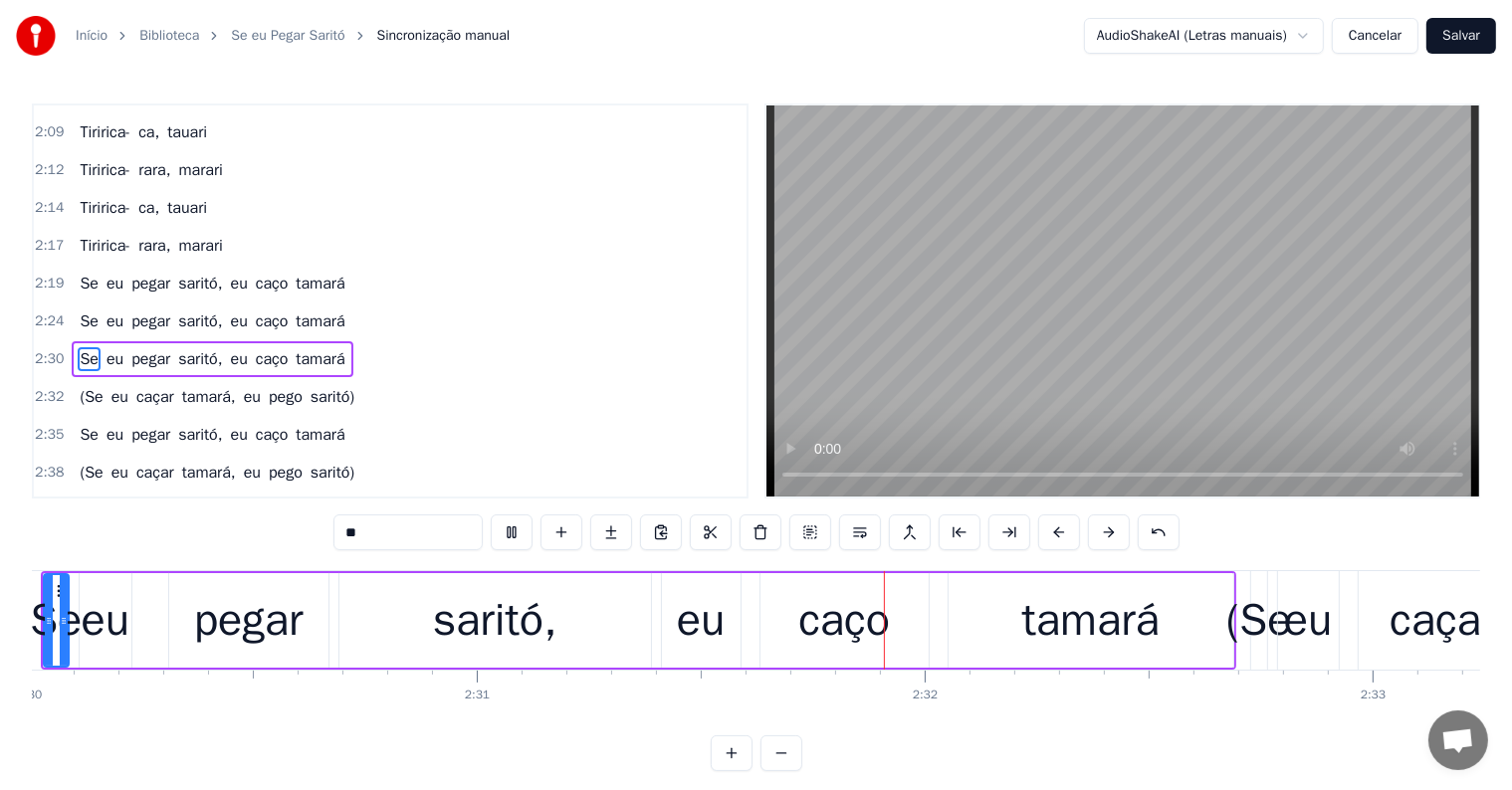 scroll, scrollTop: 0, scrollLeft: 67479, axis: horizontal 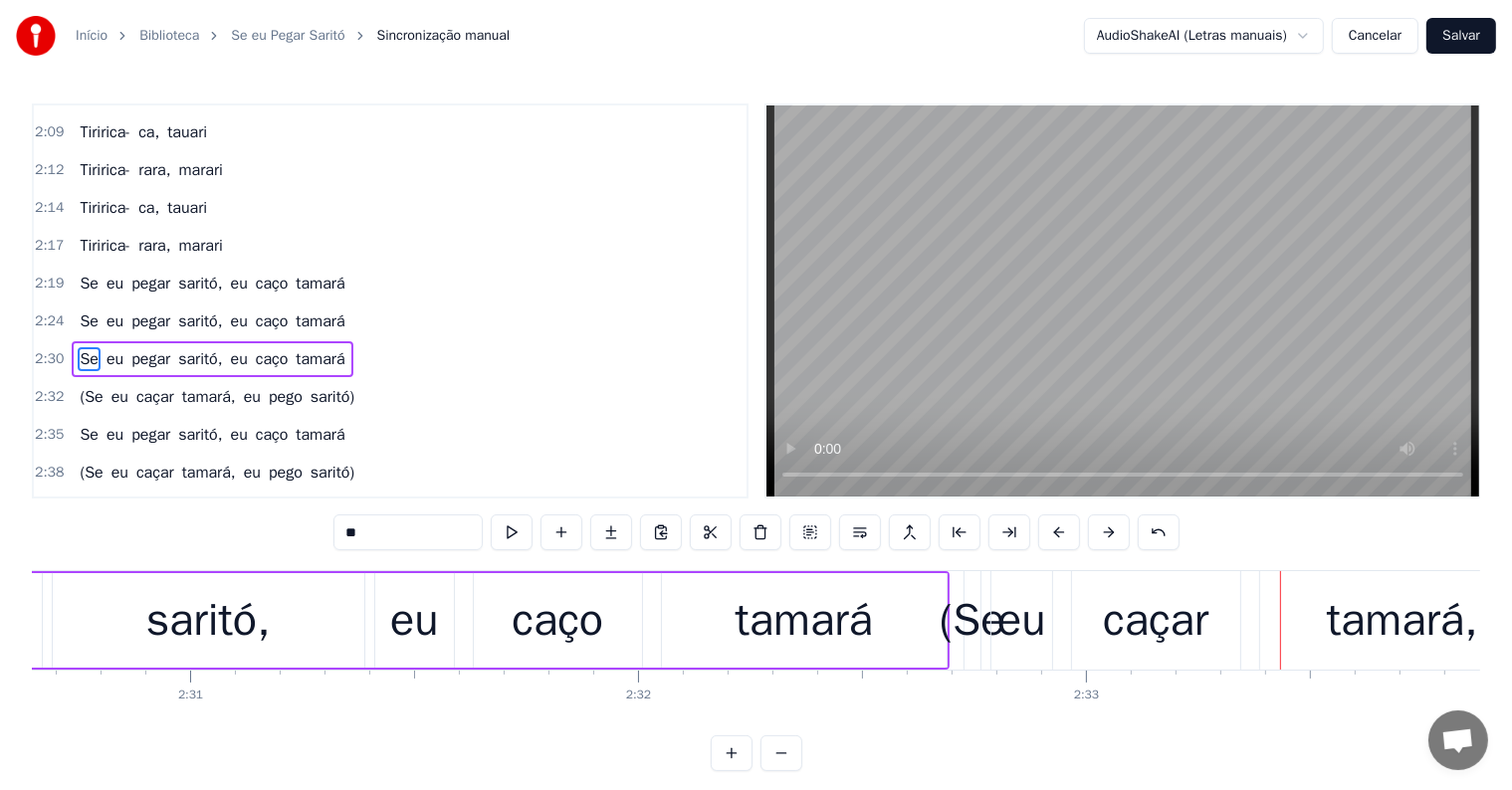 click on "(Se" at bounding box center (972, 621) 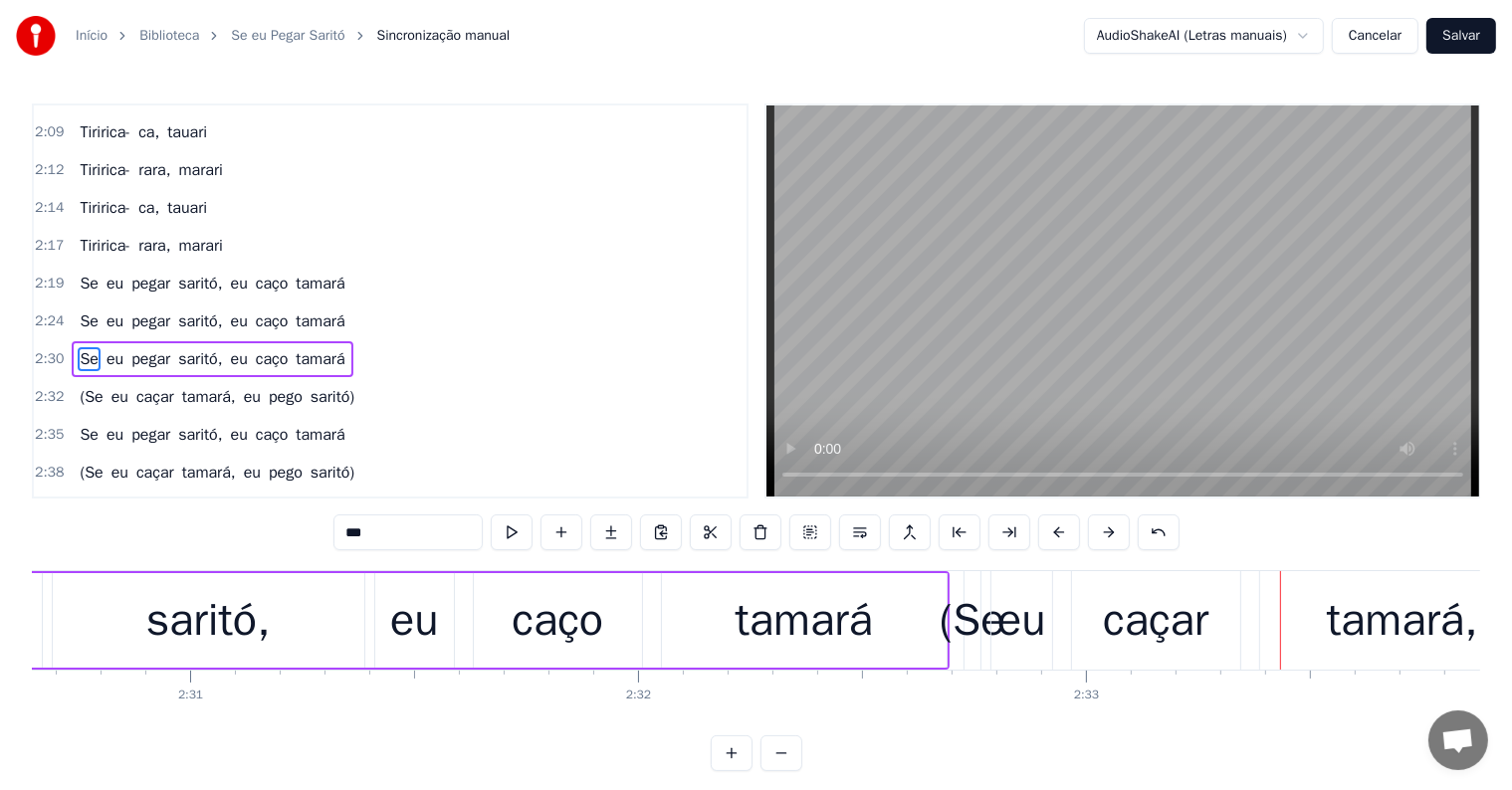 scroll, scrollTop: 1616, scrollLeft: 0, axis: vertical 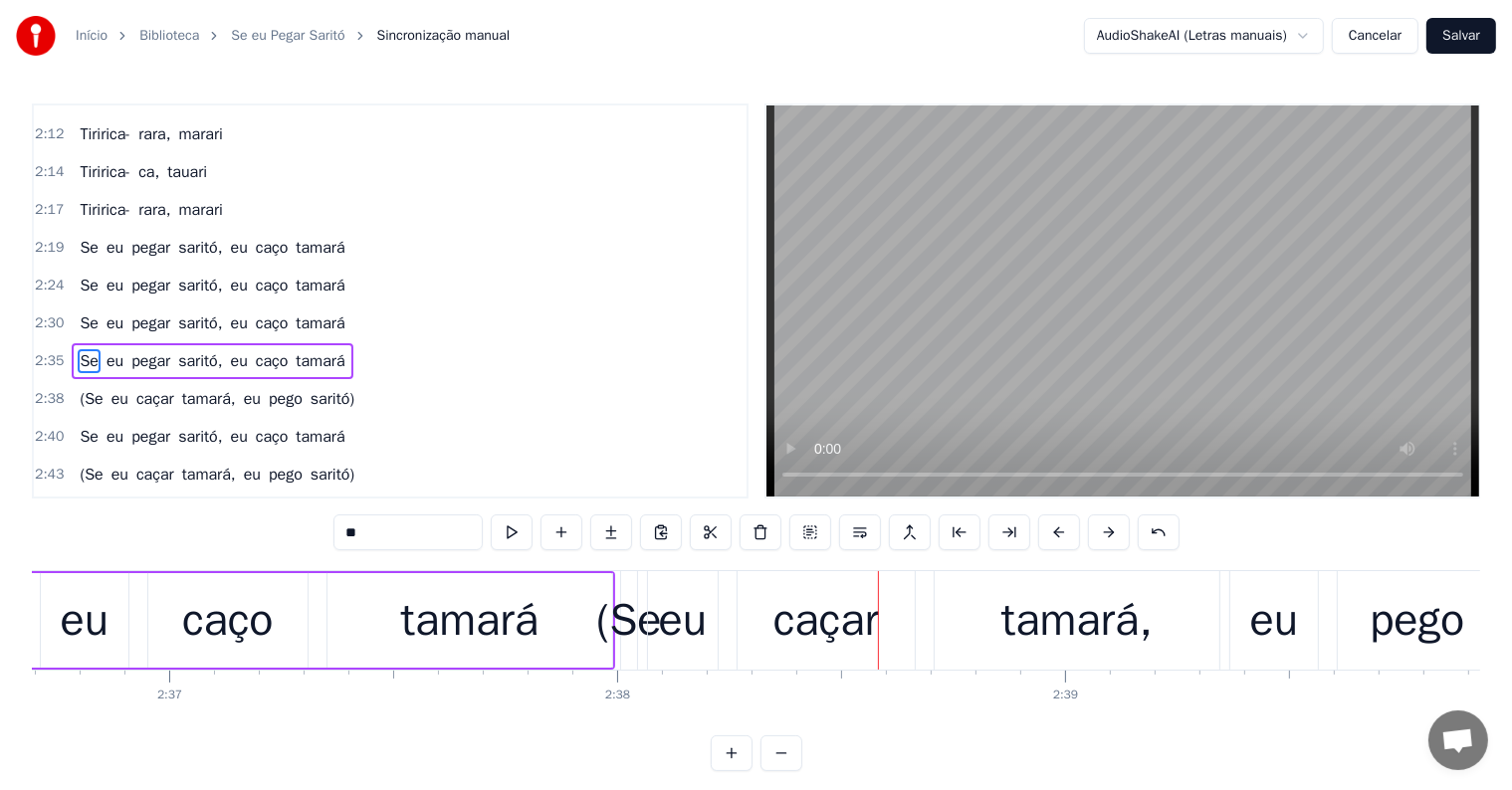click on "(Se" at bounding box center [629, 621] 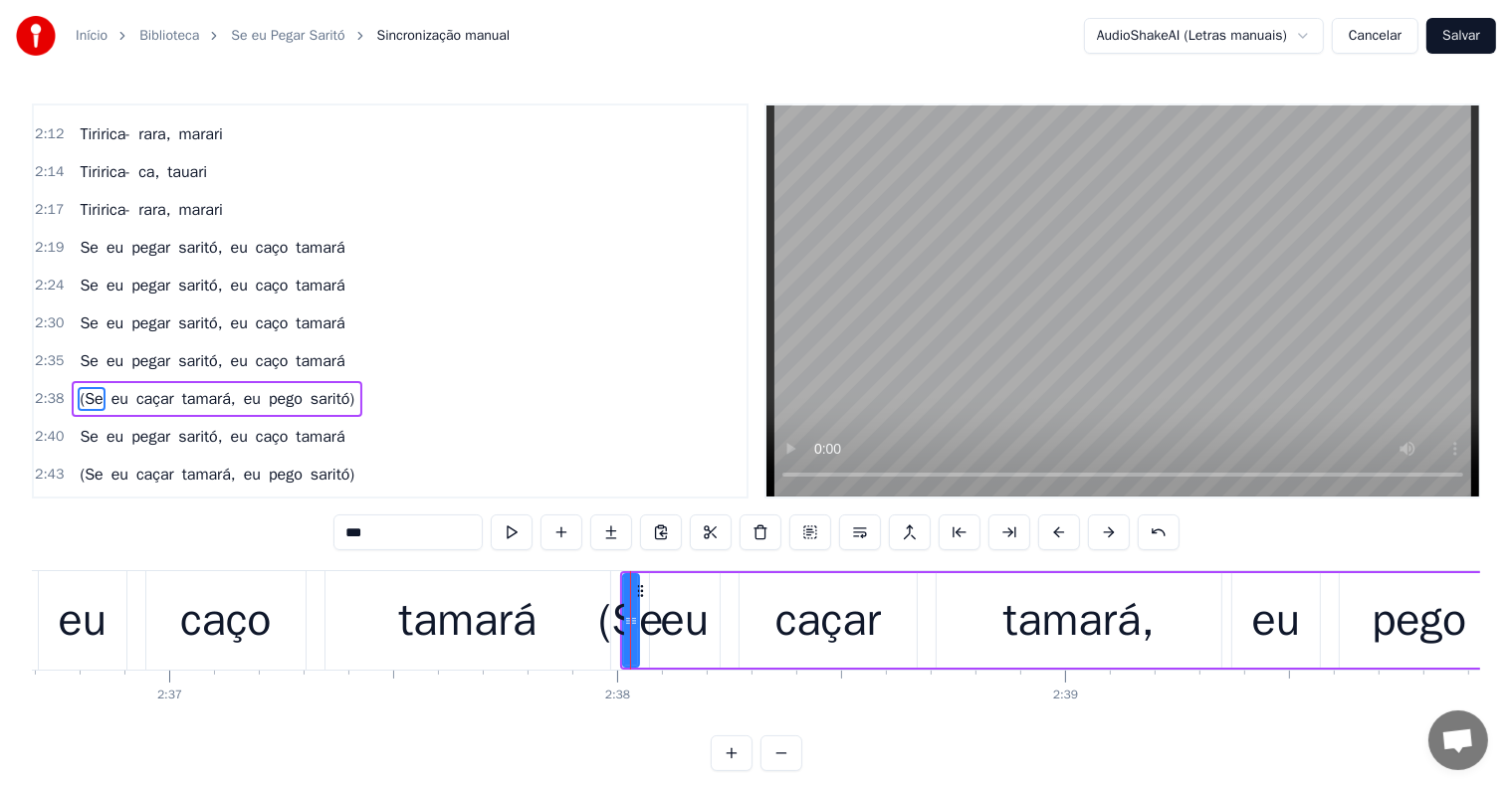 scroll, scrollTop: 1622, scrollLeft: 0, axis: vertical 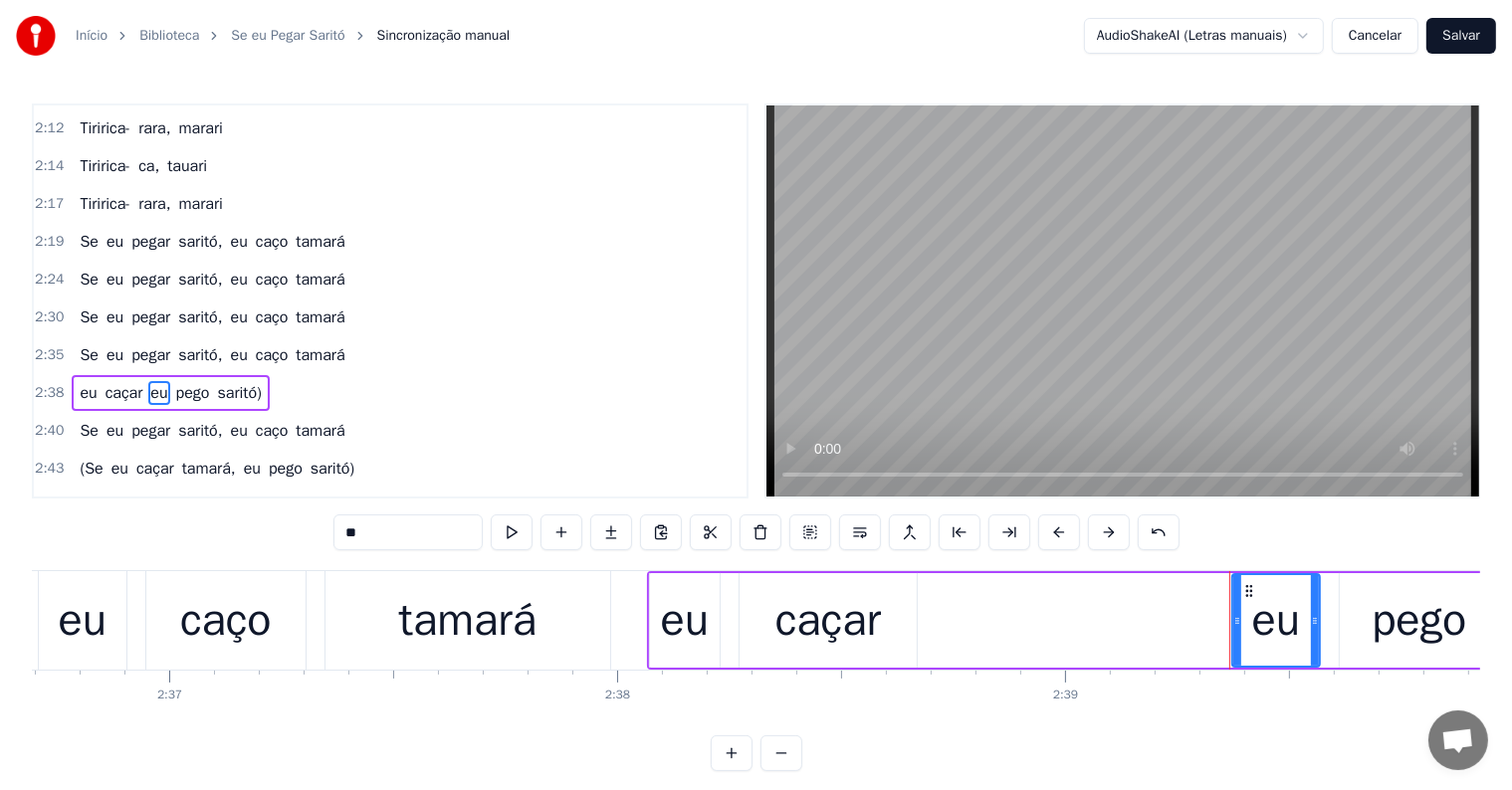 click on "eu" at bounding box center (685, 621) 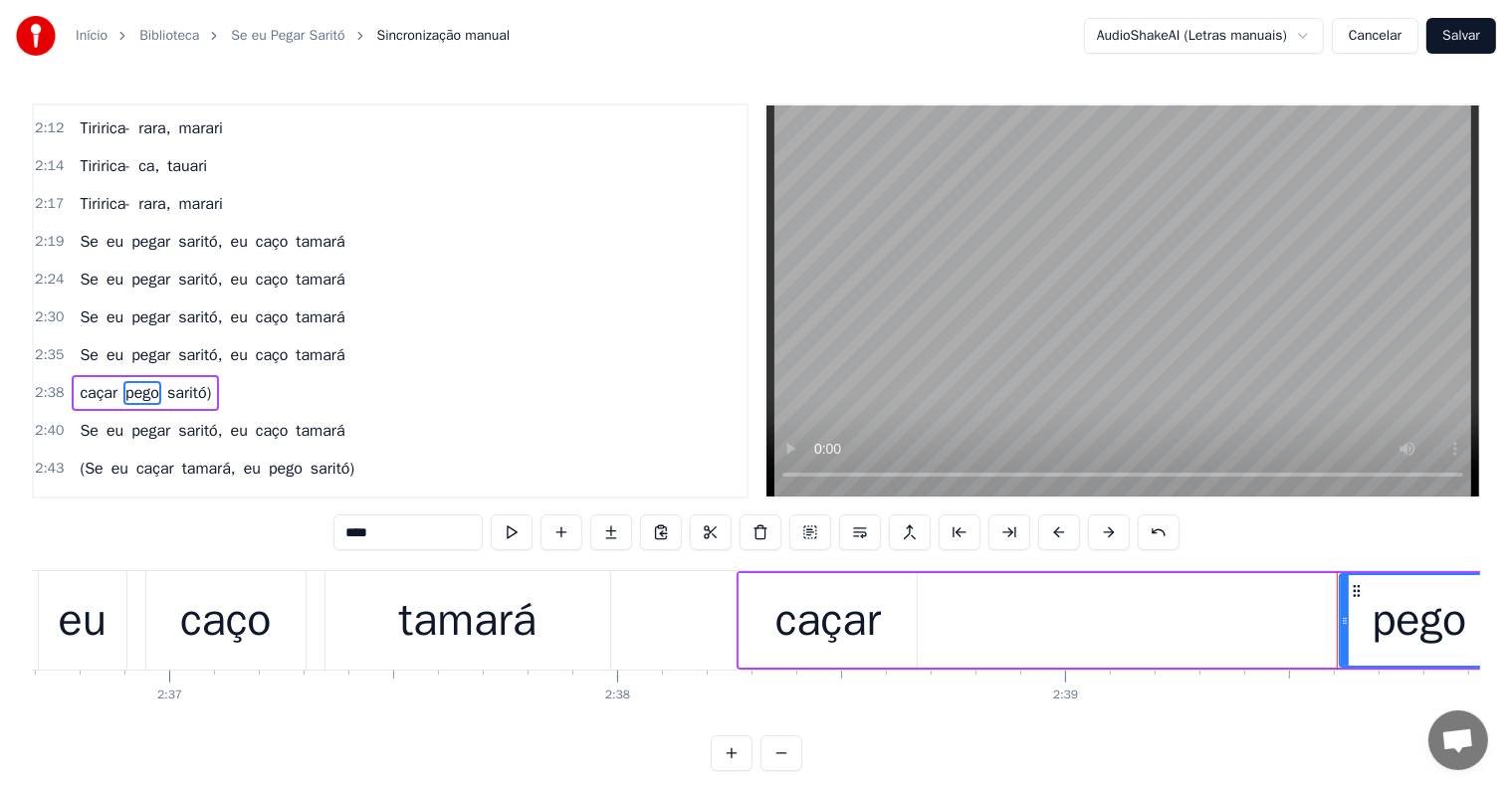 click on "caçar" at bounding box center [828, 621] 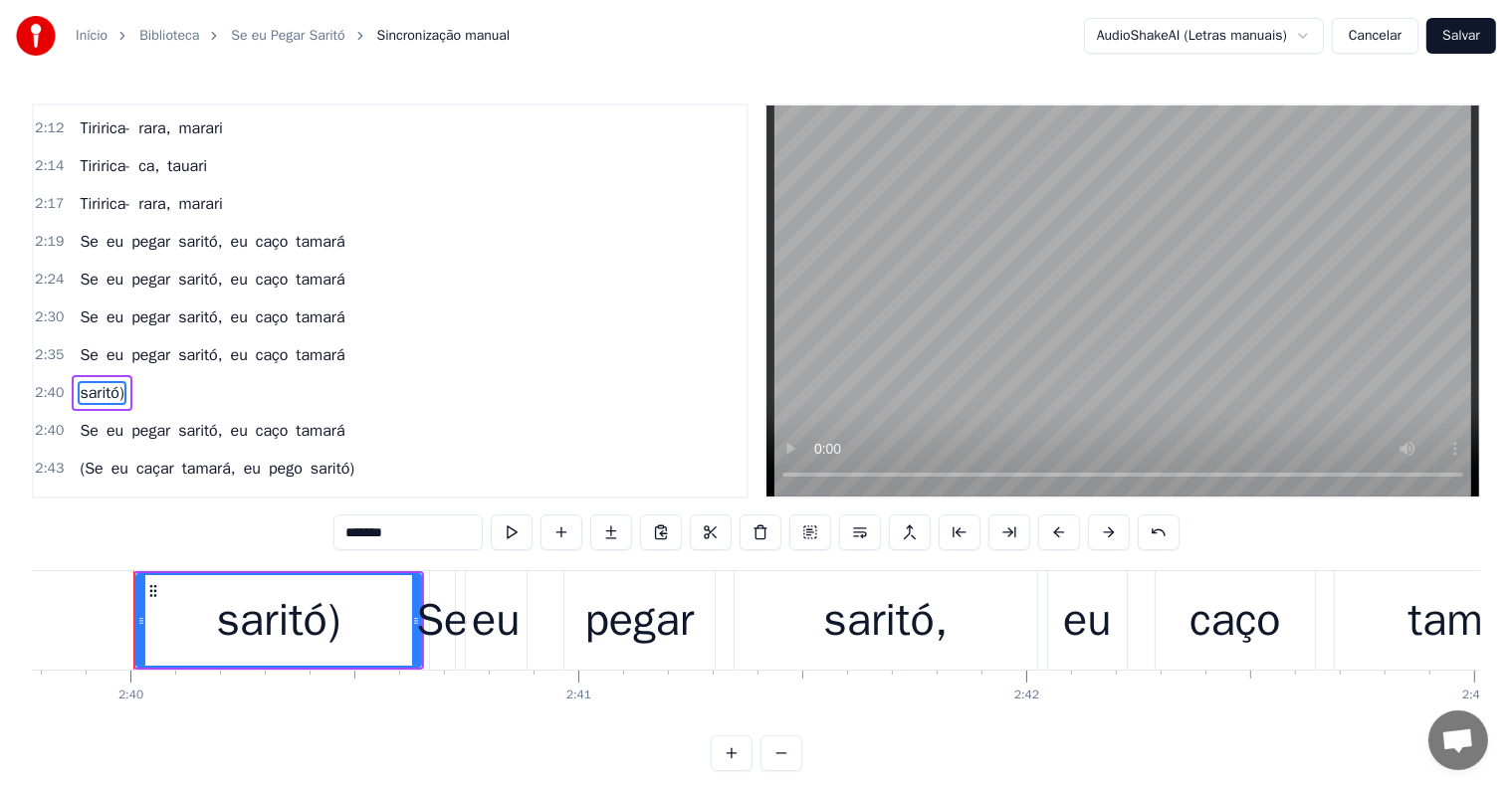 scroll, scrollTop: 0, scrollLeft: 71571, axis: horizontal 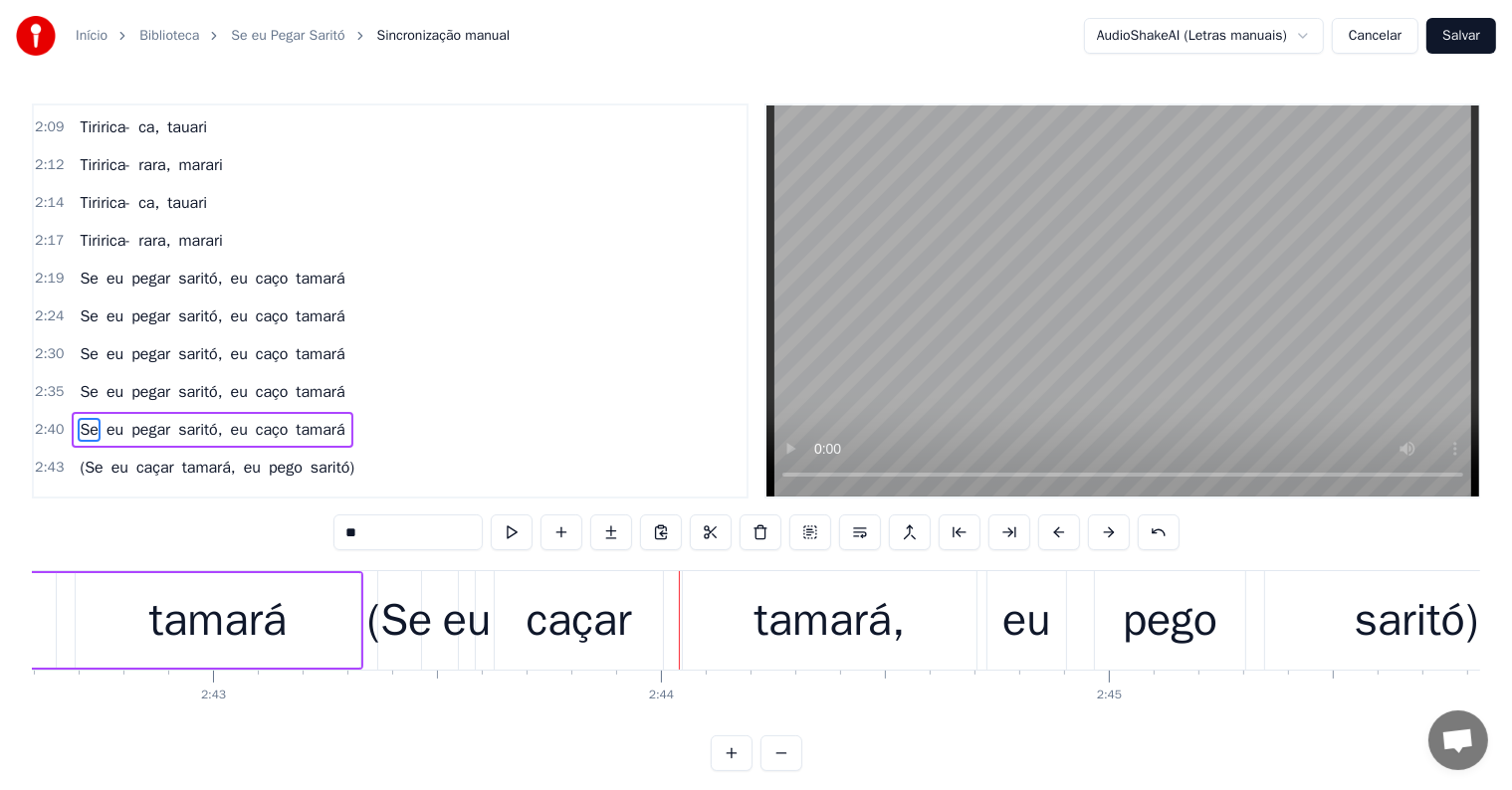 click on "(Se" at bounding box center (400, 621) 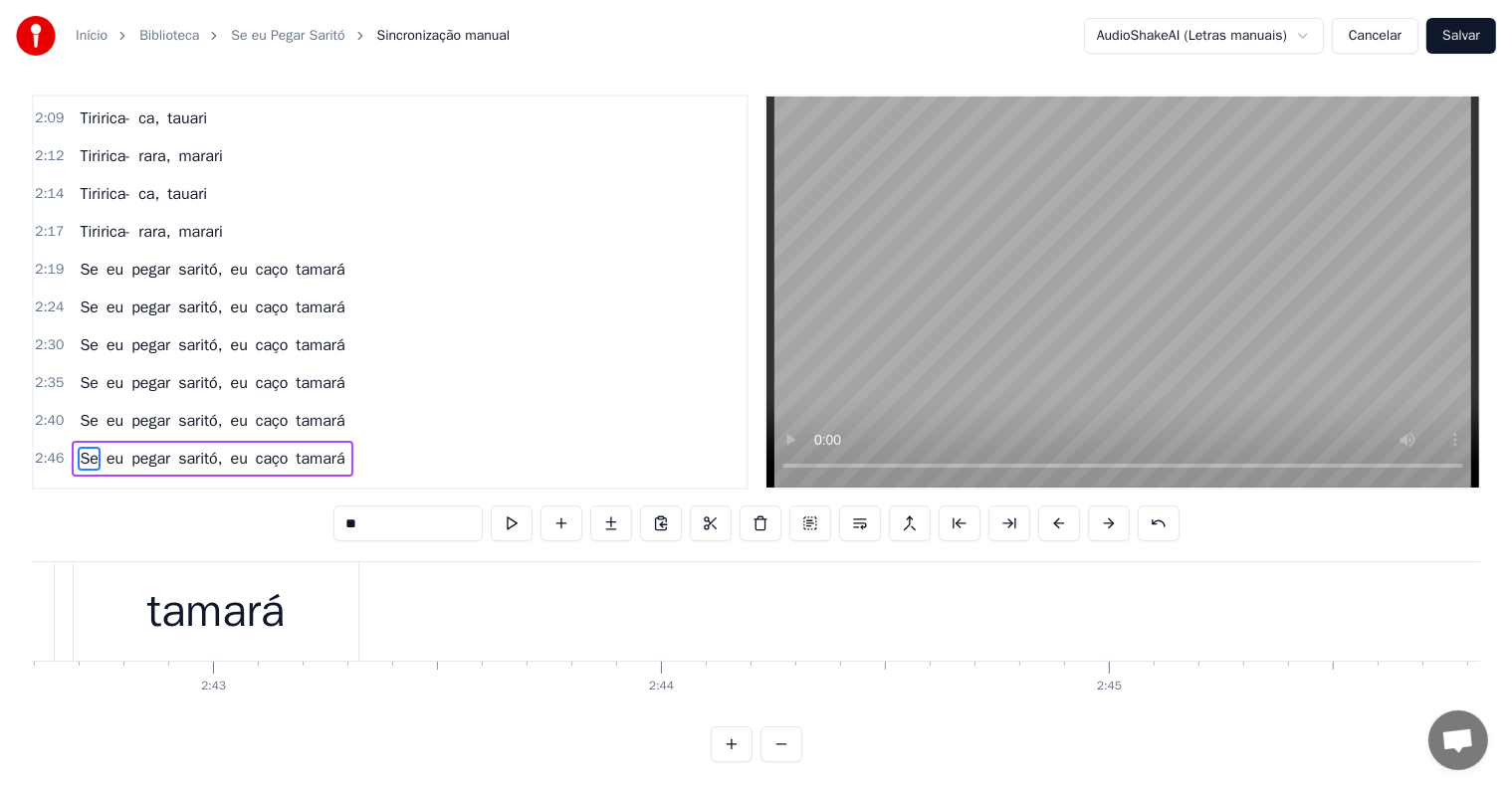 scroll, scrollTop: 30, scrollLeft: 0, axis: vertical 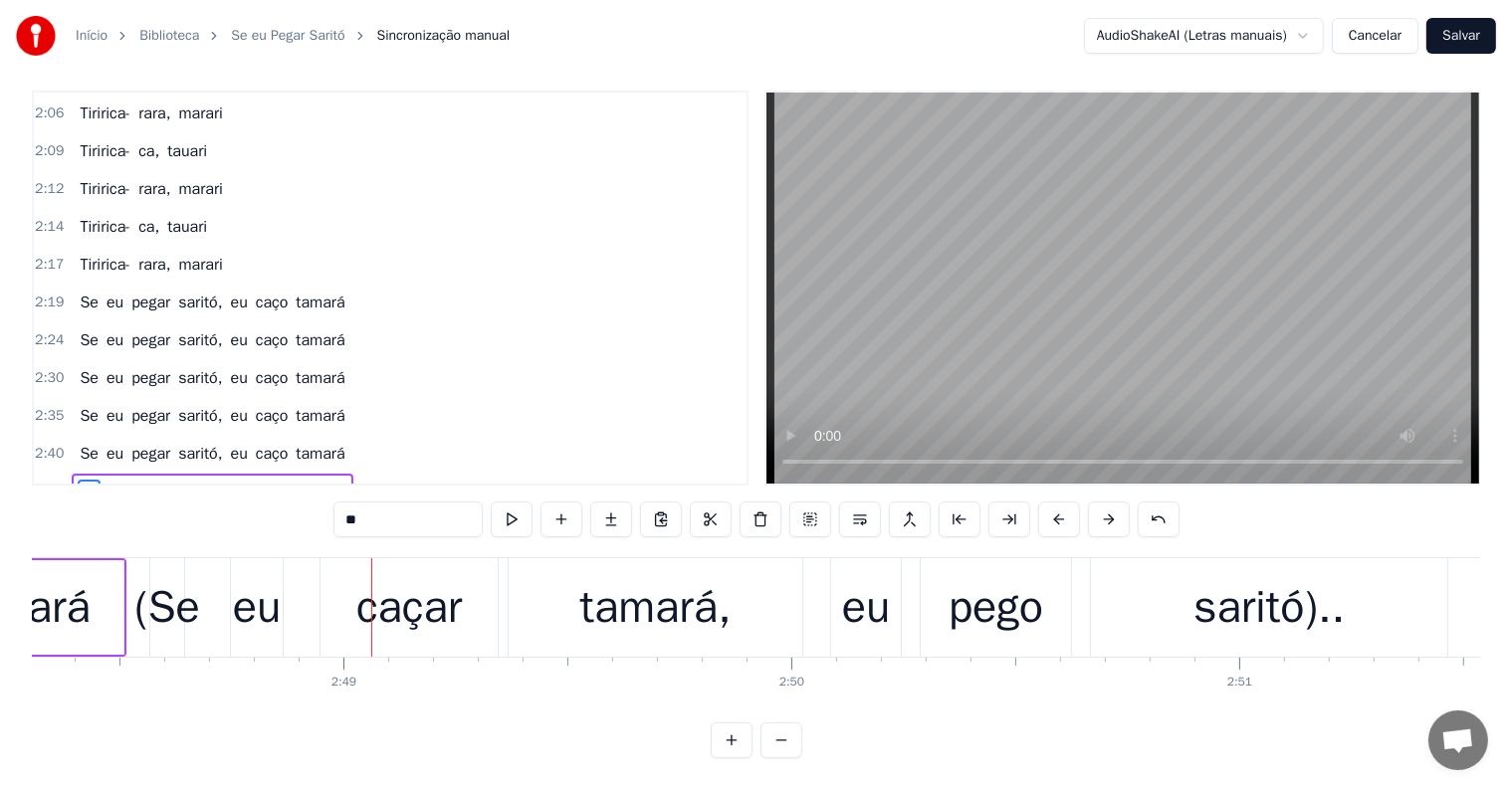 click on "(Se" at bounding box center (167, 608) 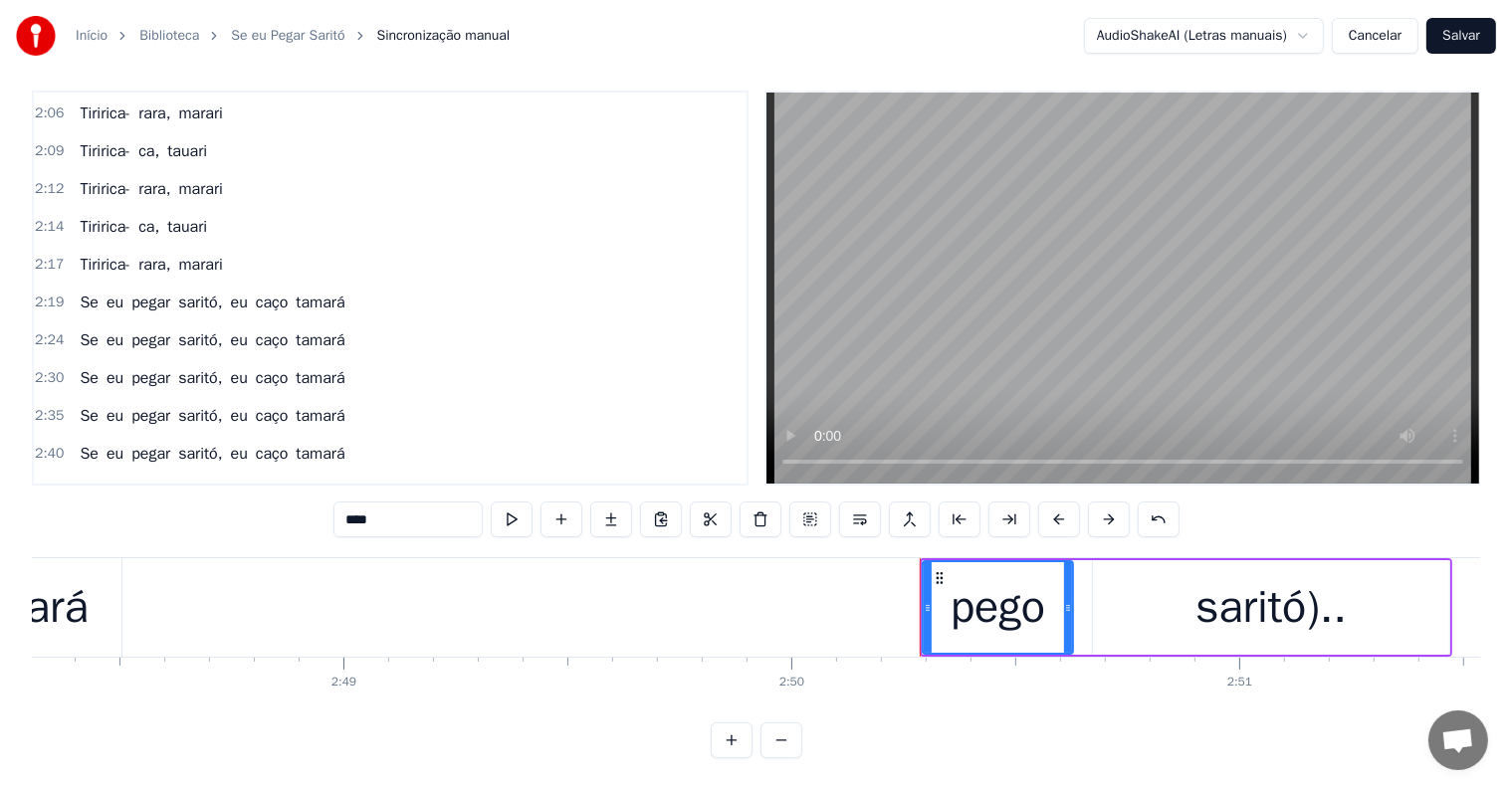 type on "*********" 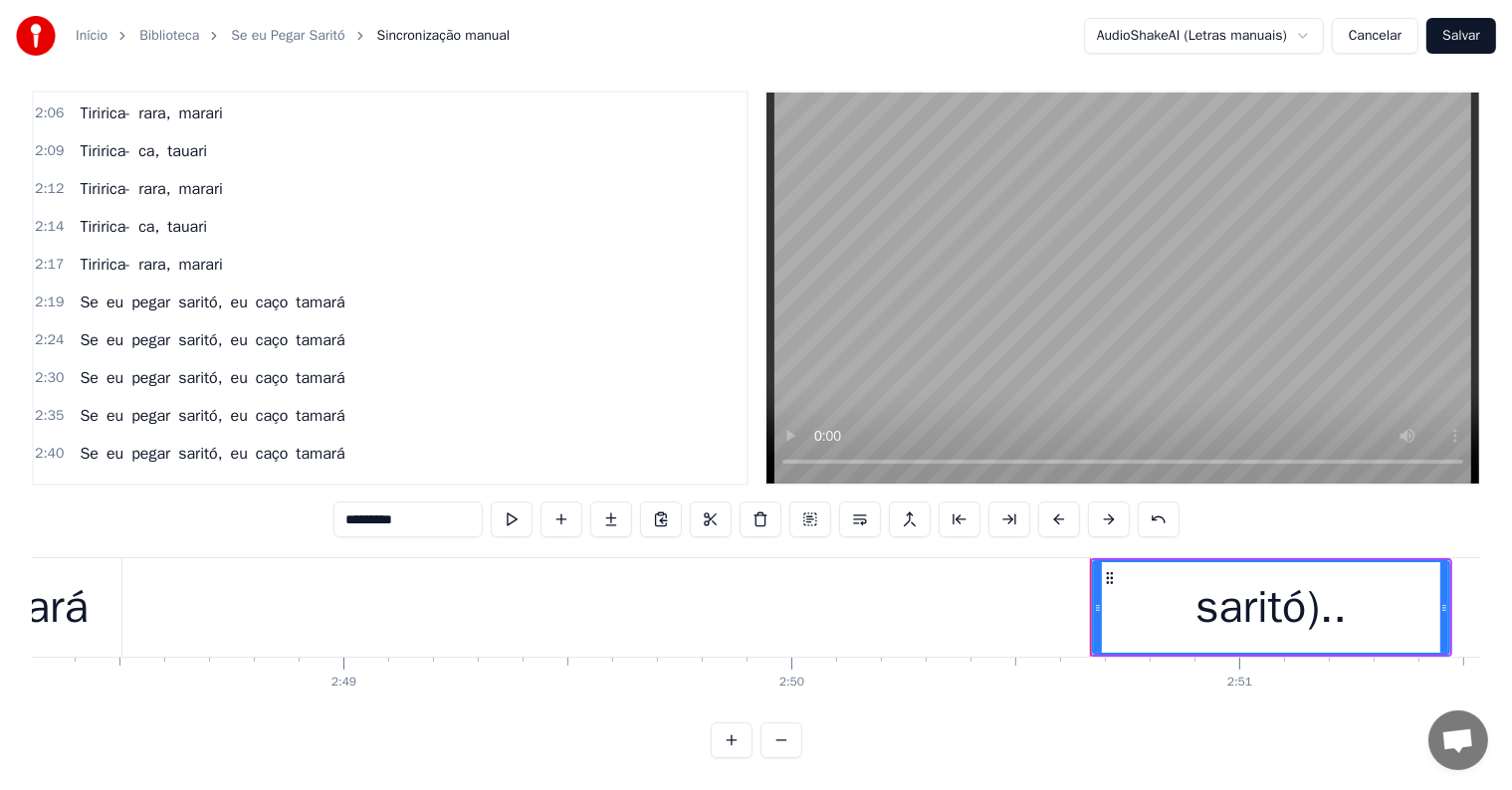scroll, scrollTop: 1512, scrollLeft: 0, axis: vertical 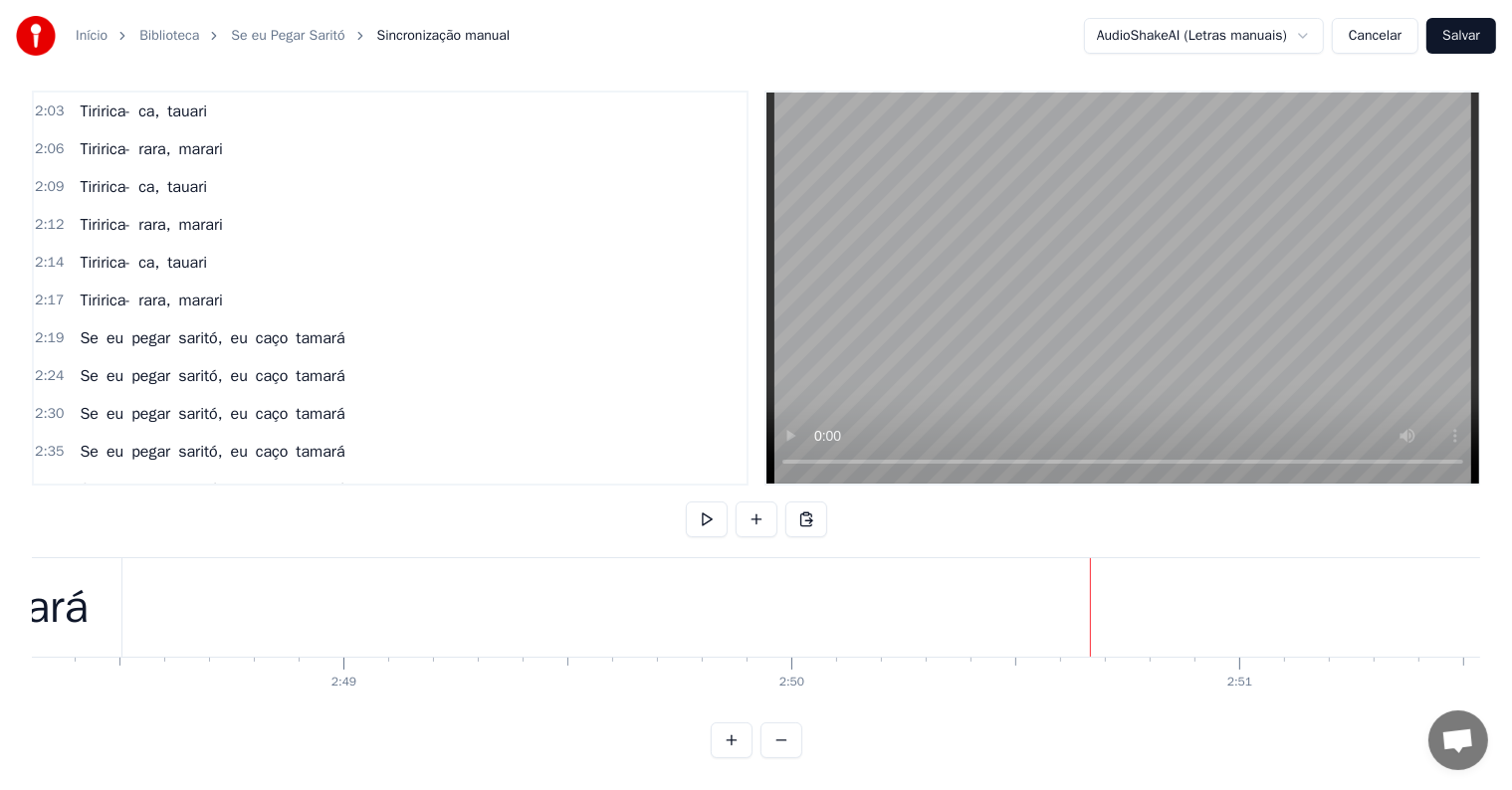 click on "tamará" at bounding box center (19, 608) 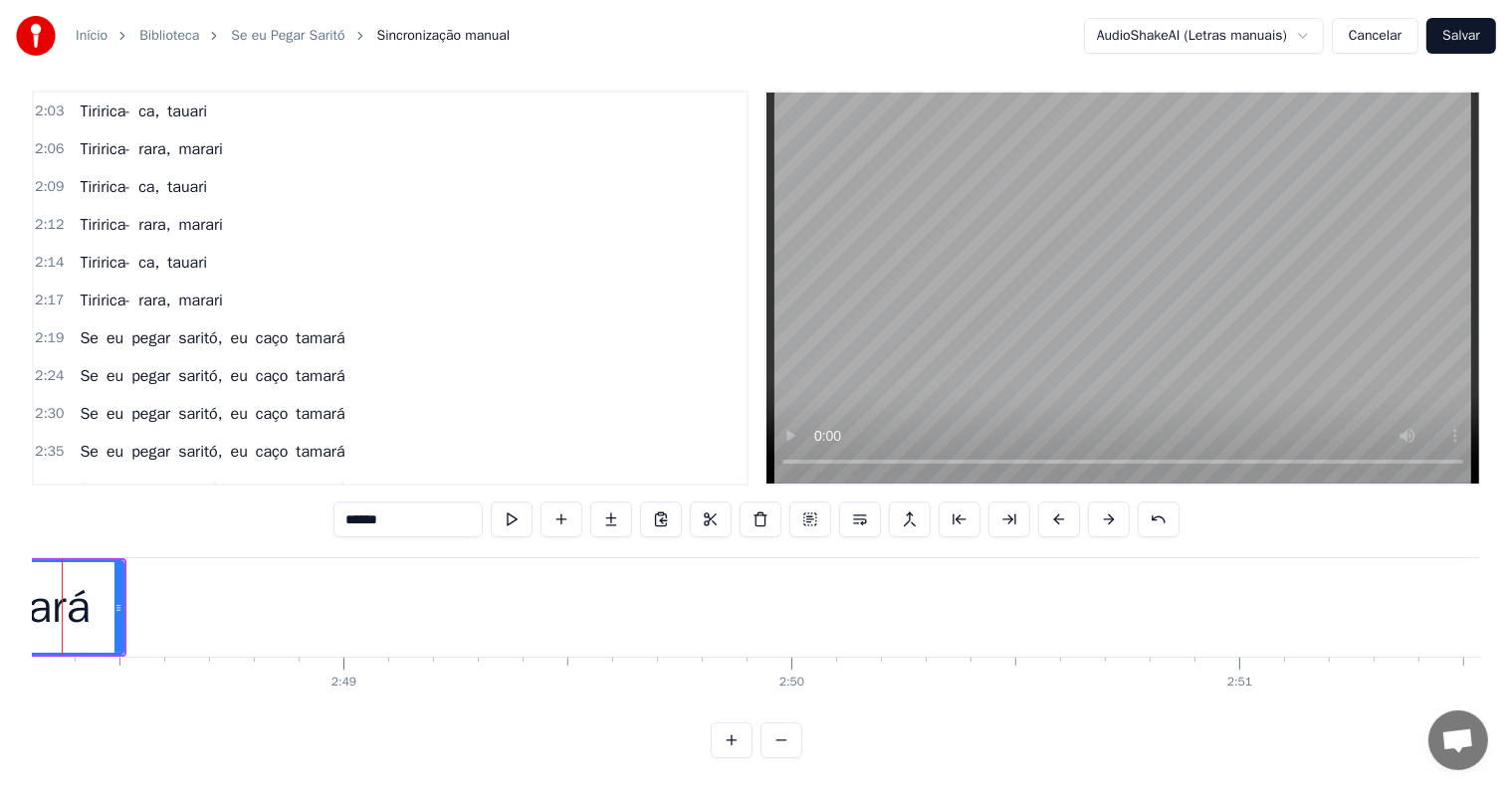 scroll, scrollTop: 0, scrollLeft: 75317, axis: horizontal 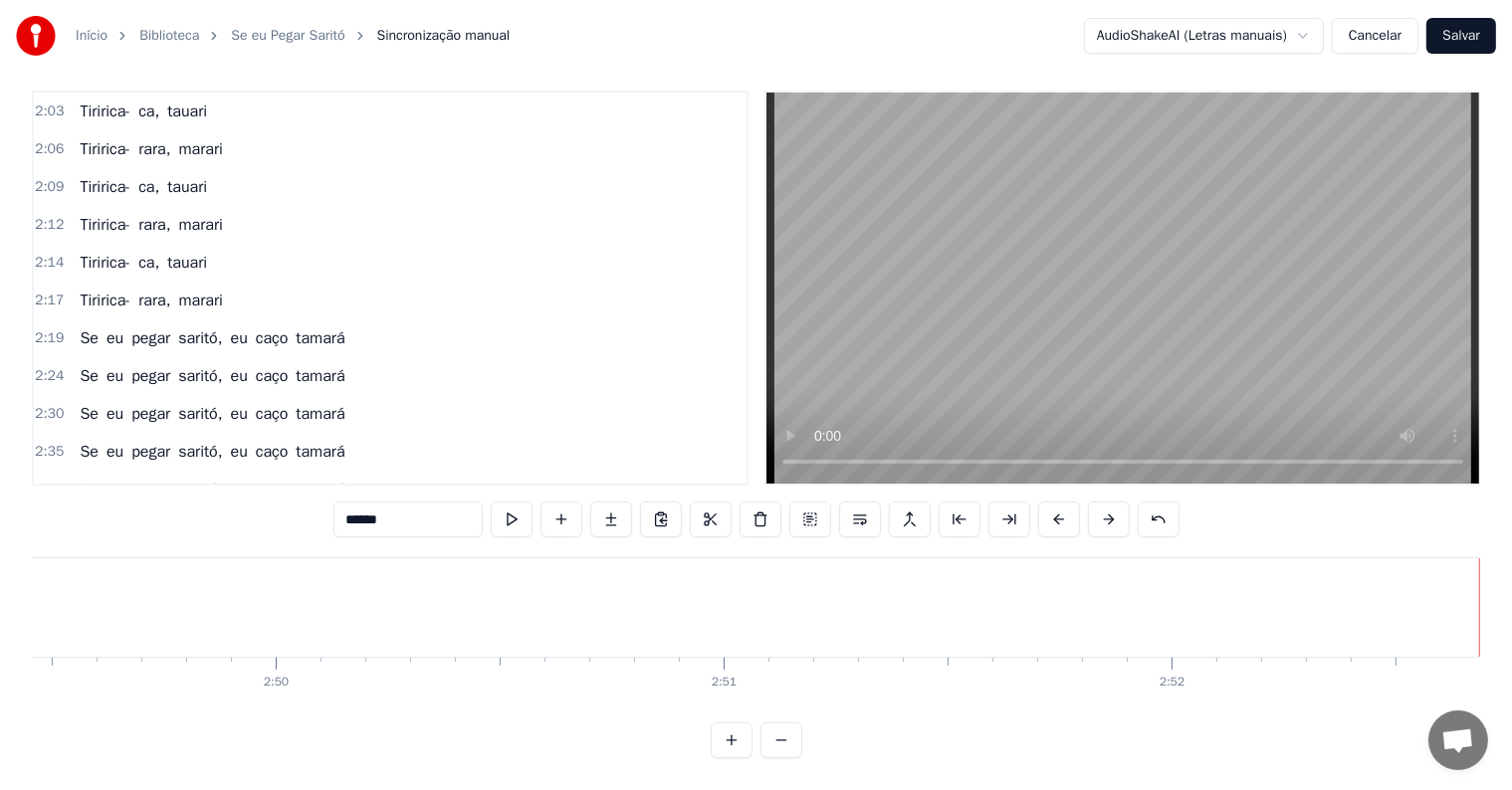 click on "Salvar" at bounding box center [1461, 36] 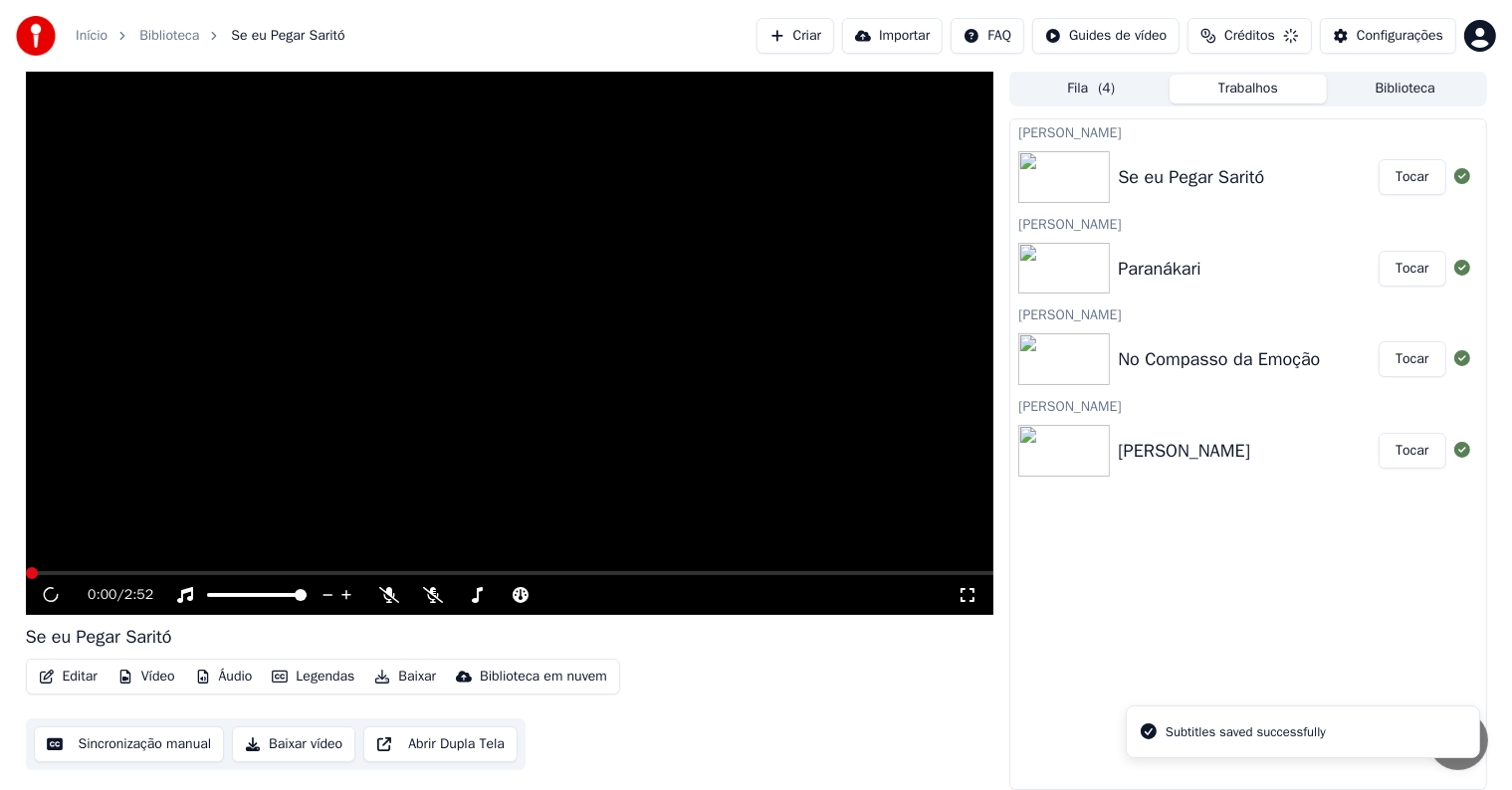 scroll, scrollTop: 0, scrollLeft: 0, axis: both 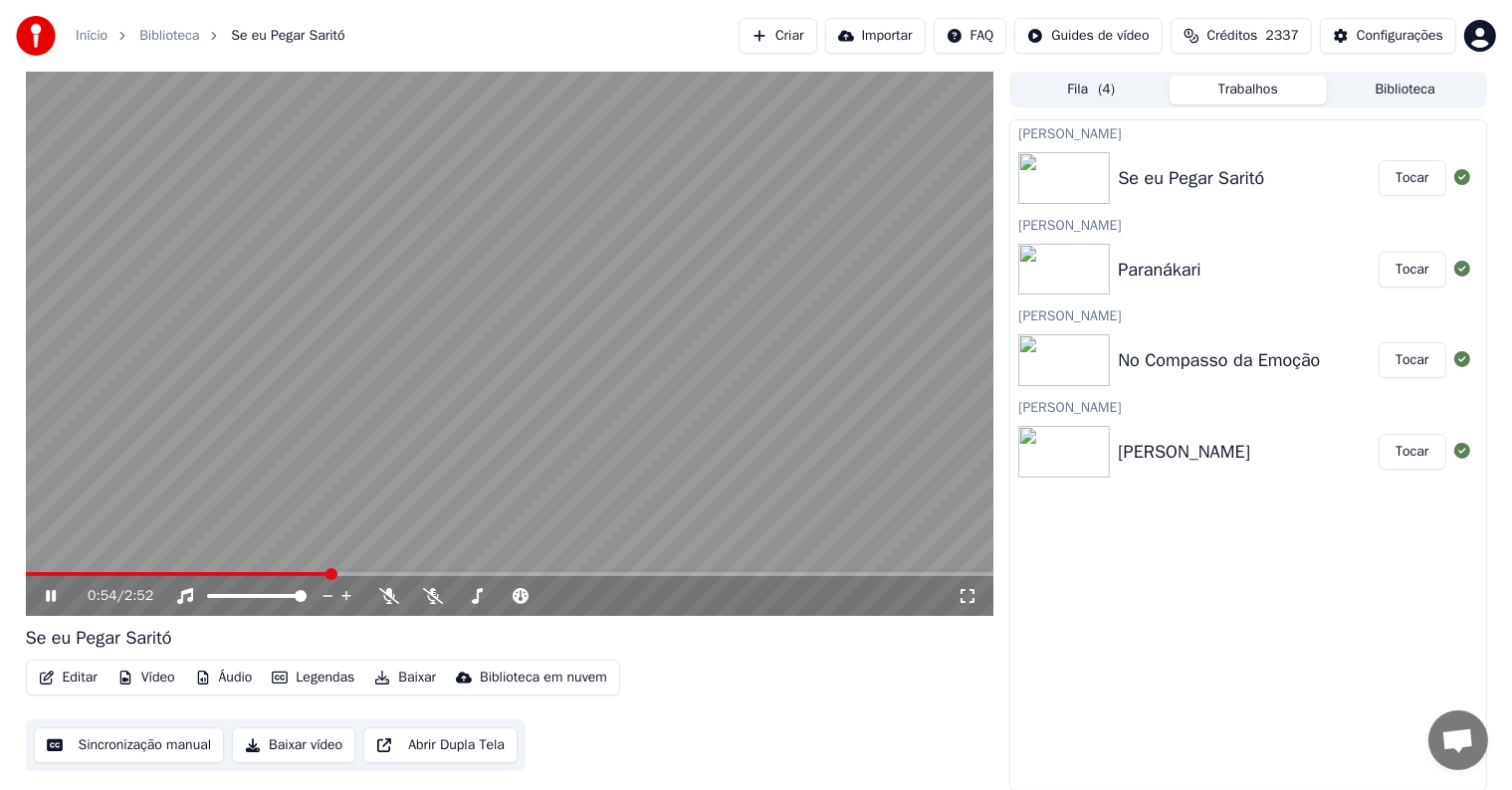 click at bounding box center (510, 343) 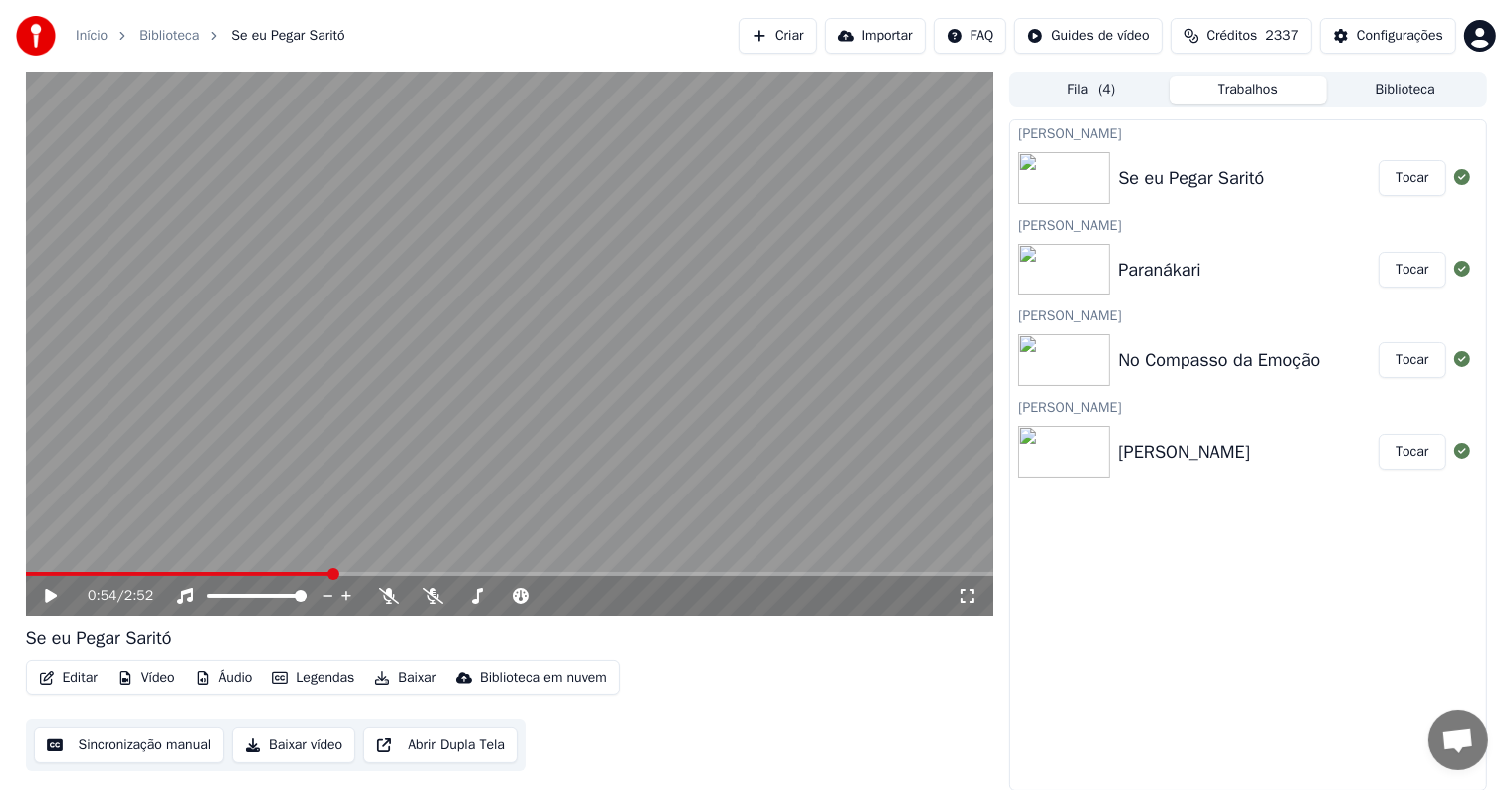 click on "Tocar" at bounding box center [1411, 178] 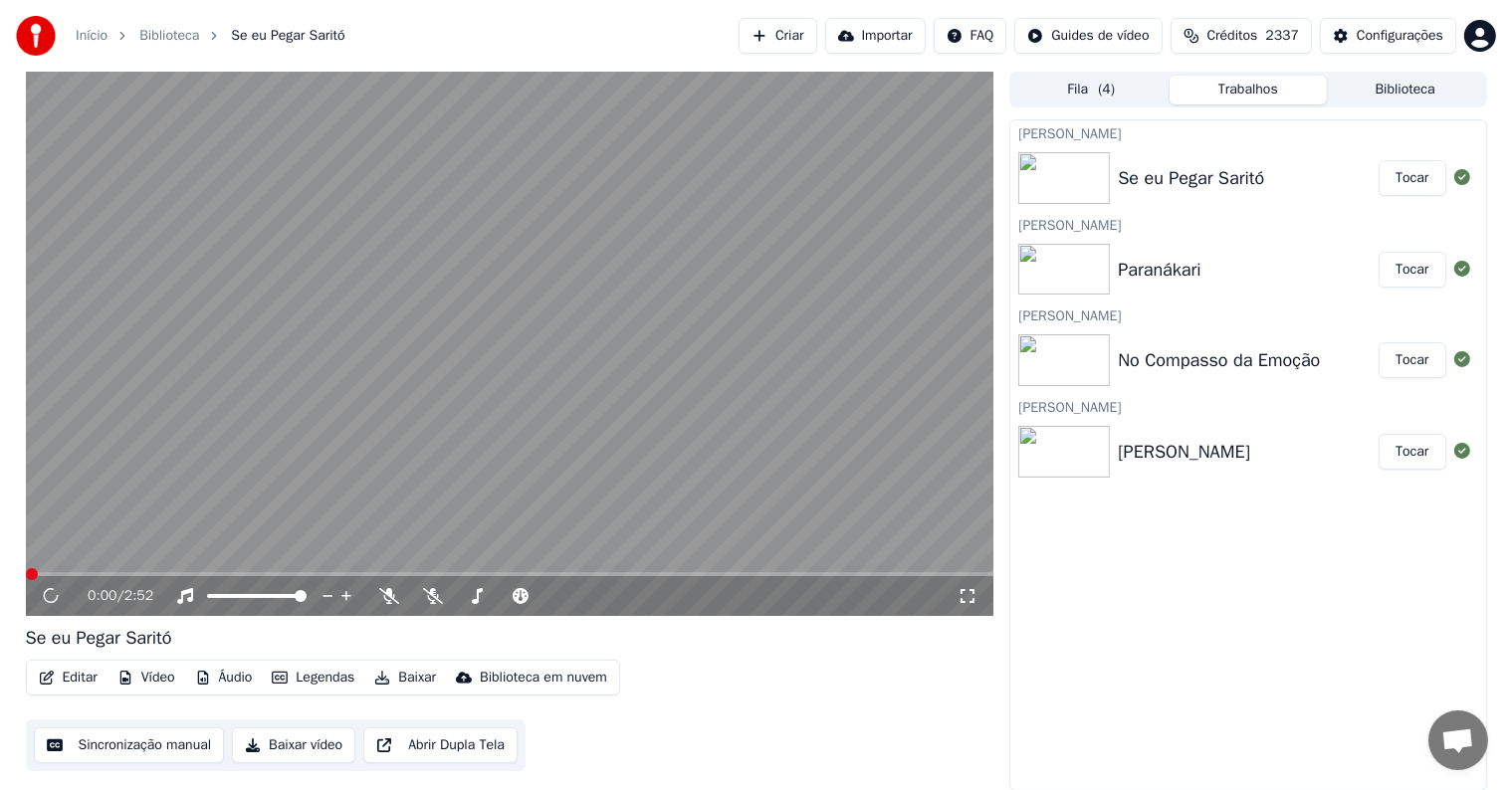 click on "Baixar" at bounding box center (405, 678) 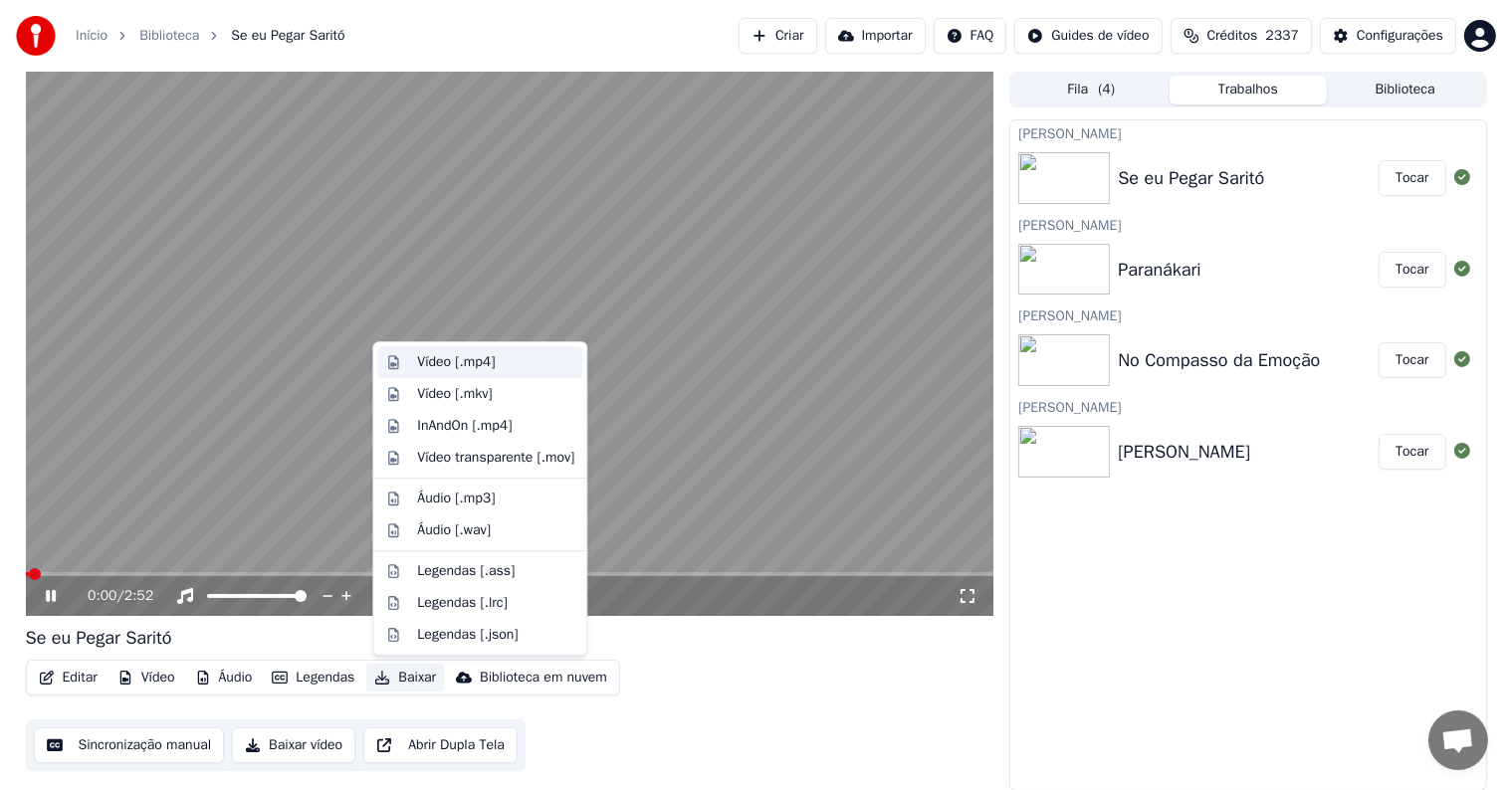 click on "Vídeo [.mp4]" at bounding box center [456, 362] 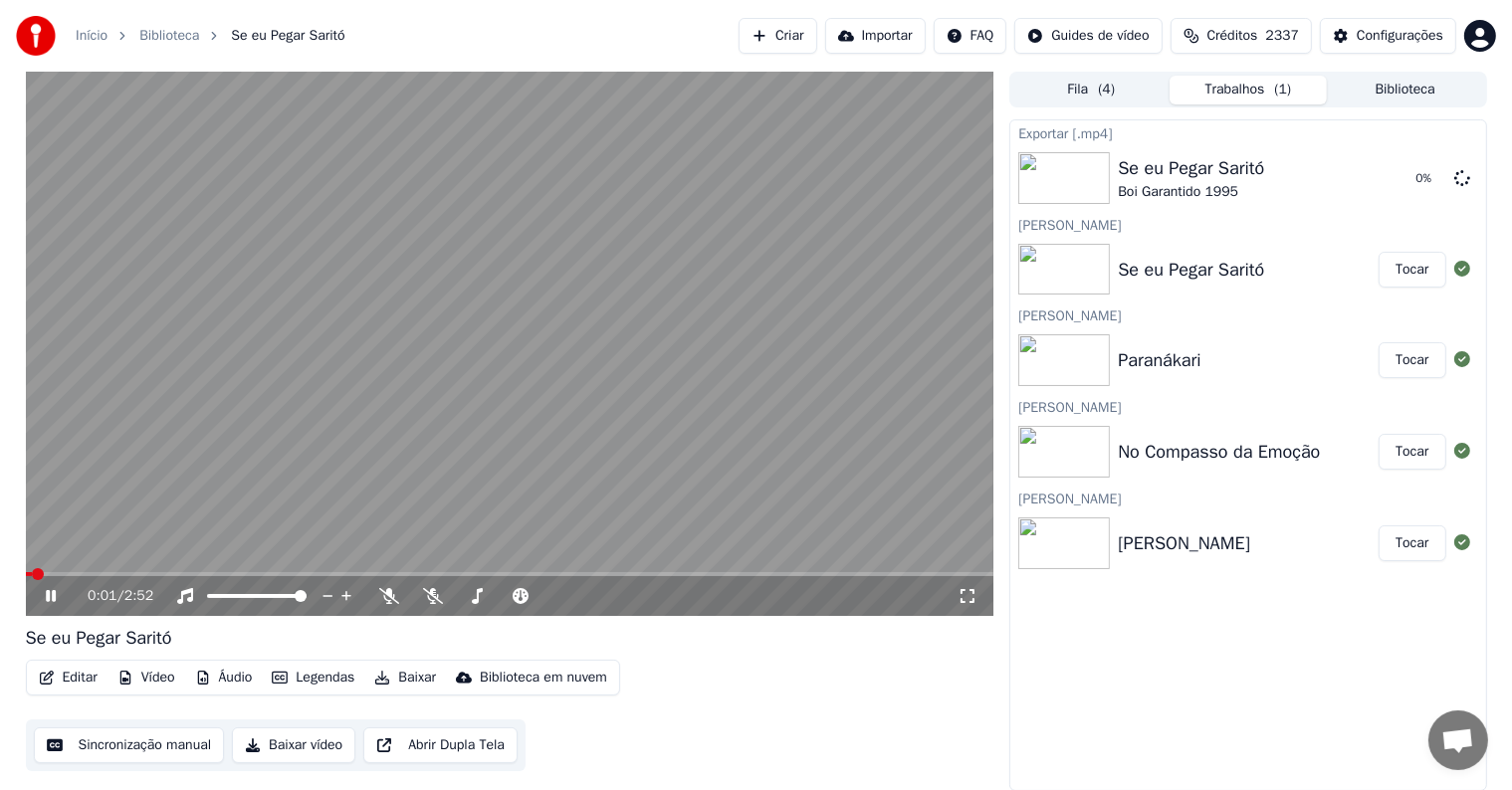click on "Tocar" at bounding box center [1411, 270] 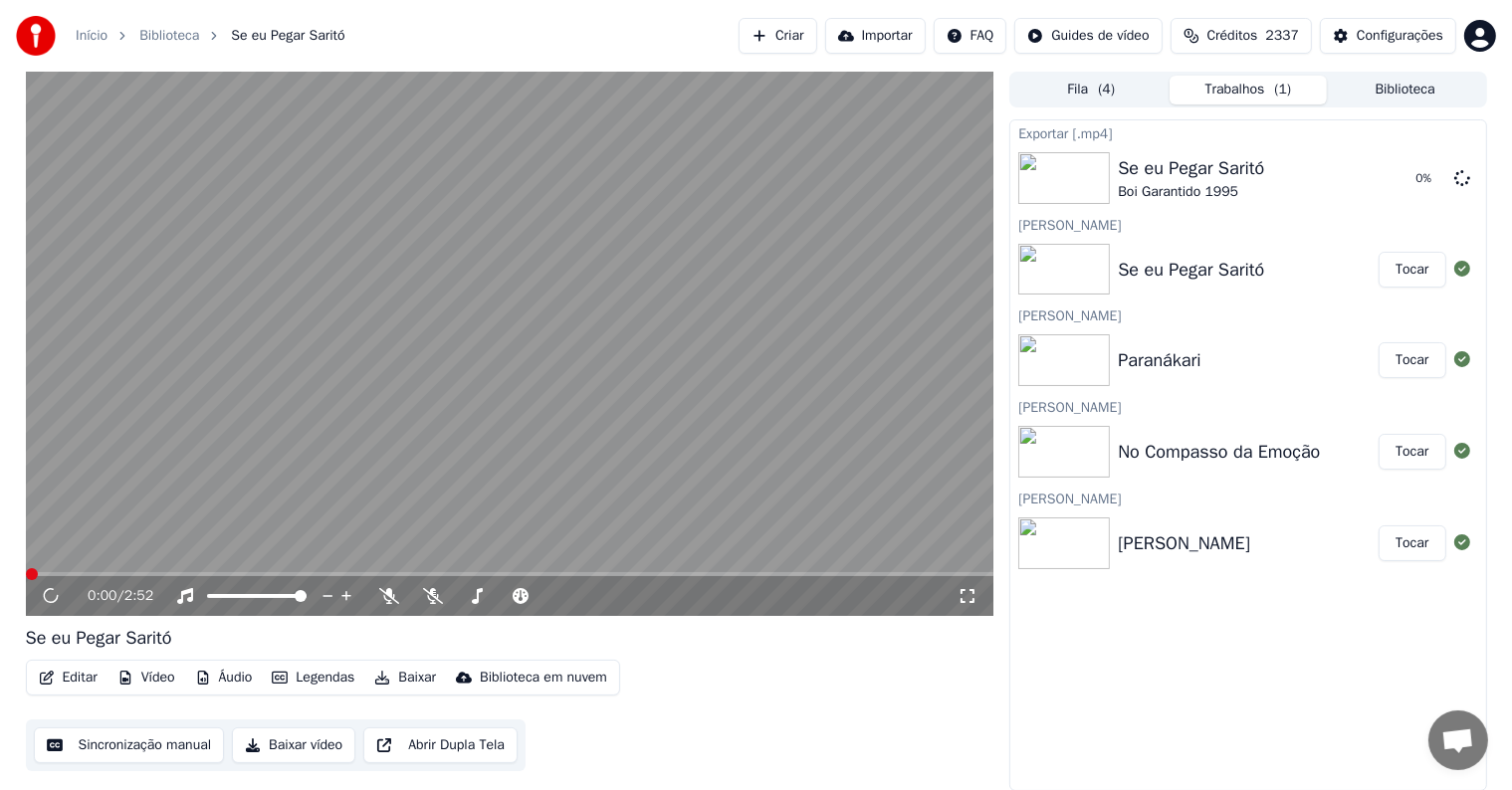 drag, startPoint x: 1409, startPoint y: 358, endPoint x: 1528, endPoint y: 787, distance: 445.19883 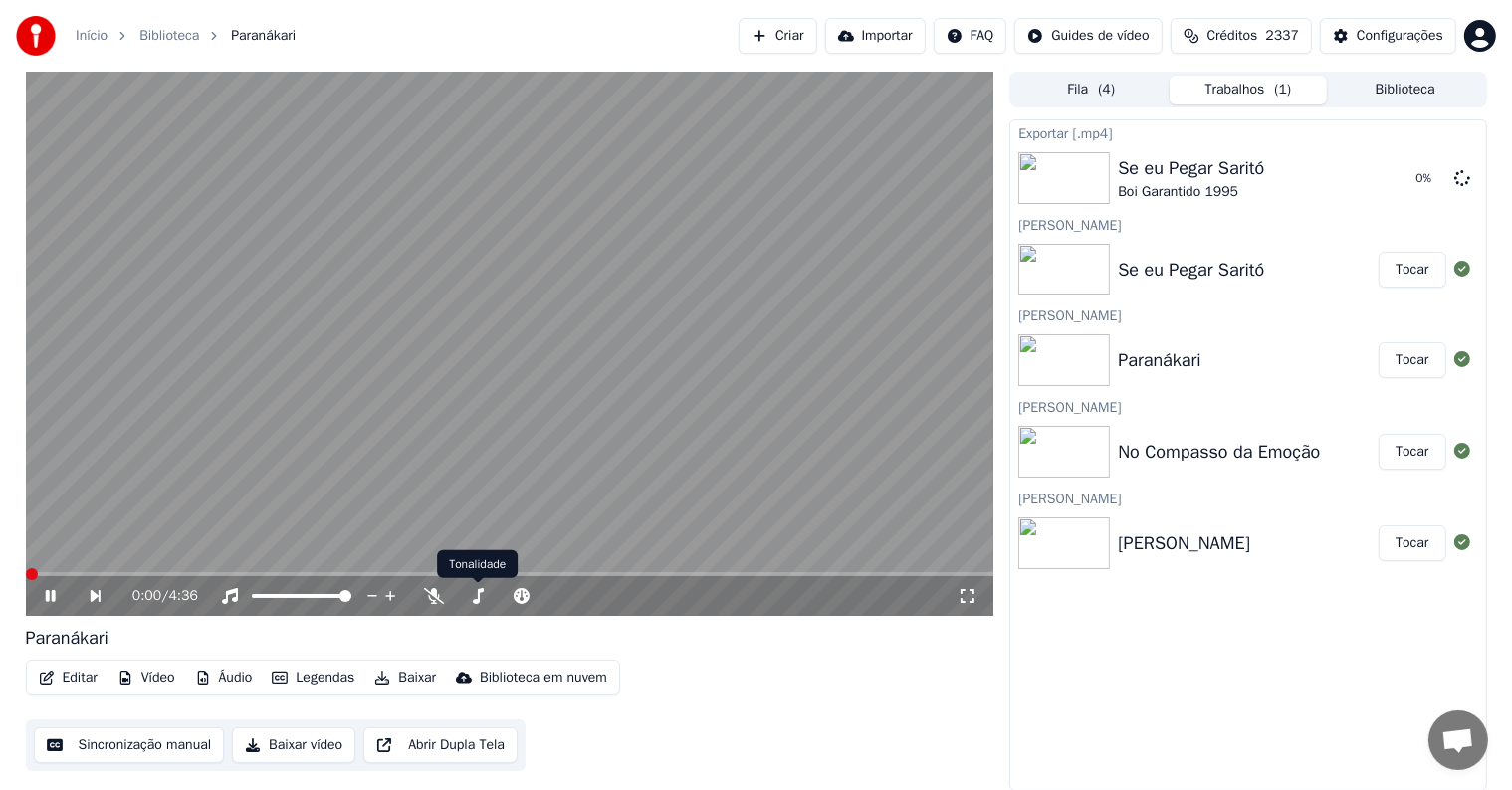 click at bounding box center (510, 343) 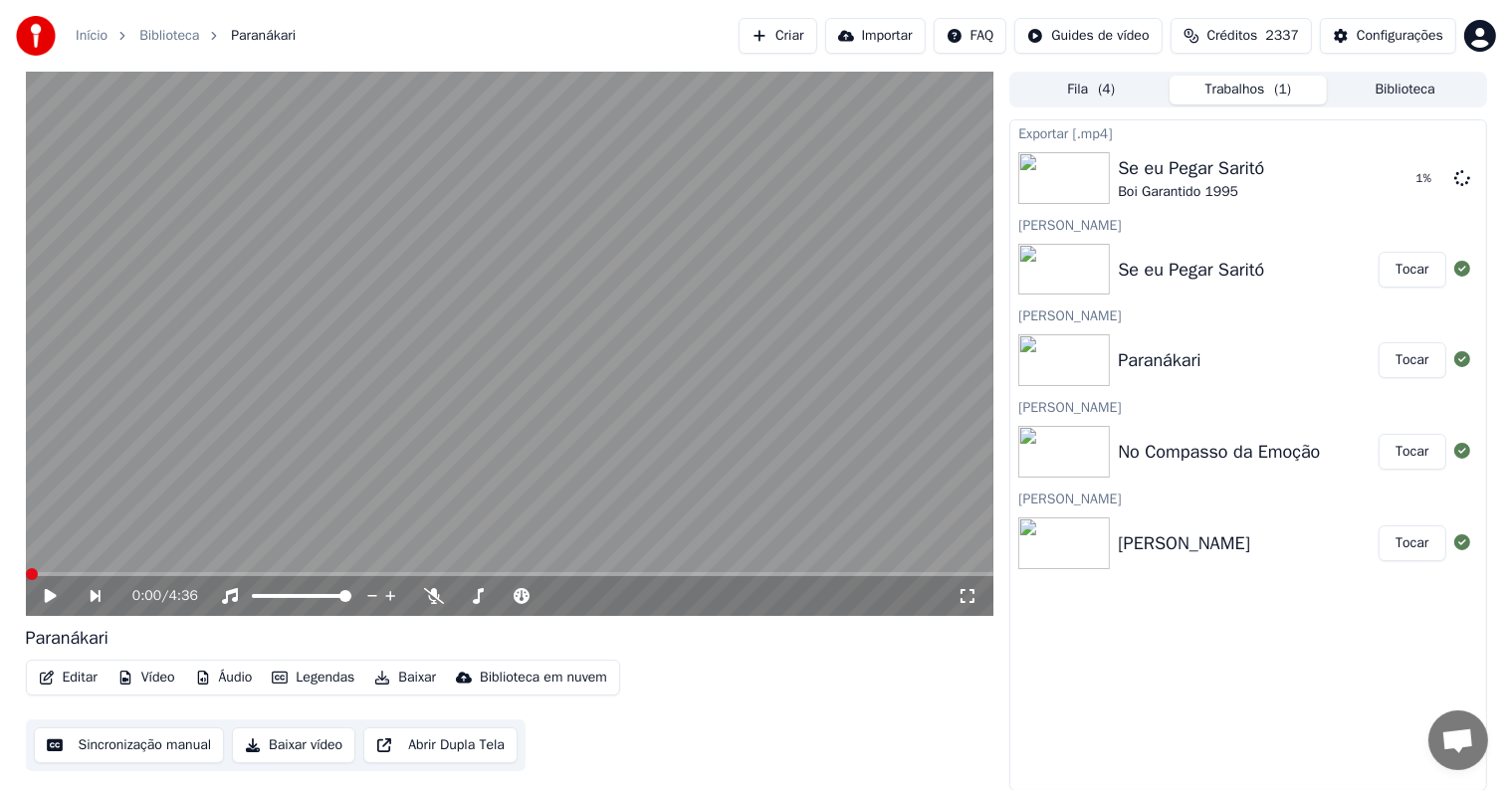 click on "Baixar" at bounding box center (405, 678) 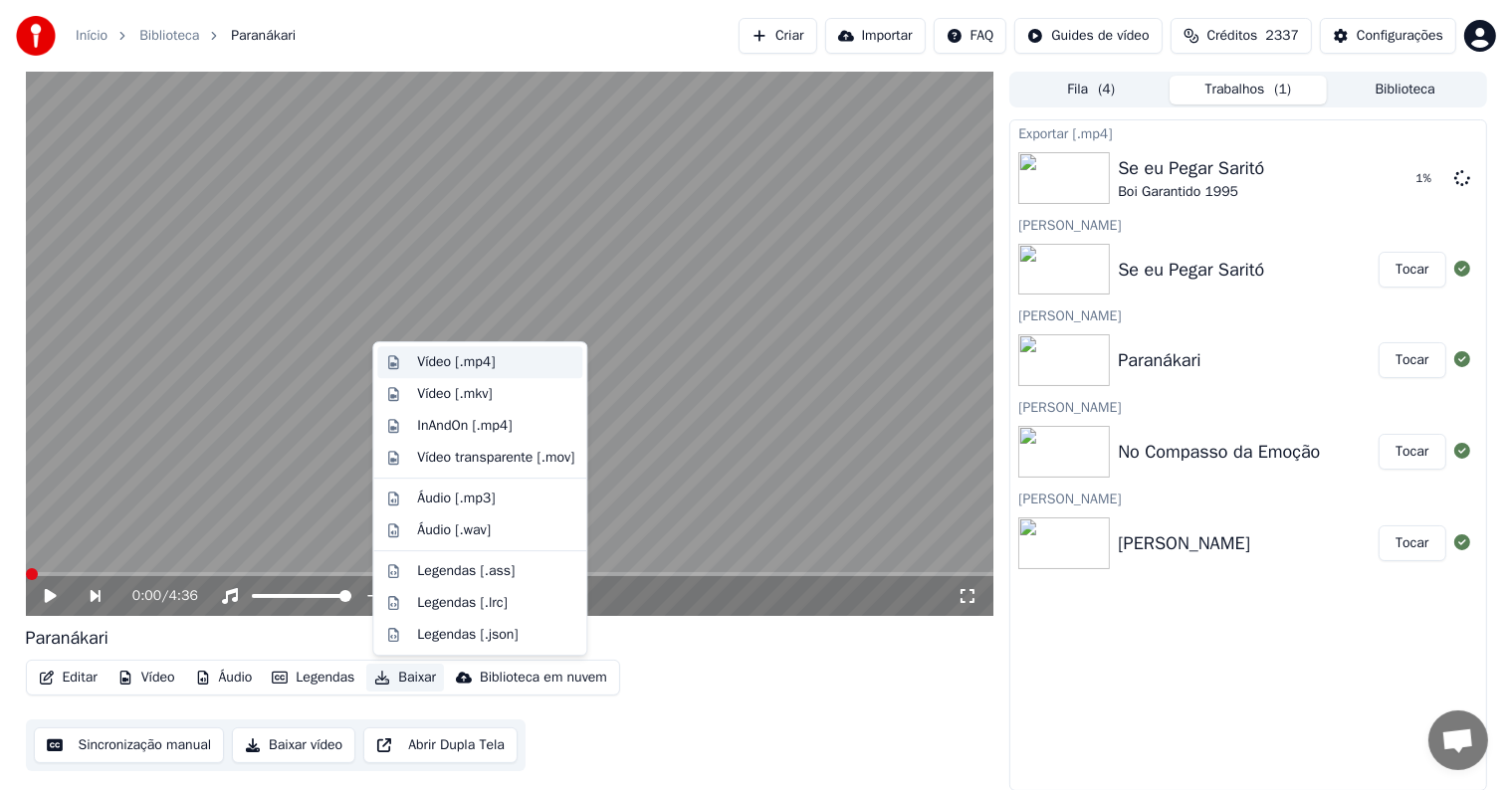 click on "Vídeo [.mp4]" at bounding box center [456, 362] 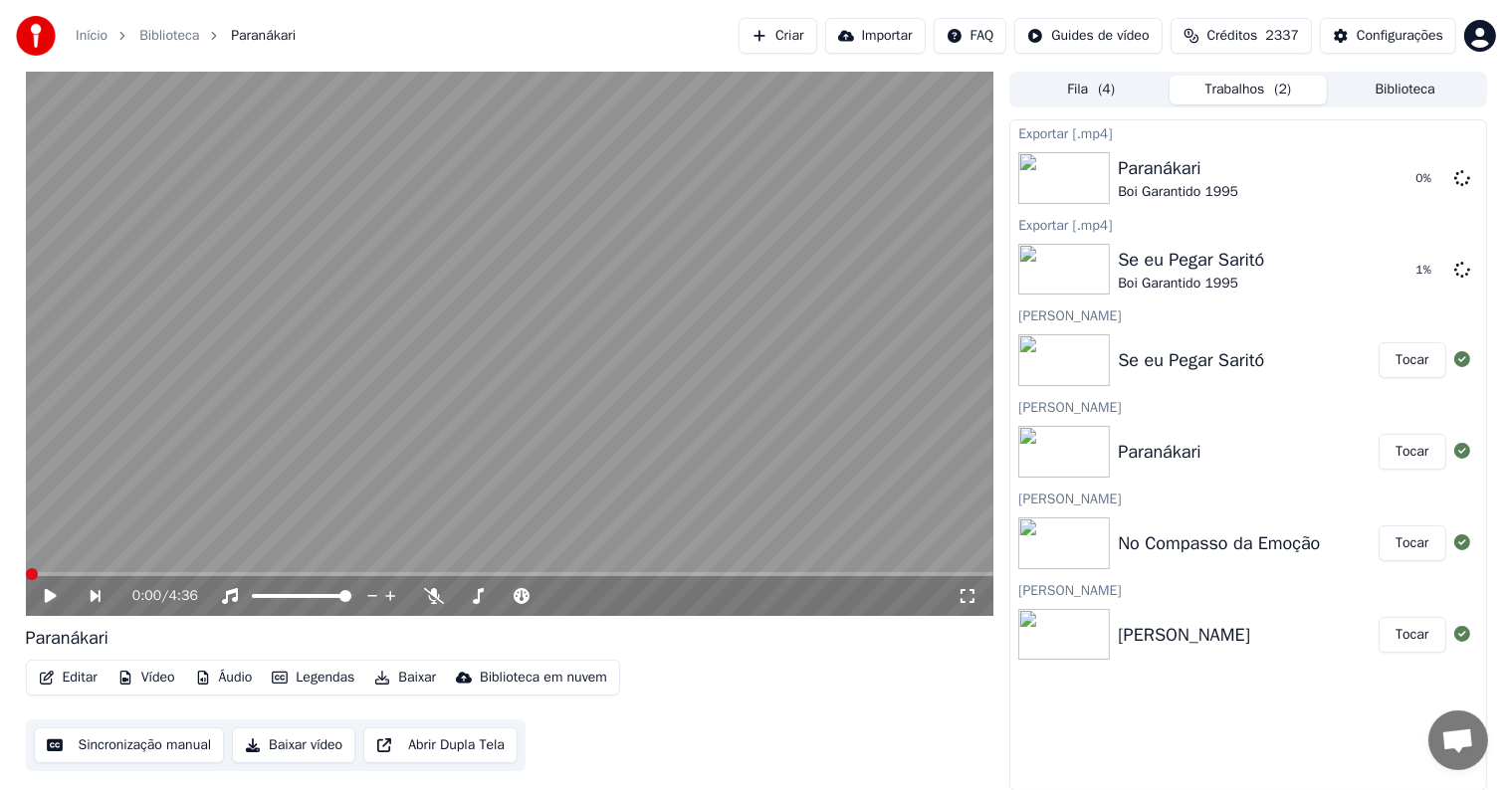 click on "Tocar" at bounding box center (1411, 543) 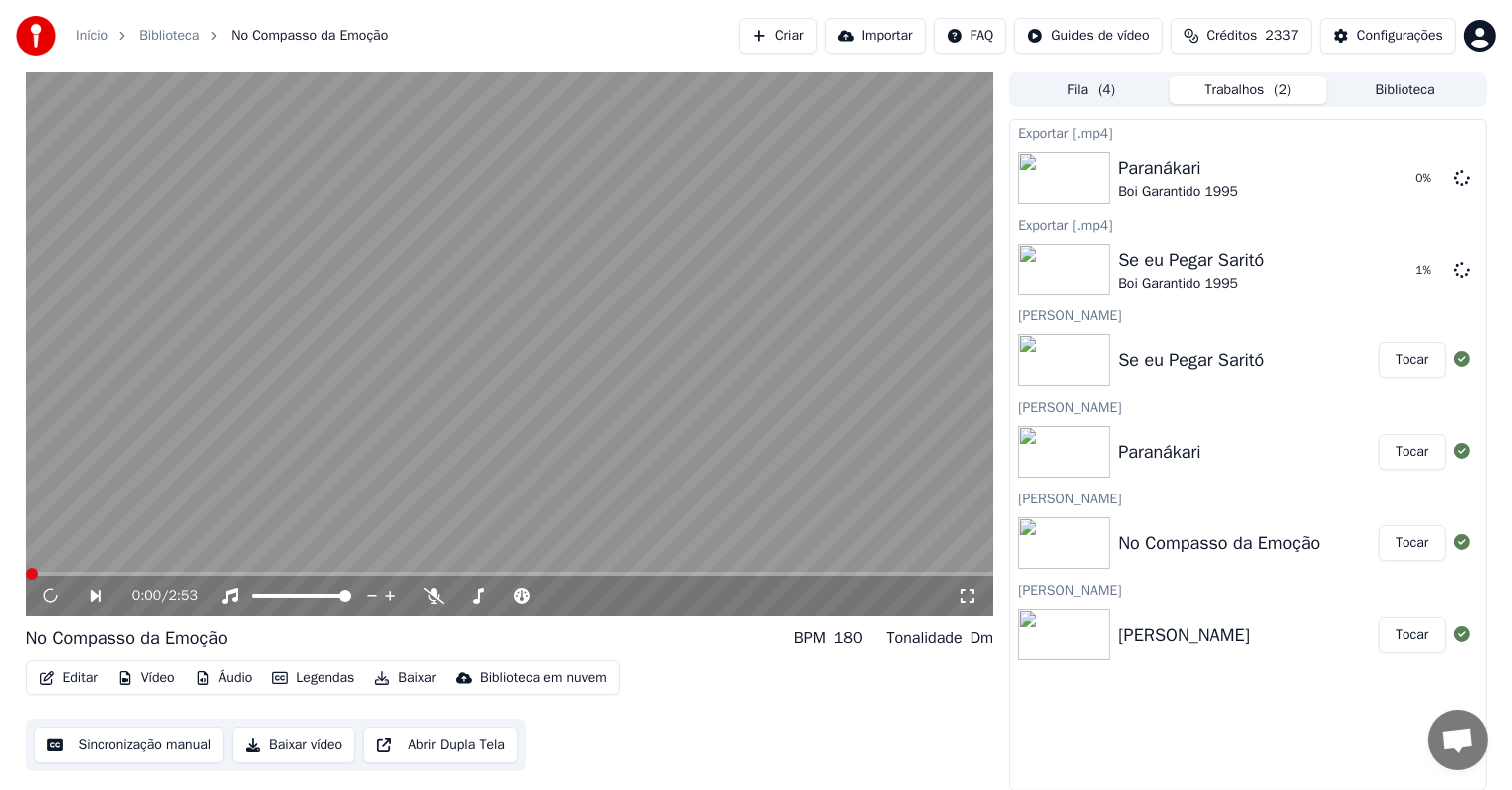 click on "Baixar" at bounding box center [405, 678] 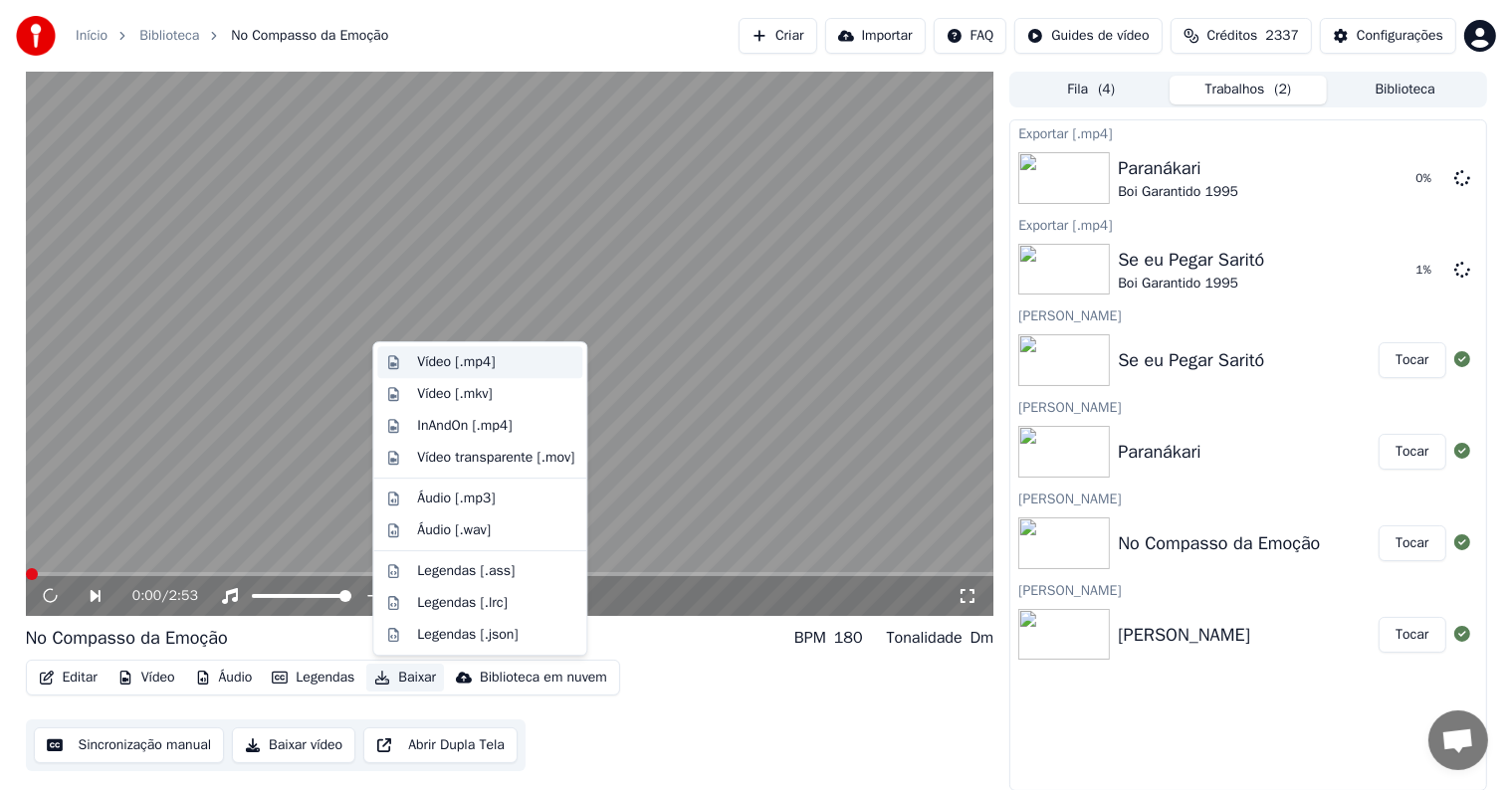click on "Vídeo [.mp4]" at bounding box center (456, 362) 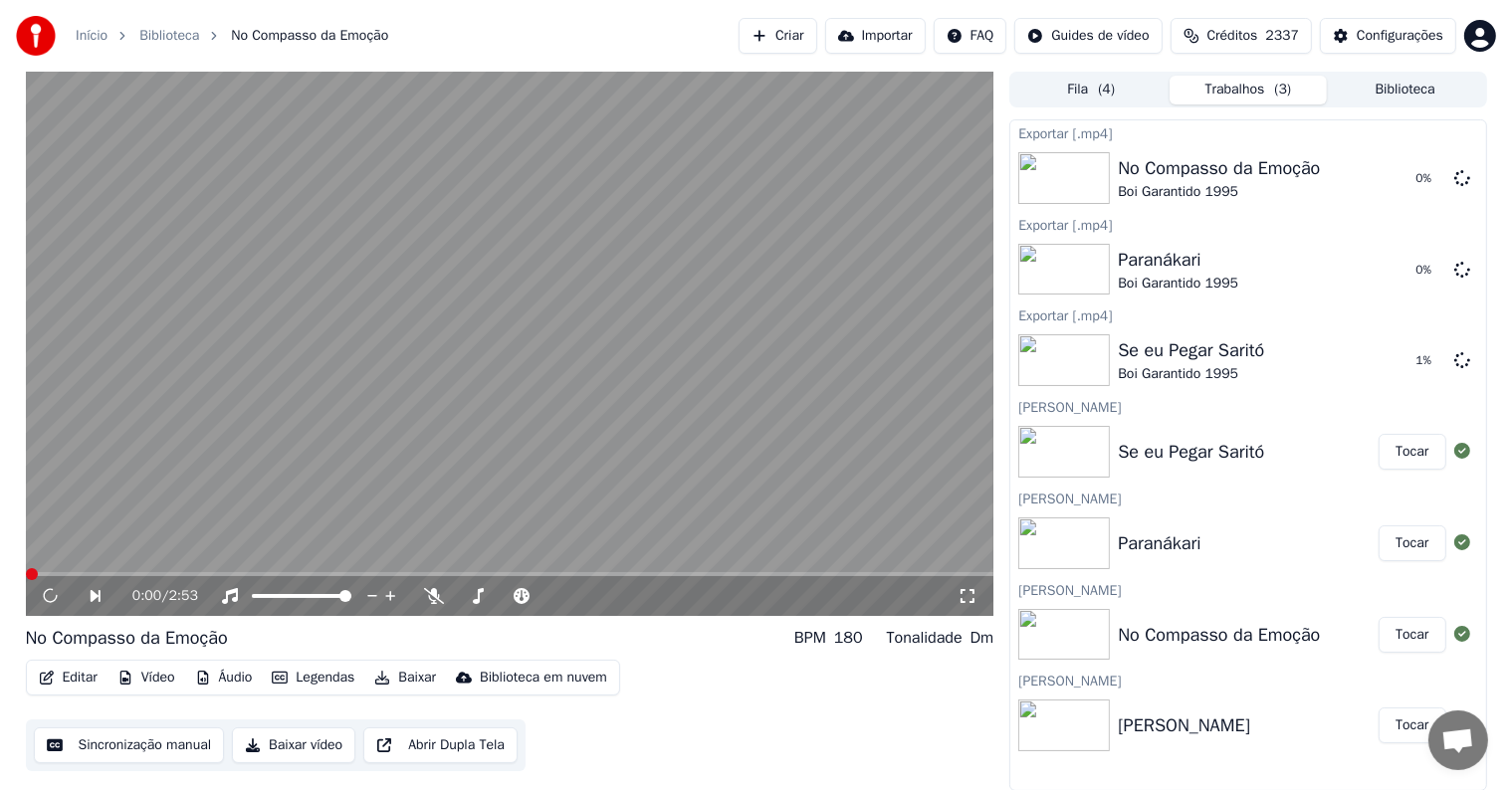 click on "Tocar" at bounding box center (1411, 725) 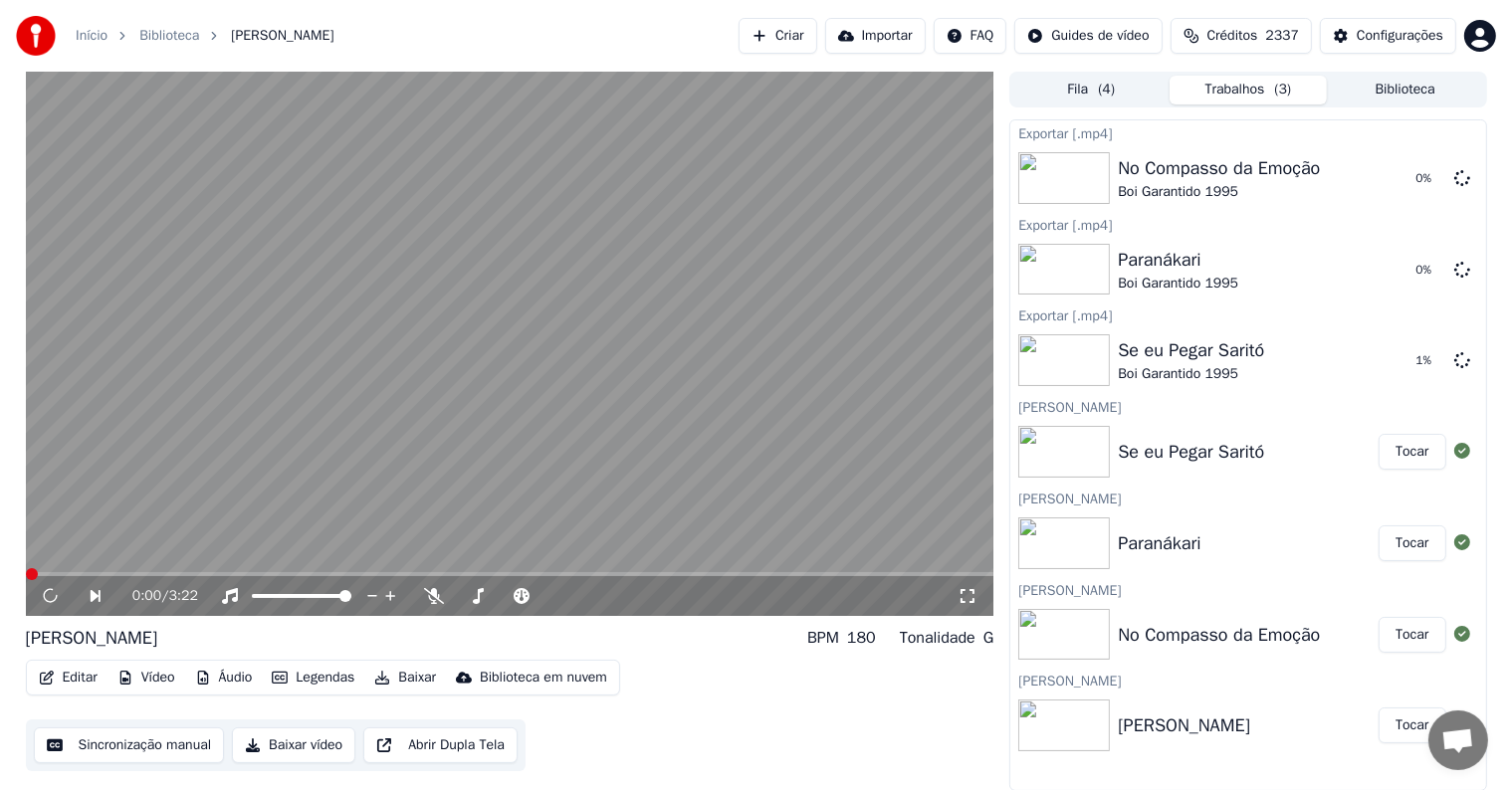 click on "Baixar" at bounding box center (405, 678) 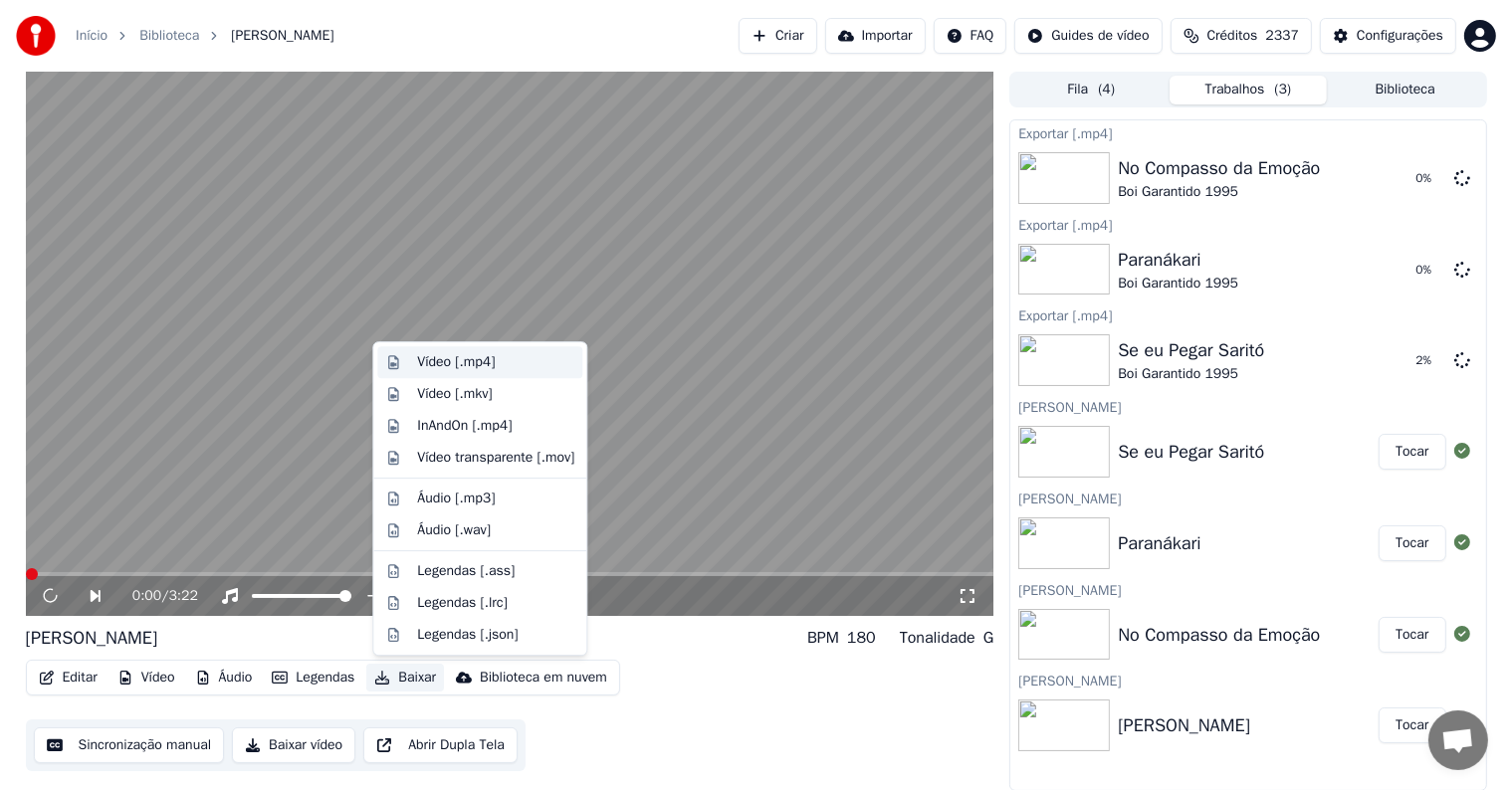 click on "Vídeo [.mp4]" at bounding box center (456, 362) 